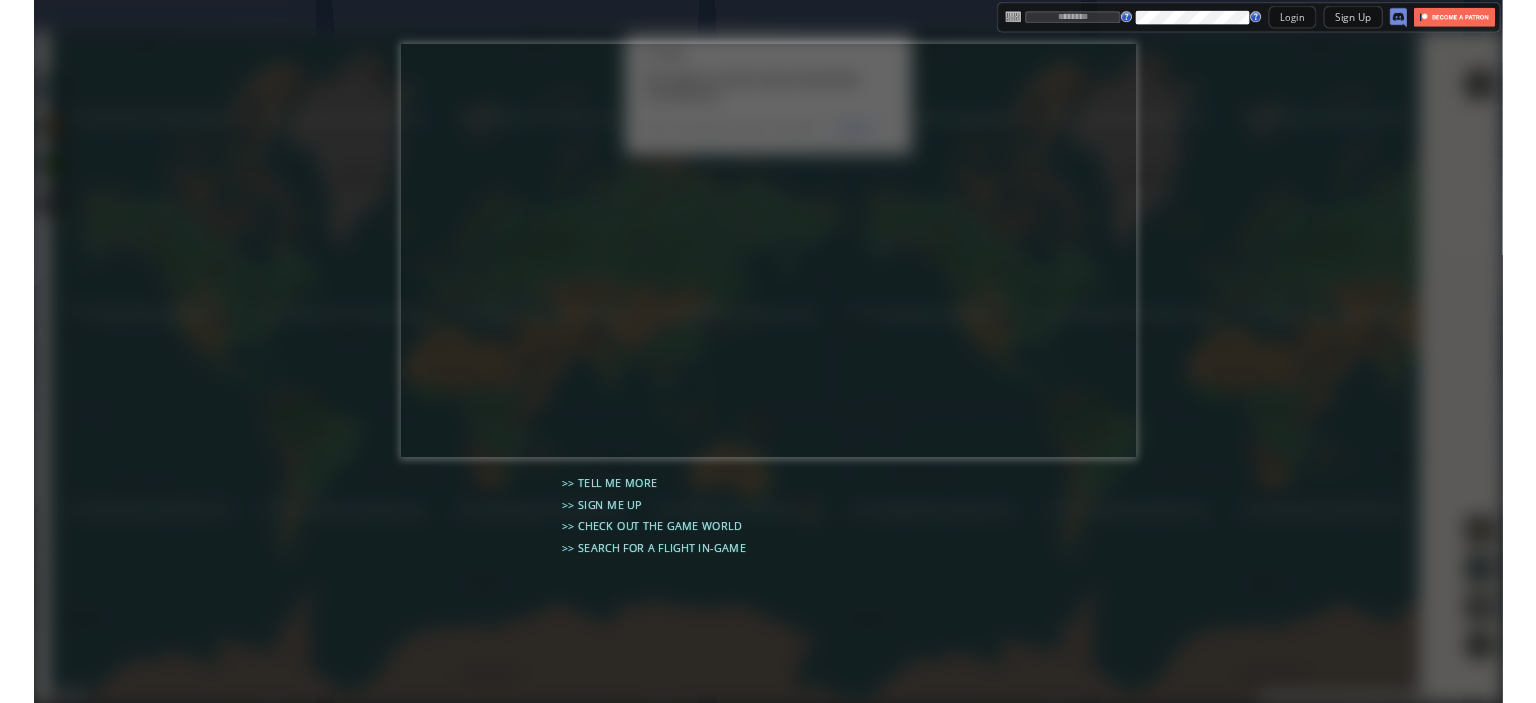 scroll, scrollTop: 0, scrollLeft: 0, axis: both 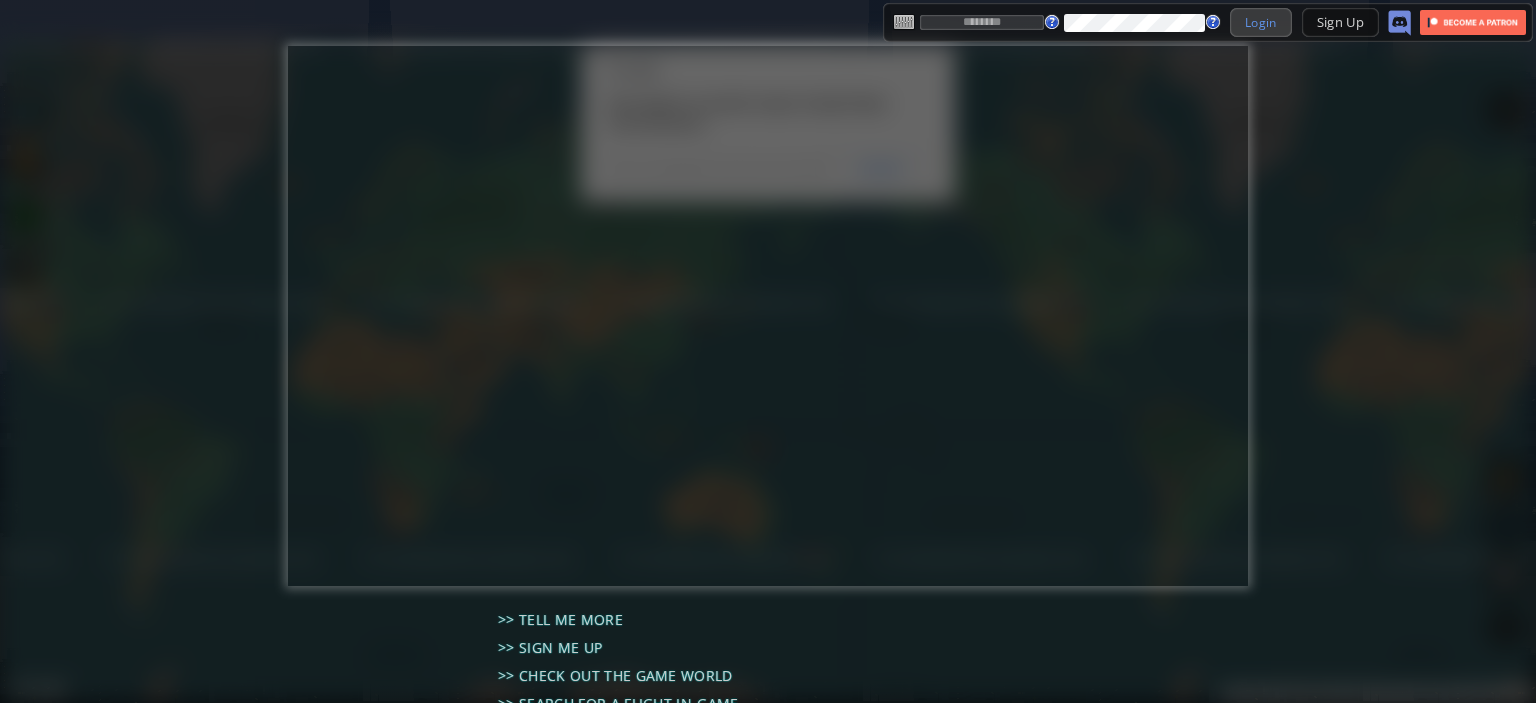 type on "********" 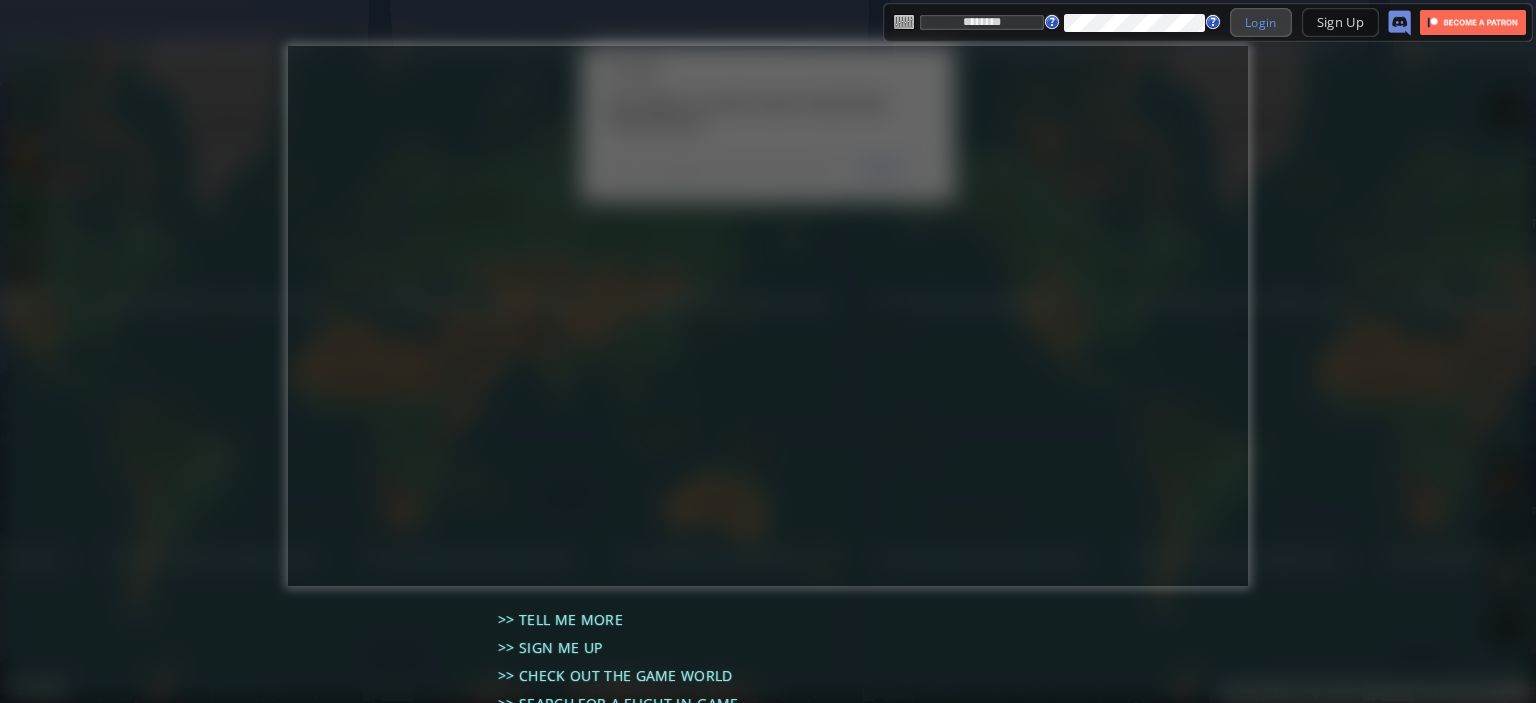 click on "Login" at bounding box center (1261, 22) 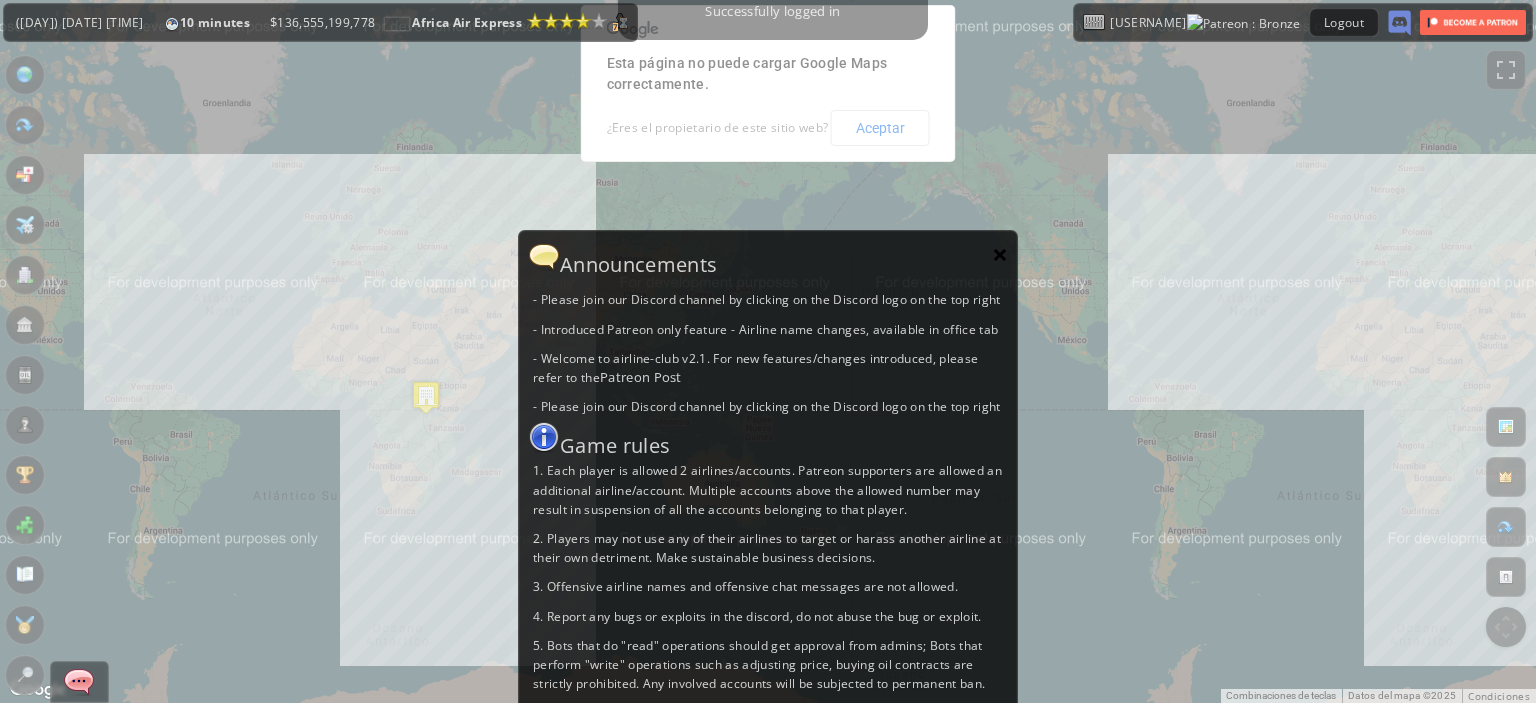 click on "×" at bounding box center [1000, 254] 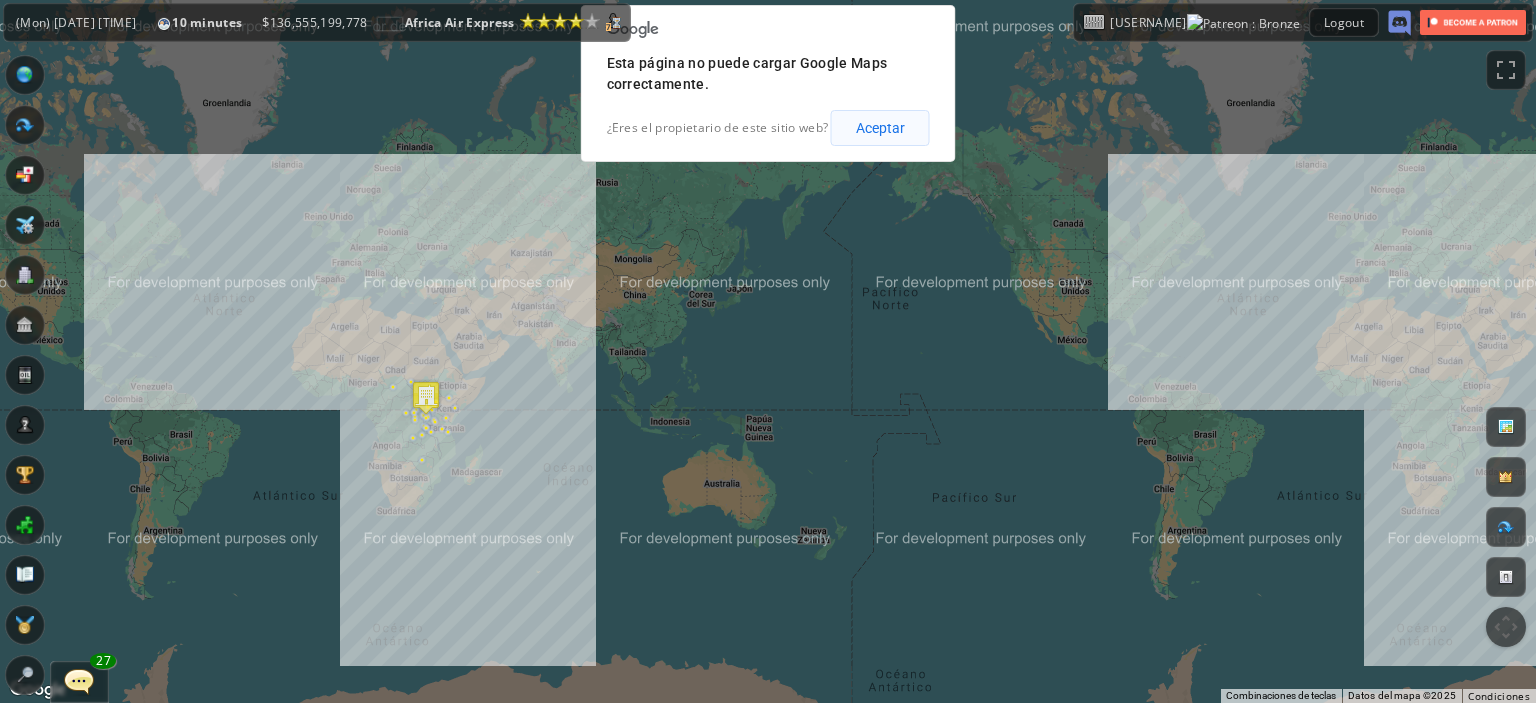 click on "Aceptar" at bounding box center [880, 128] 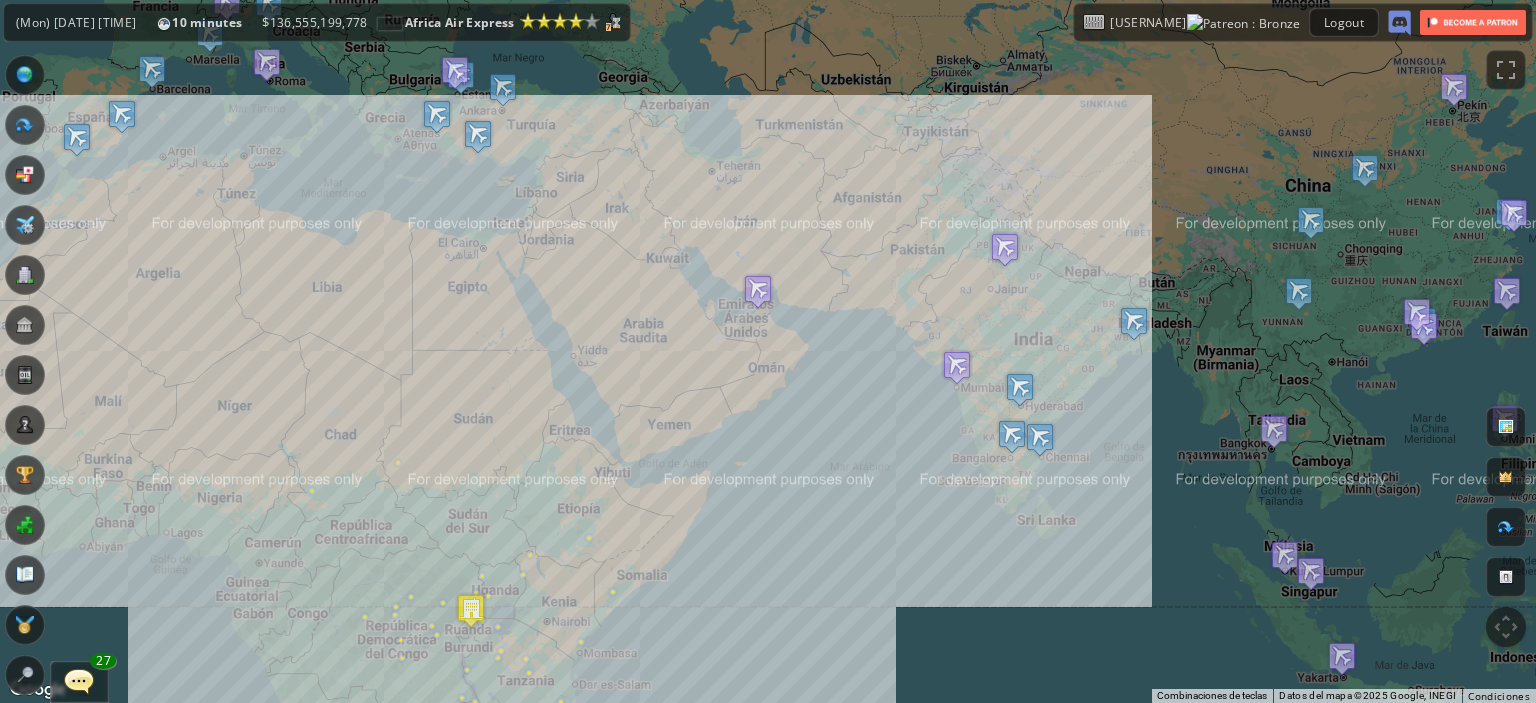 click on "Para navegar, presiona las teclas de flecha." at bounding box center (768, 351) 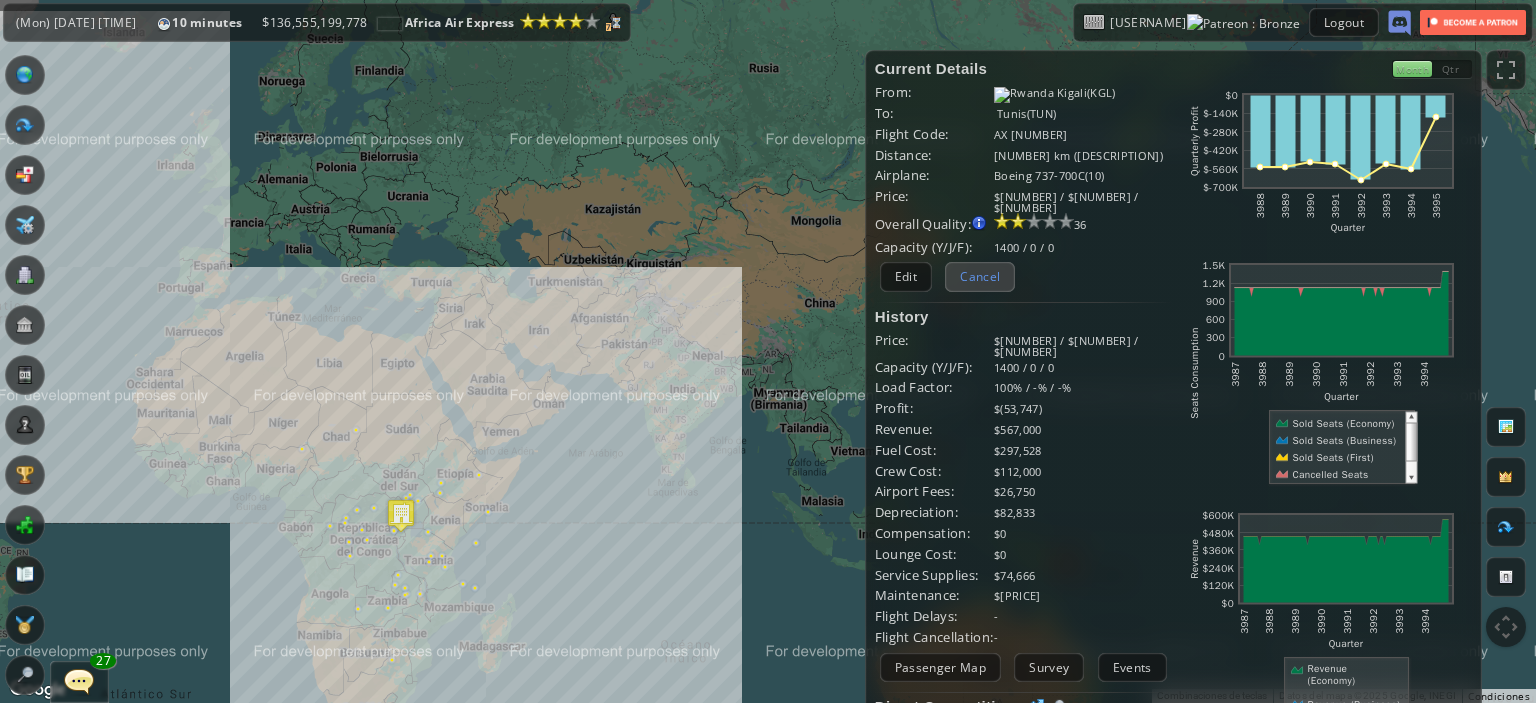 click on "Cancel" at bounding box center [980, 276] 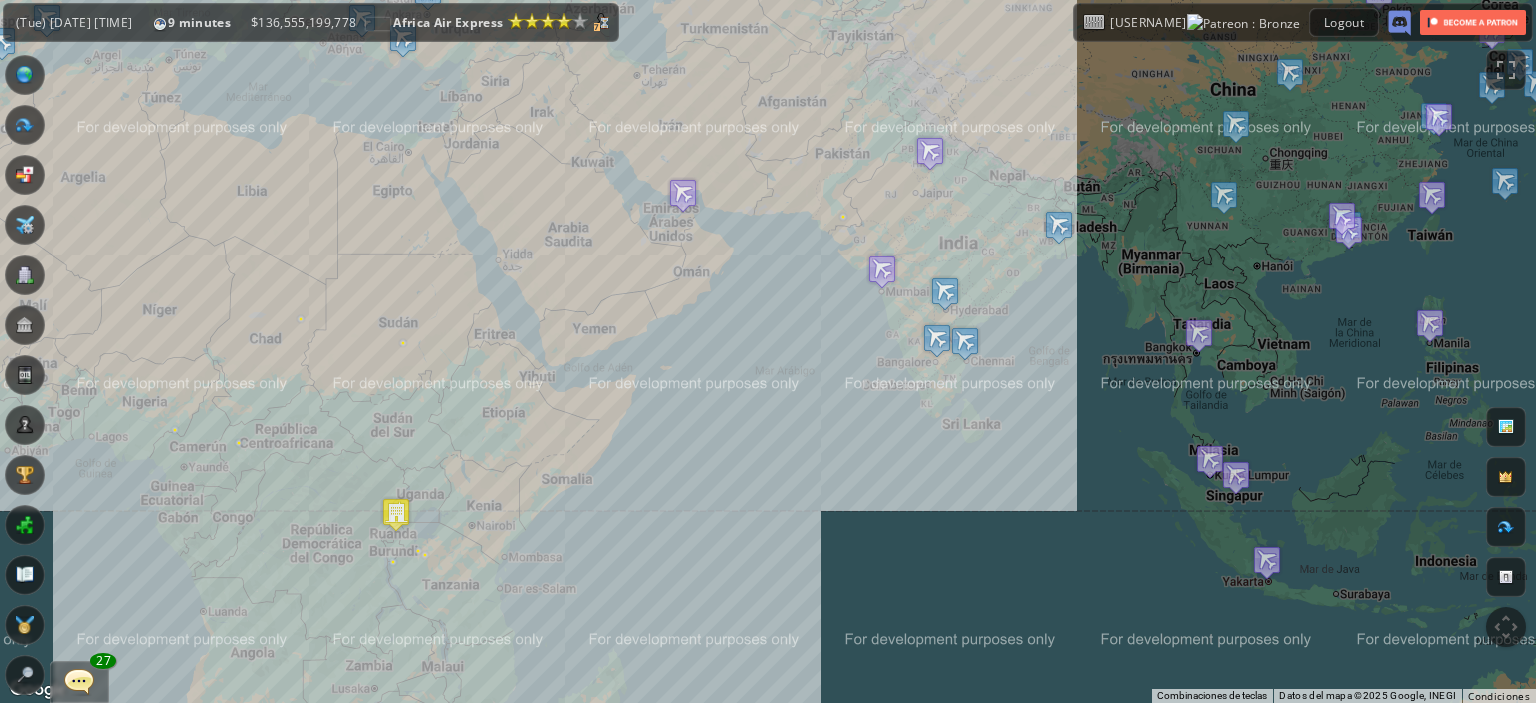 drag, startPoint x: 448, startPoint y: 454, endPoint x: 506, endPoint y: 381, distance: 93.23626 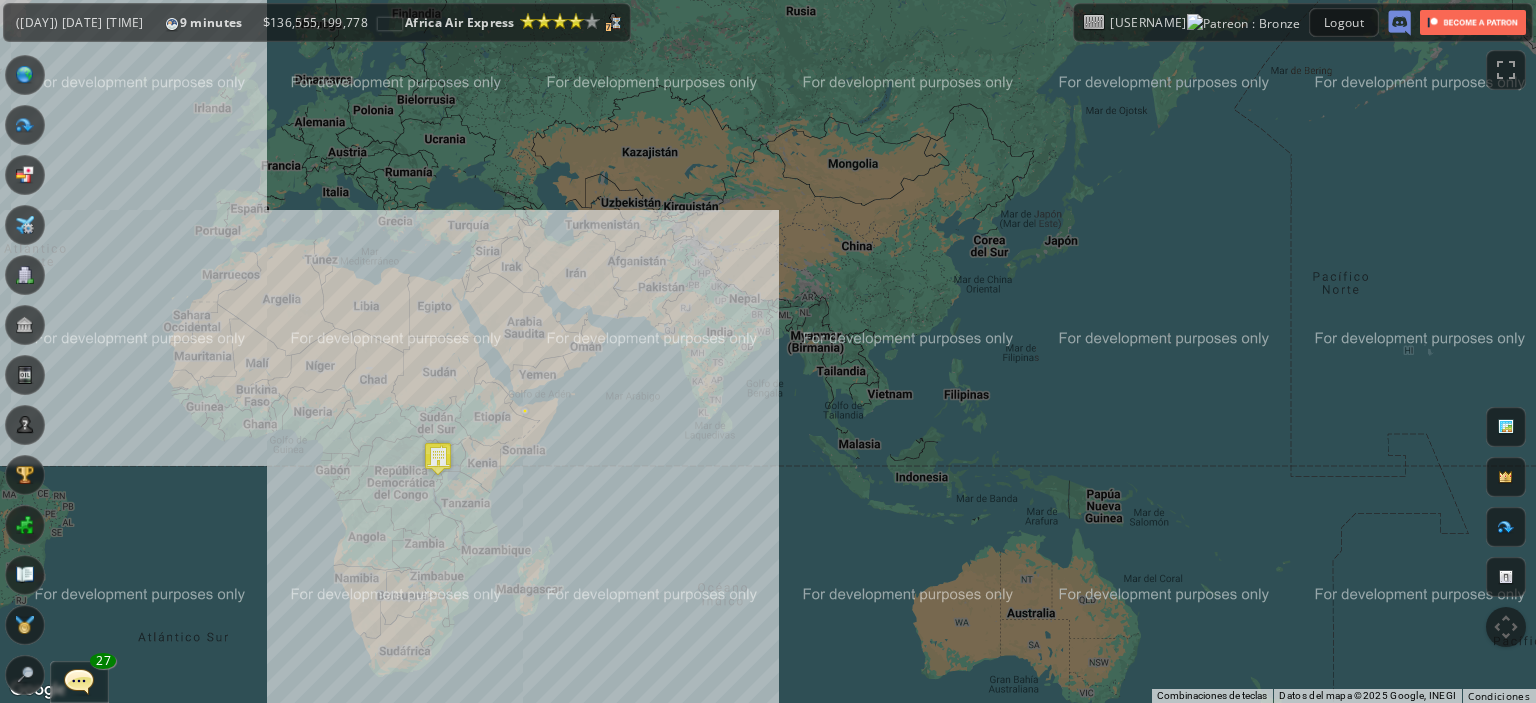 click at bounding box center [438, 458] 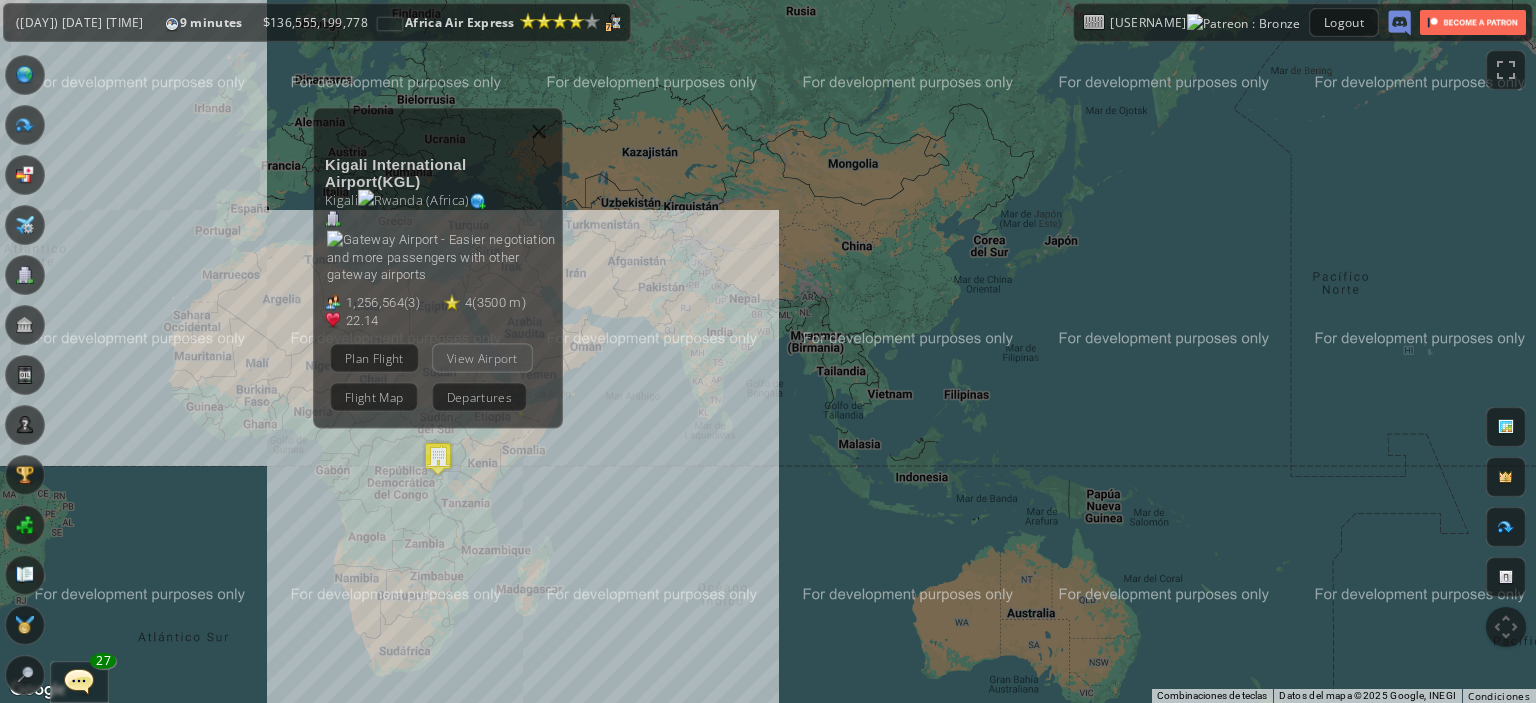 click on "View Airport" at bounding box center (482, 357) 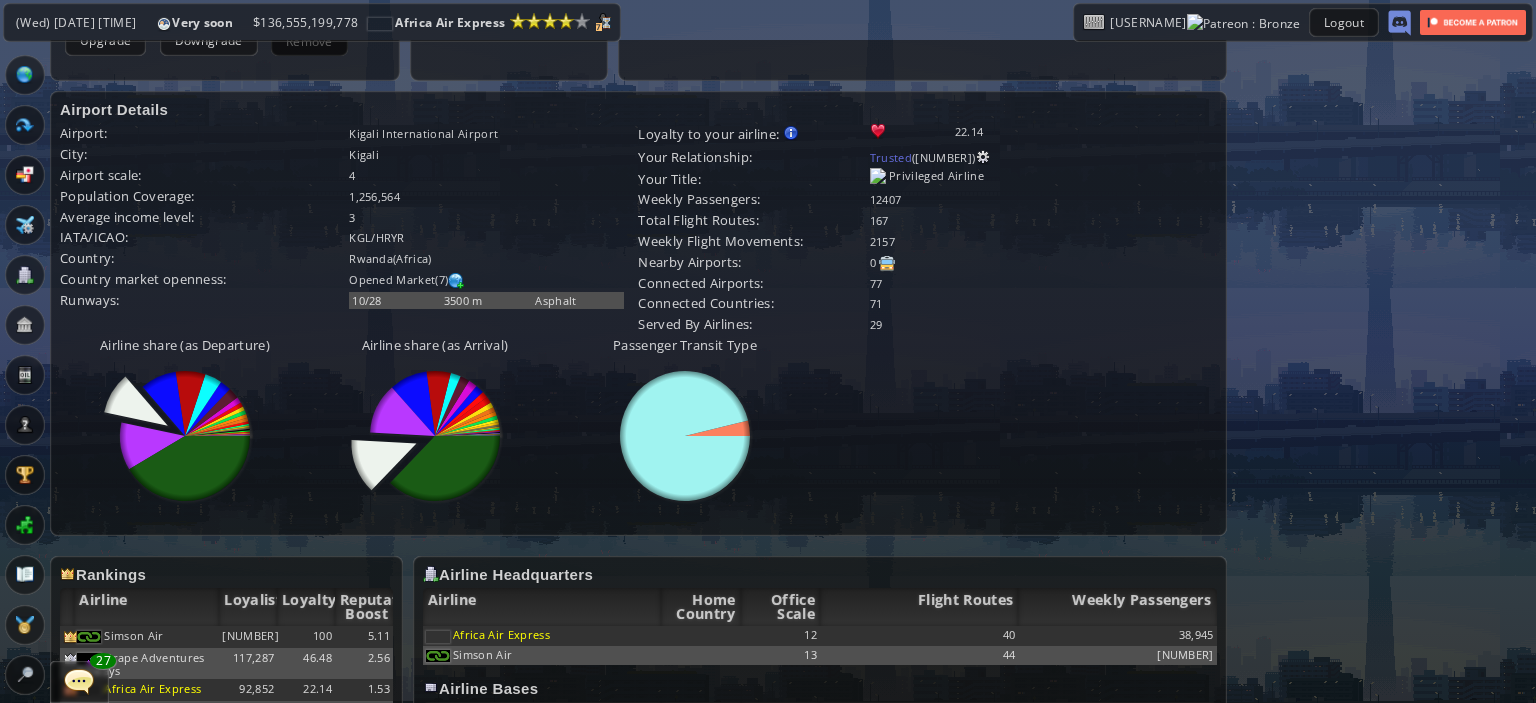 scroll, scrollTop: 600, scrollLeft: 0, axis: vertical 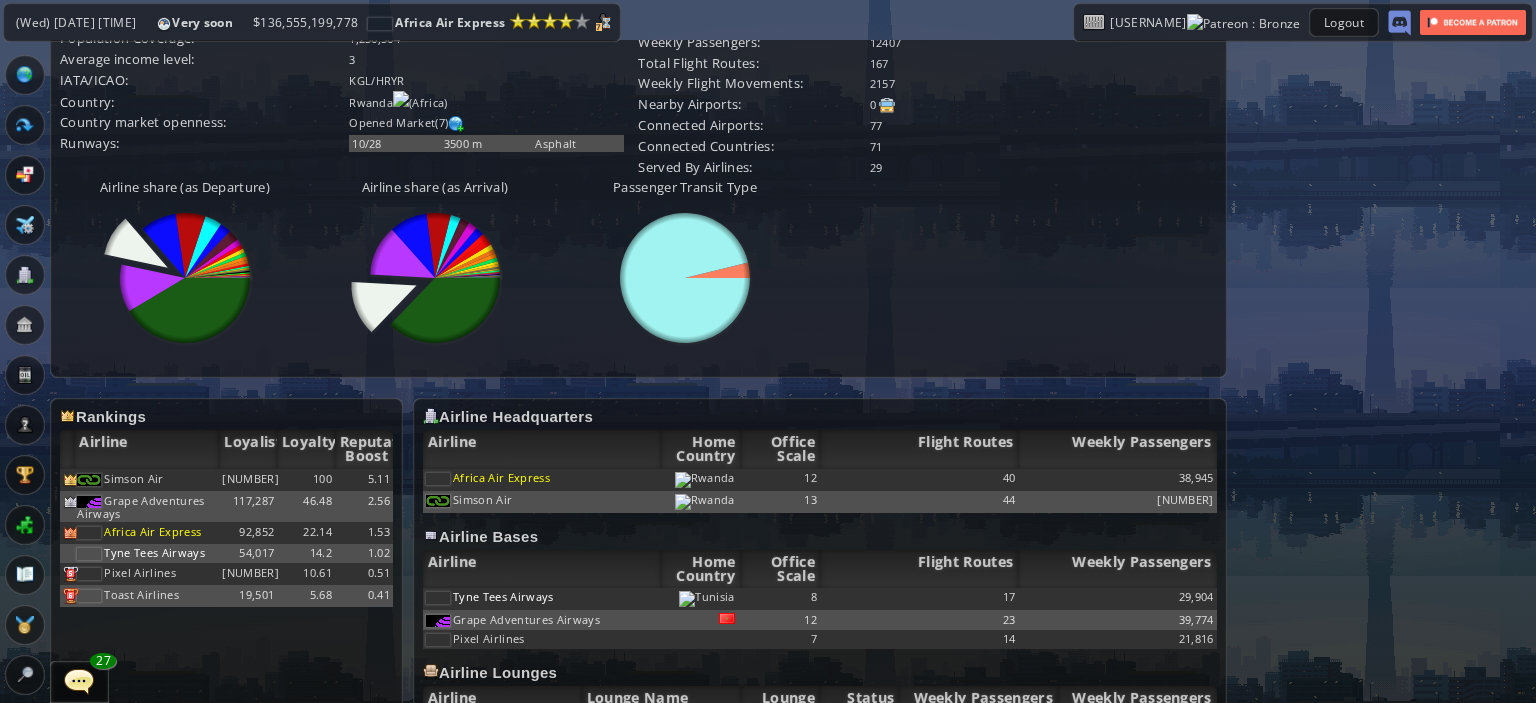click on "Airline share (as Departure)
abcdefhiklmnopqrstuvwxyz Loading chart. Please wait. abcdefhiklmnopqrstuvwxyz
Airline share (as Arrival)
abcdefhiklmnopqrstuvwxyz Loading chart. Please wait. abcdefhiklmnopqrstuvwxyz
Passenger Transit Type
abcdefhiklmnopqrstuvwxyz Loading chart. Please wait. abcdefhiklmnopqrstuvwxyz" at bounding box center (638, 267) 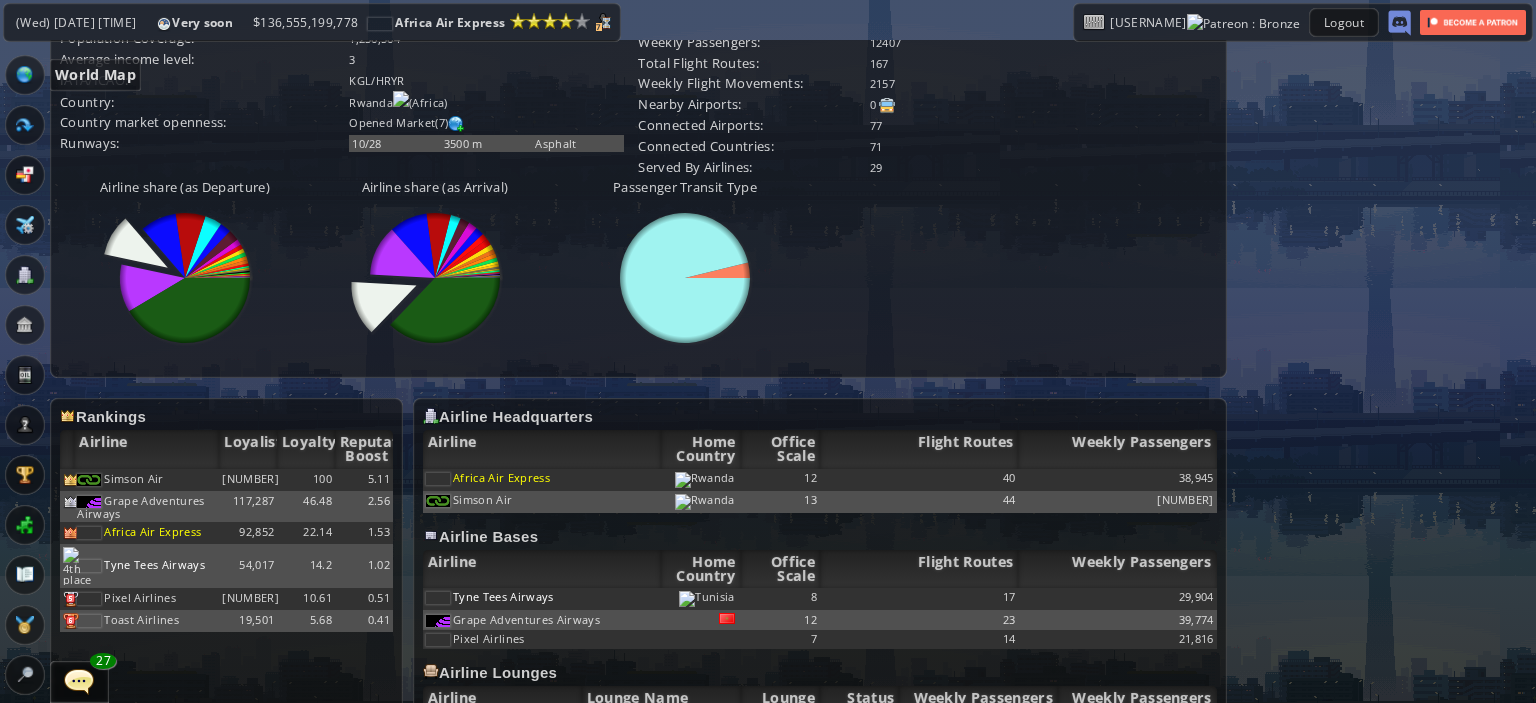click at bounding box center (25, 75) 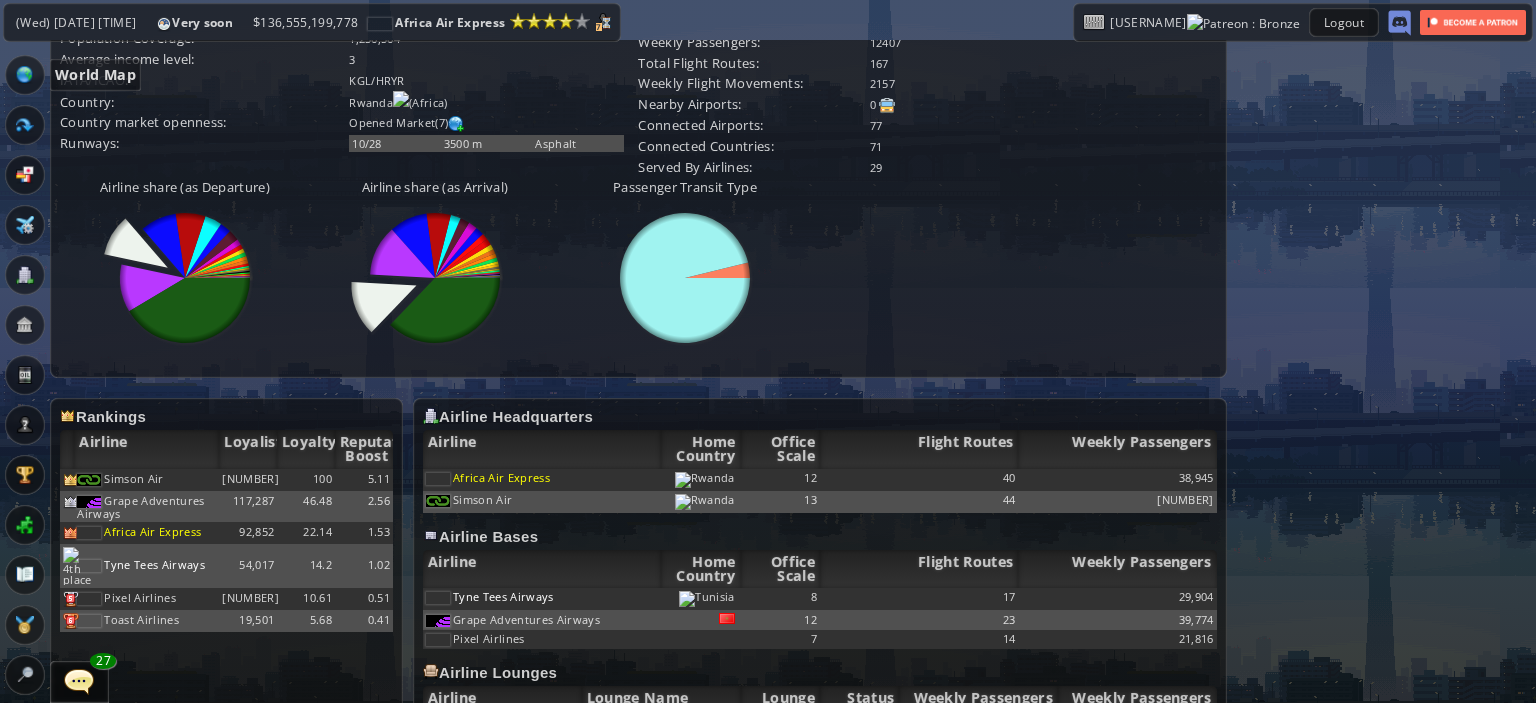 scroll, scrollTop: 0, scrollLeft: 0, axis: both 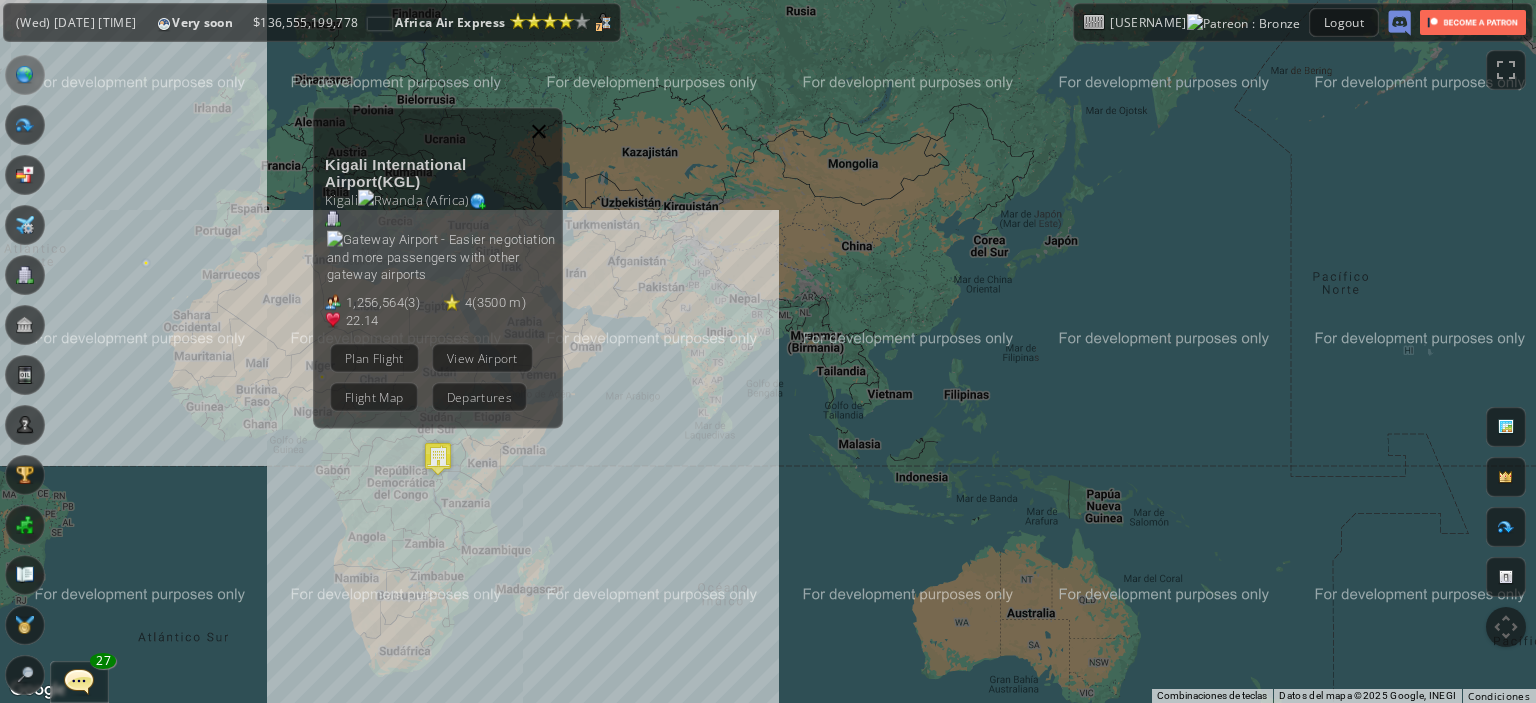 click at bounding box center (539, 131) 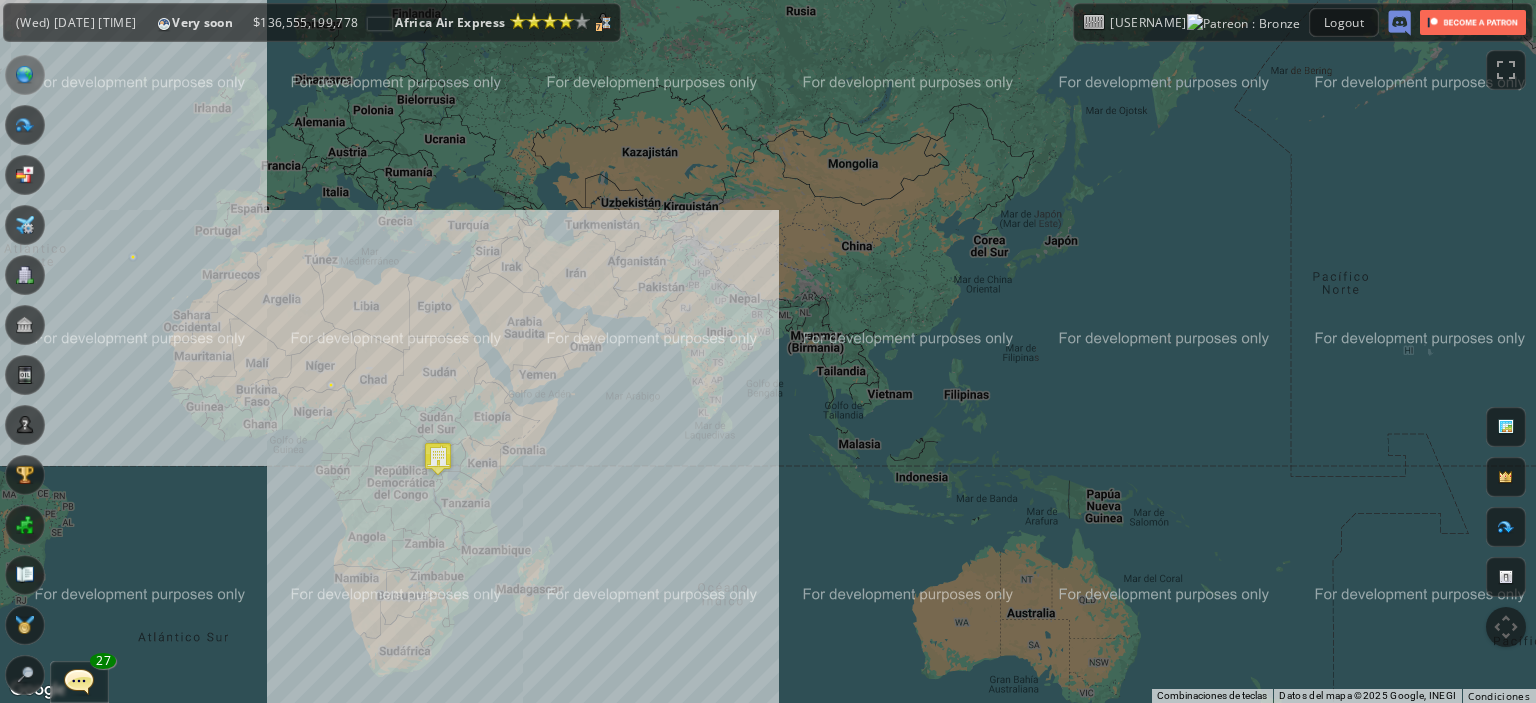 click on "Para navegar, presiona las teclas de flecha." at bounding box center [768, 351] 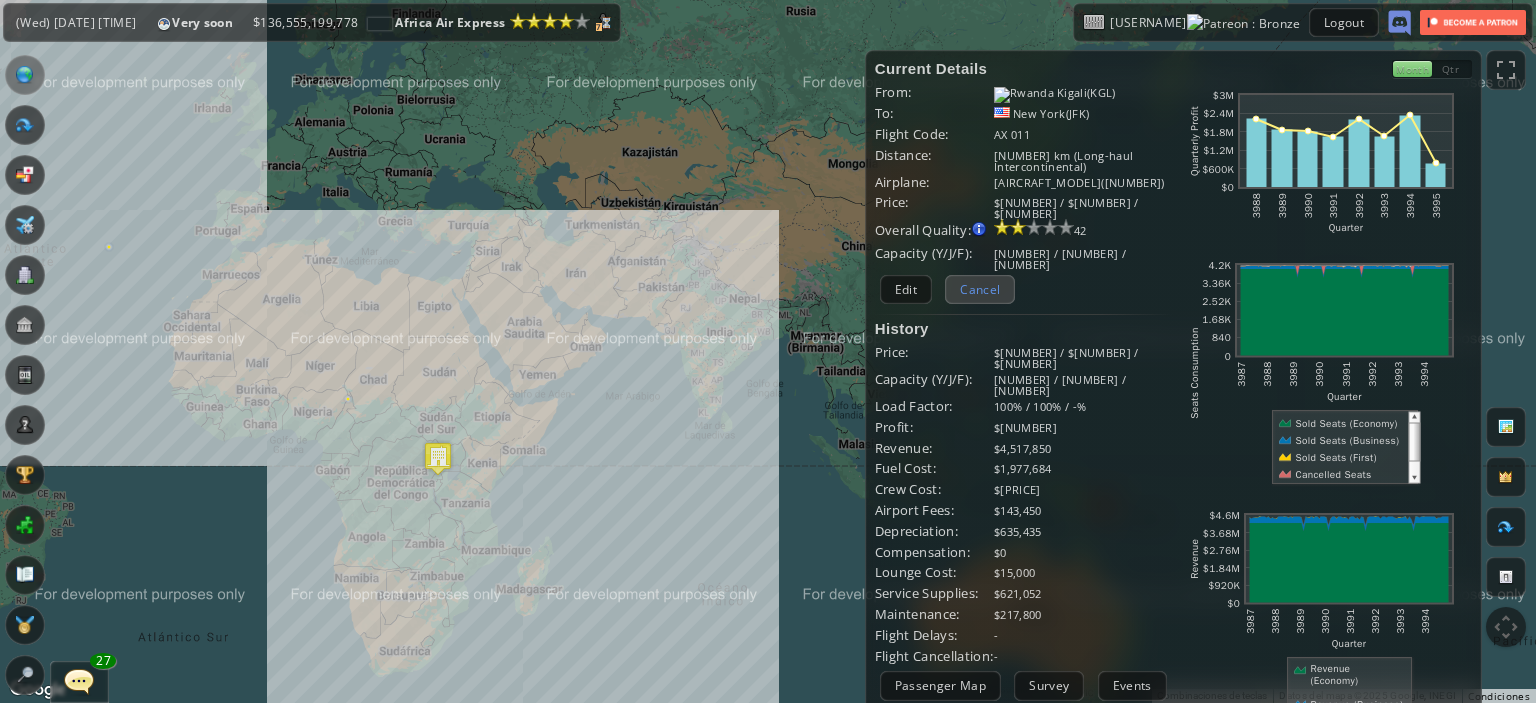 click on "Cancel" at bounding box center [980, 289] 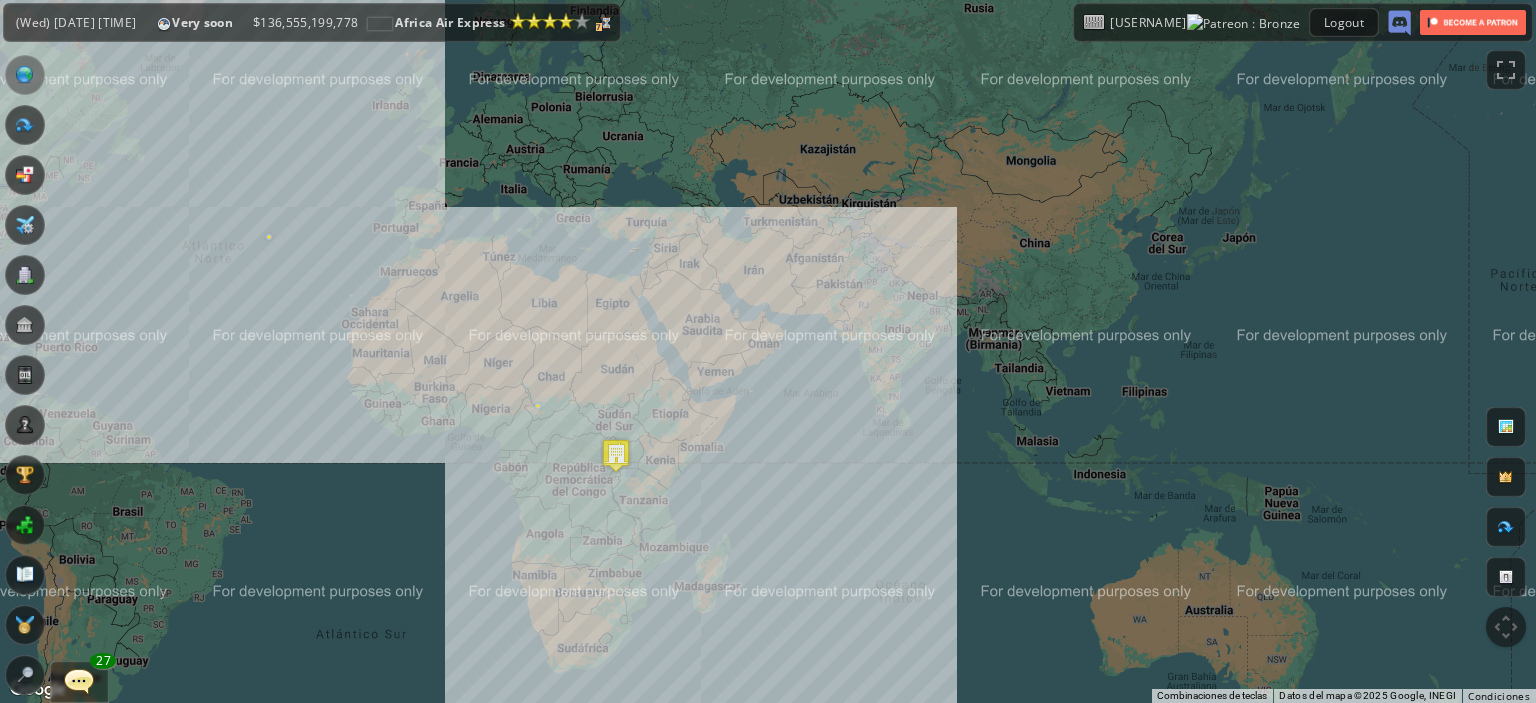 drag, startPoint x: 714, startPoint y: 420, endPoint x: 925, endPoint y: 397, distance: 212.24985 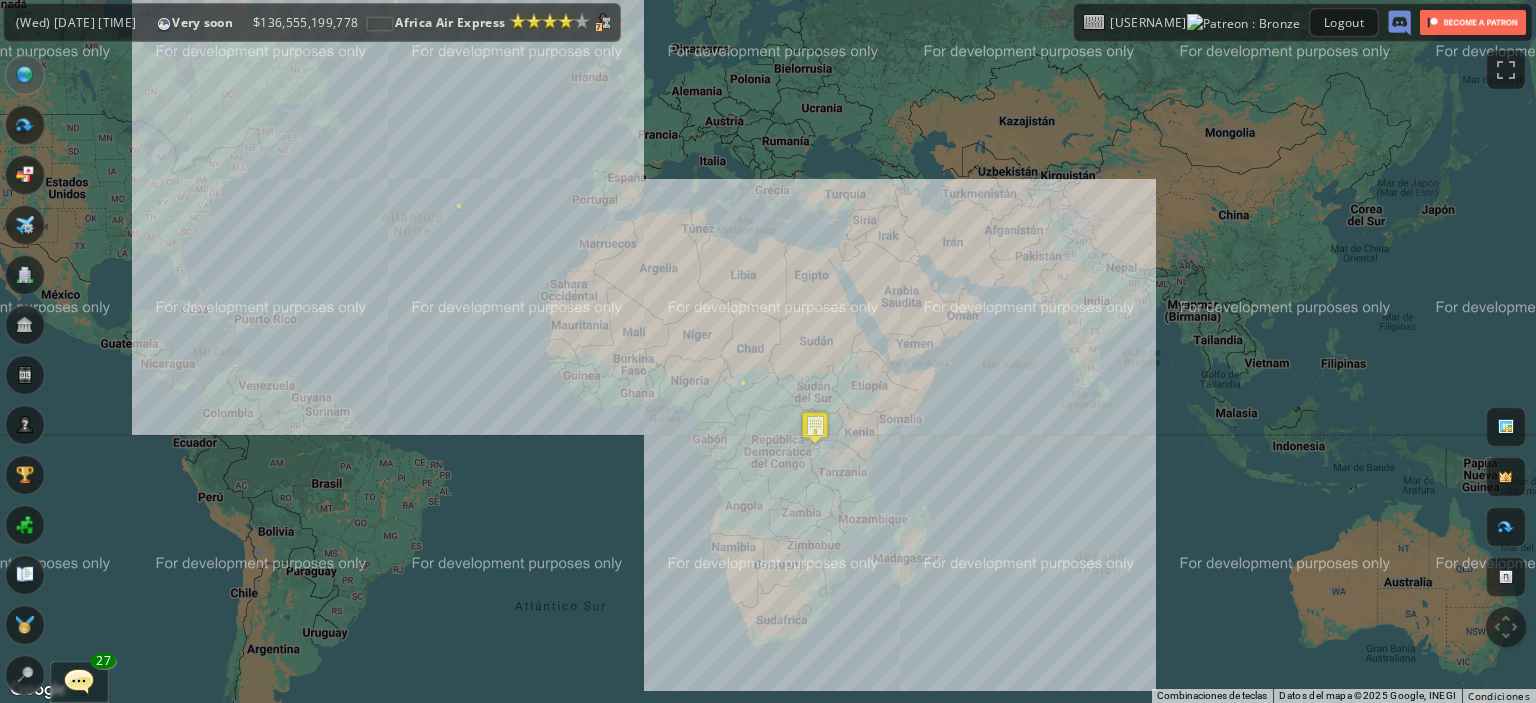 click on "Para navegar, presiona las teclas de flecha." at bounding box center [768, 351] 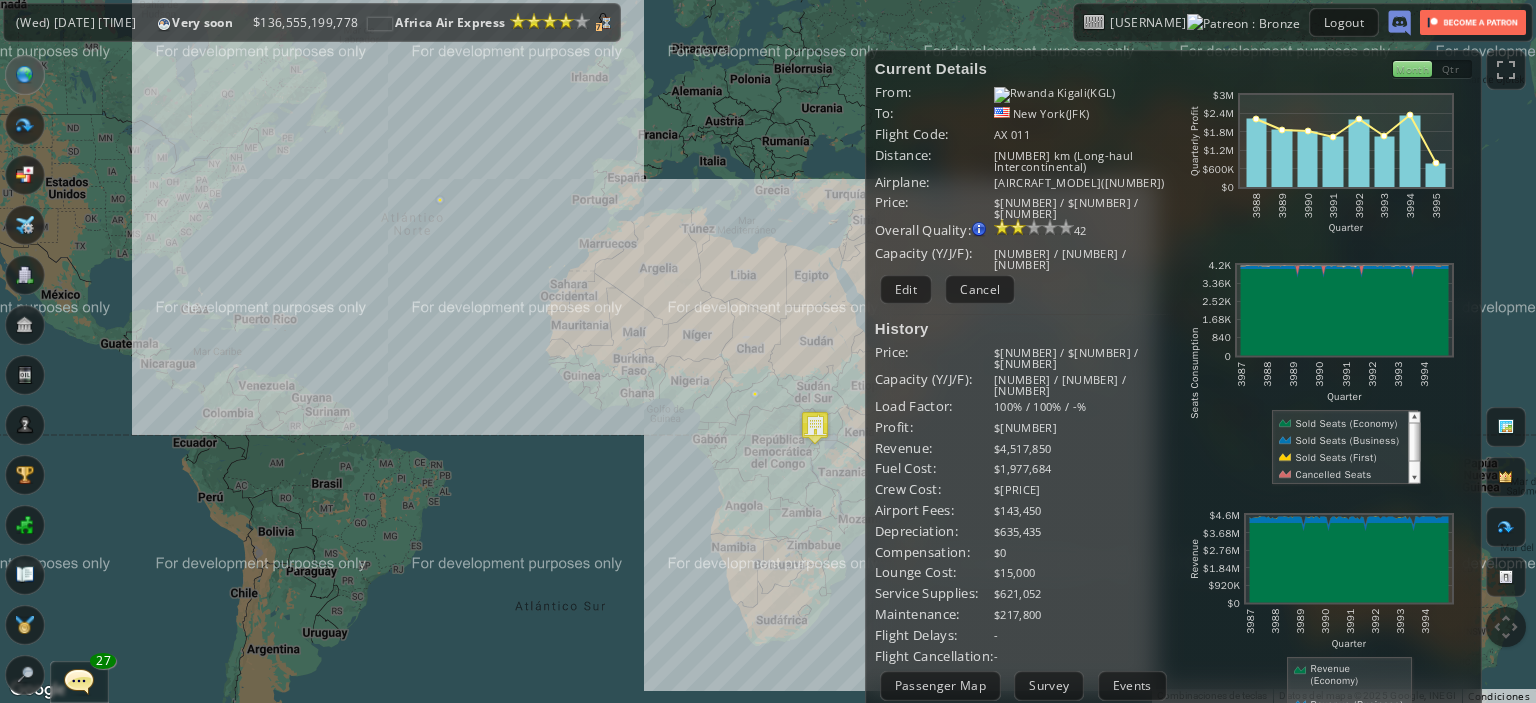 click at bounding box center (1399, 23) 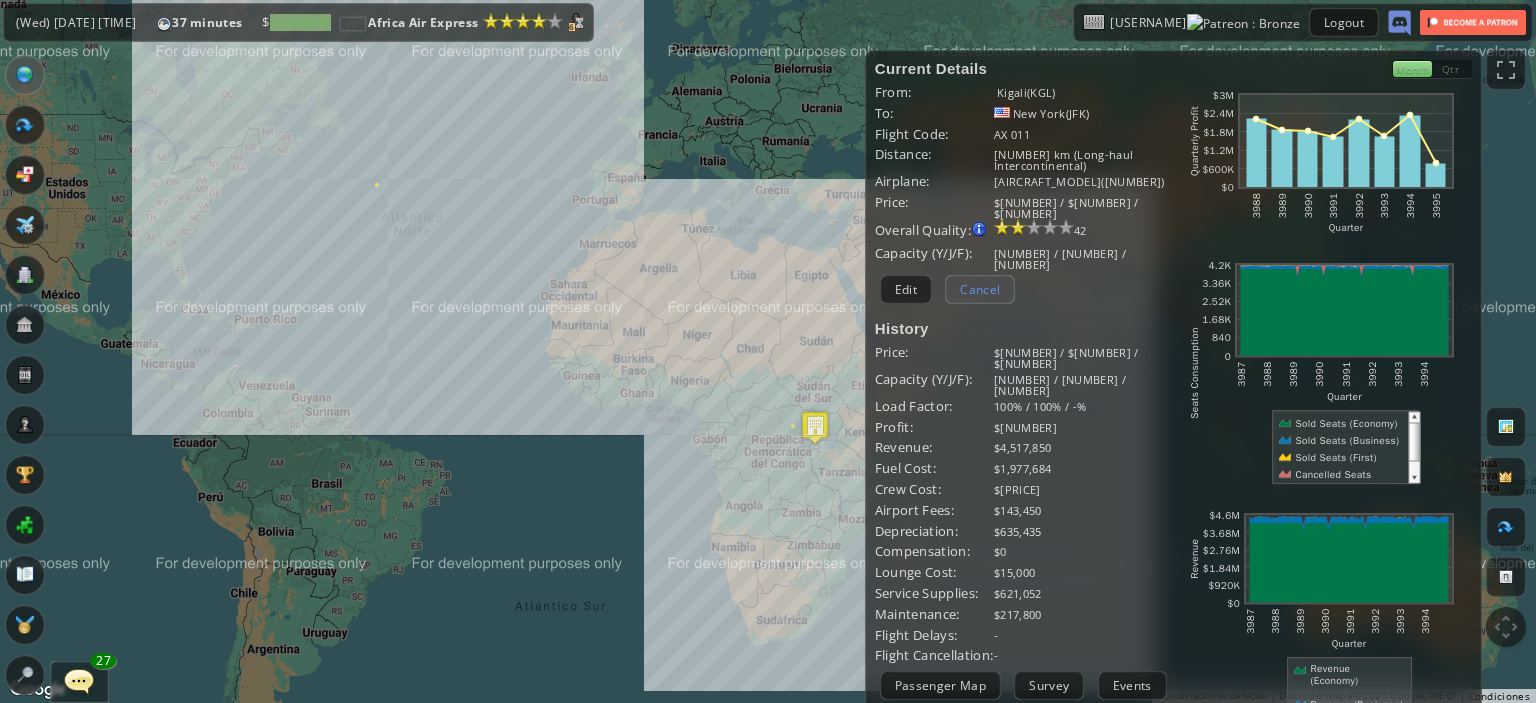 click on "Cancel" at bounding box center (980, 289) 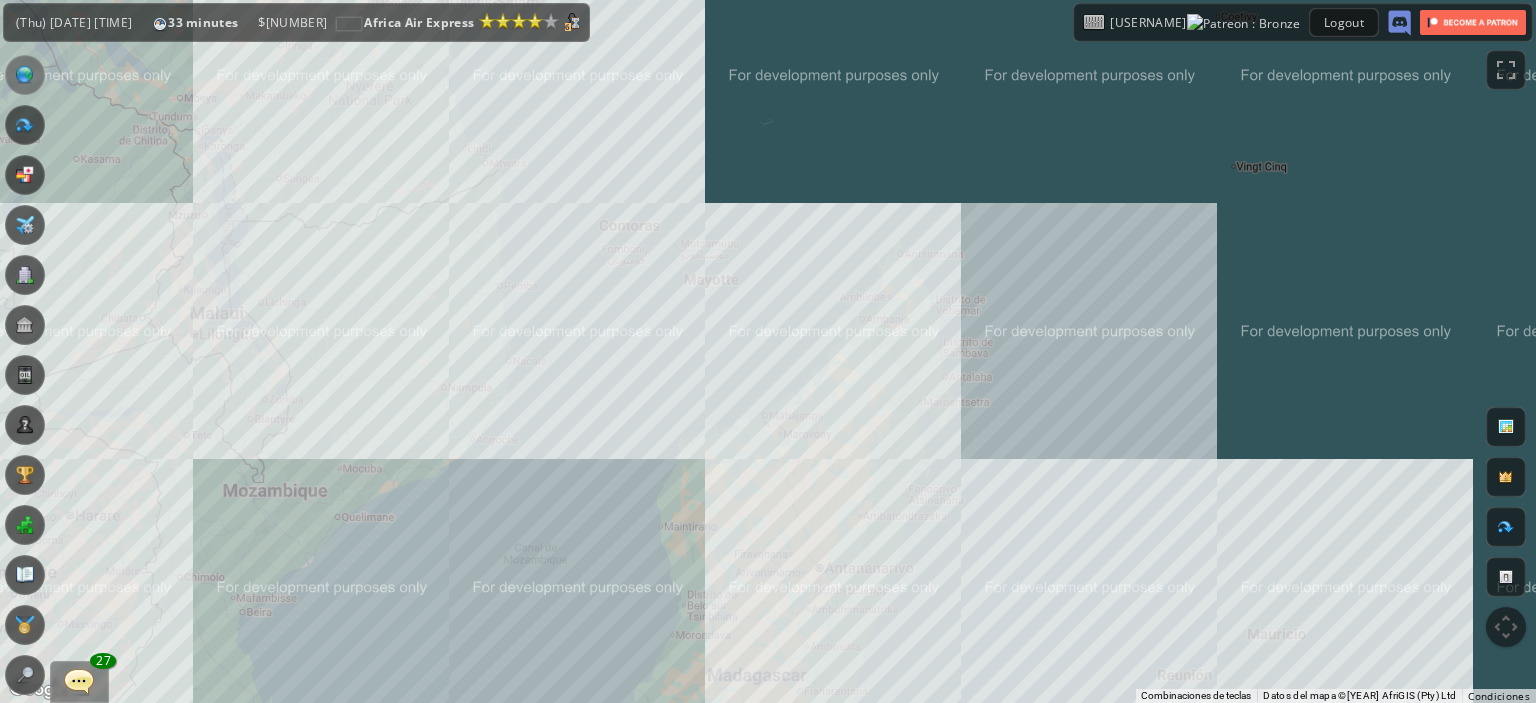 drag, startPoint x: 343, startPoint y: 319, endPoint x: 545, endPoint y: 479, distance: 257.68973 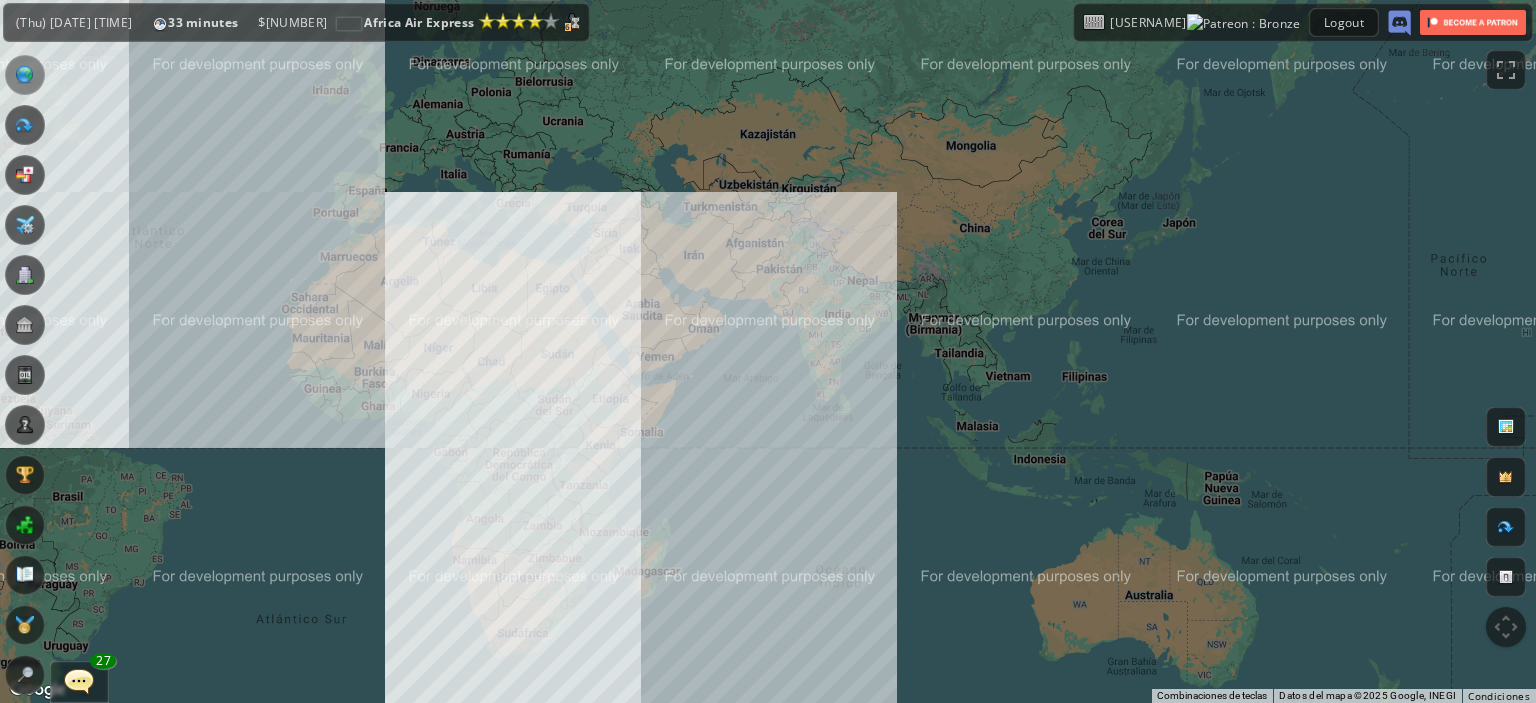 drag, startPoint x: 353, startPoint y: 307, endPoint x: 464, endPoint y: 408, distance: 150.07332 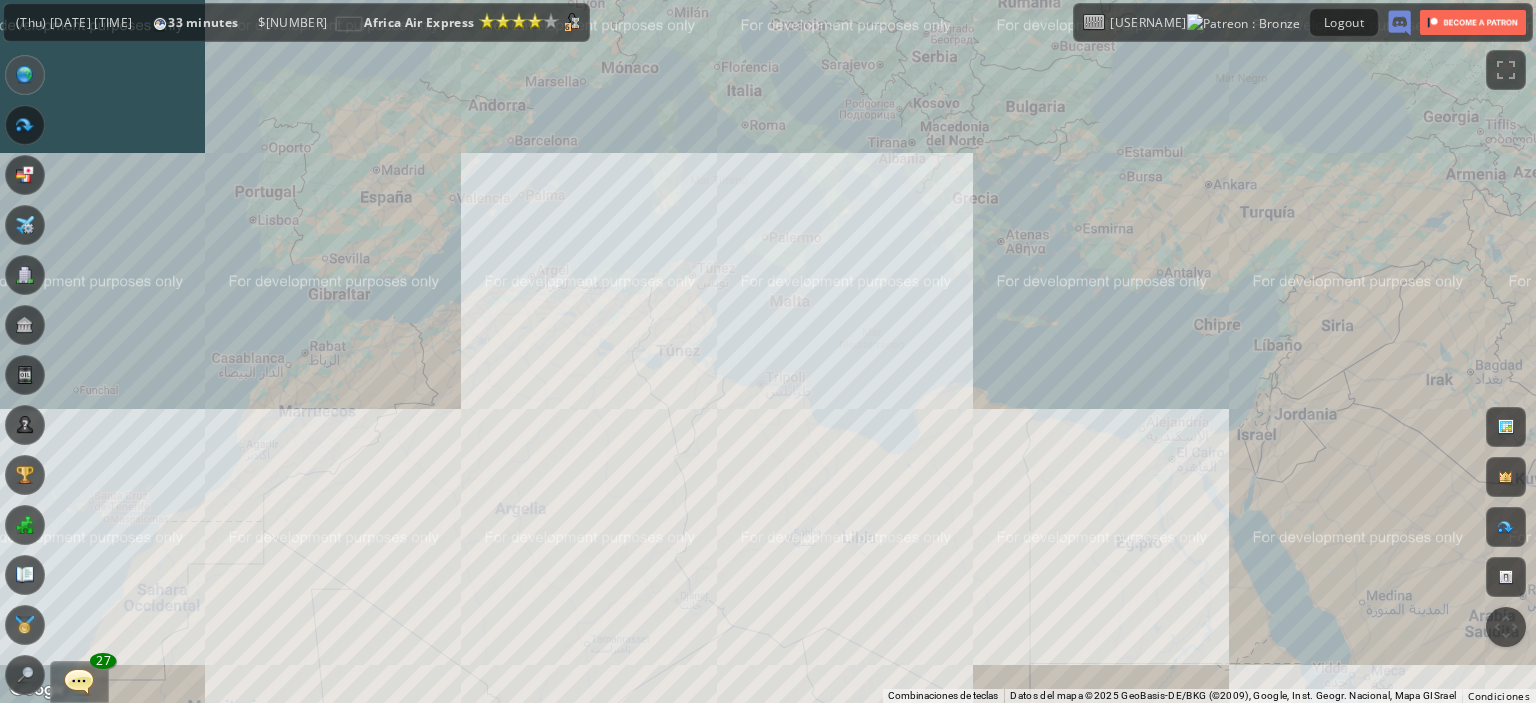 click on "Para navegar, presiona las teclas de flecha." at bounding box center (768, 351) 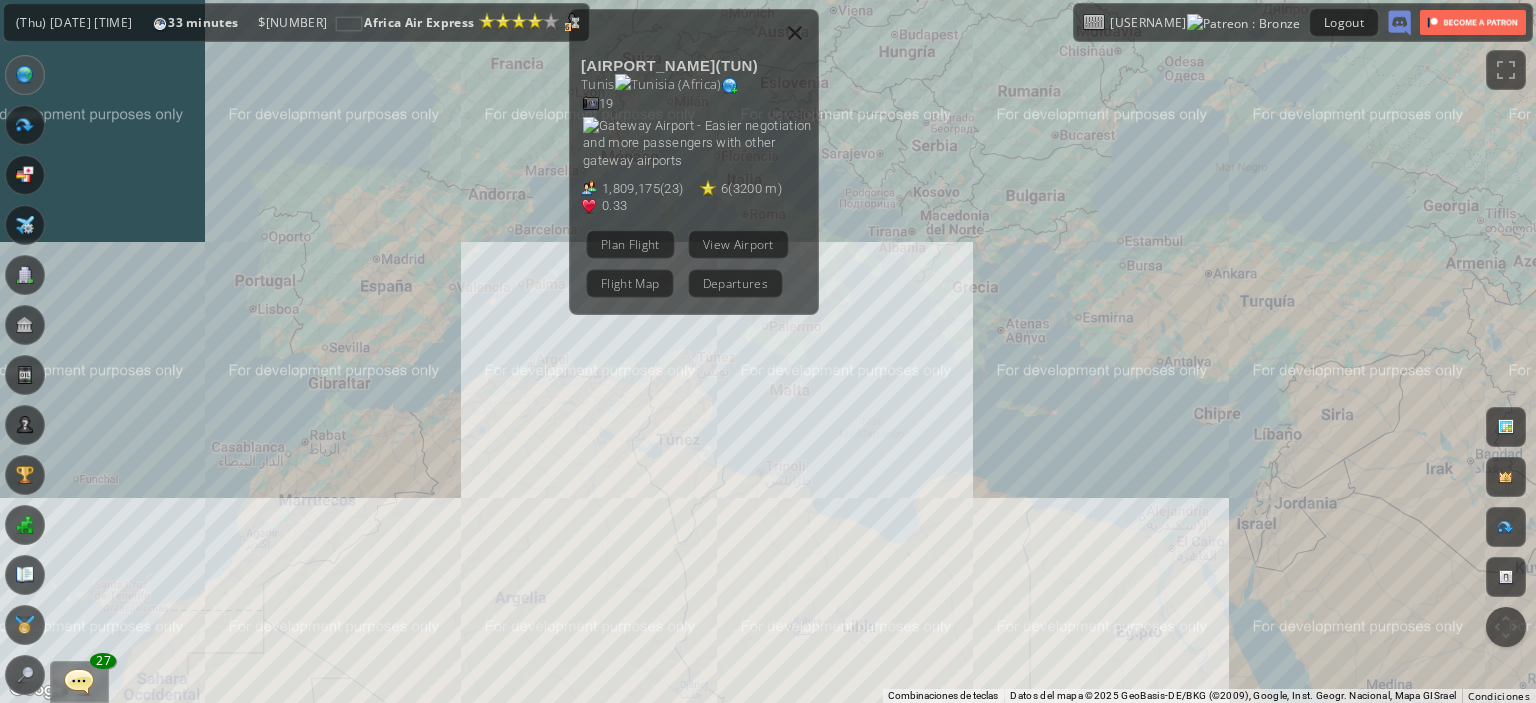 click on "Para navegar, presiona las teclas de flecha.
Tunis Carthage International Airport  ( TUN )
Tunis  ( Africa )
19
1,809,175  ( 23 )
6  ( 3200 m )
0.33
Plan Flight
View Airport
Flight Map
Departures" at bounding box center (768, 351) 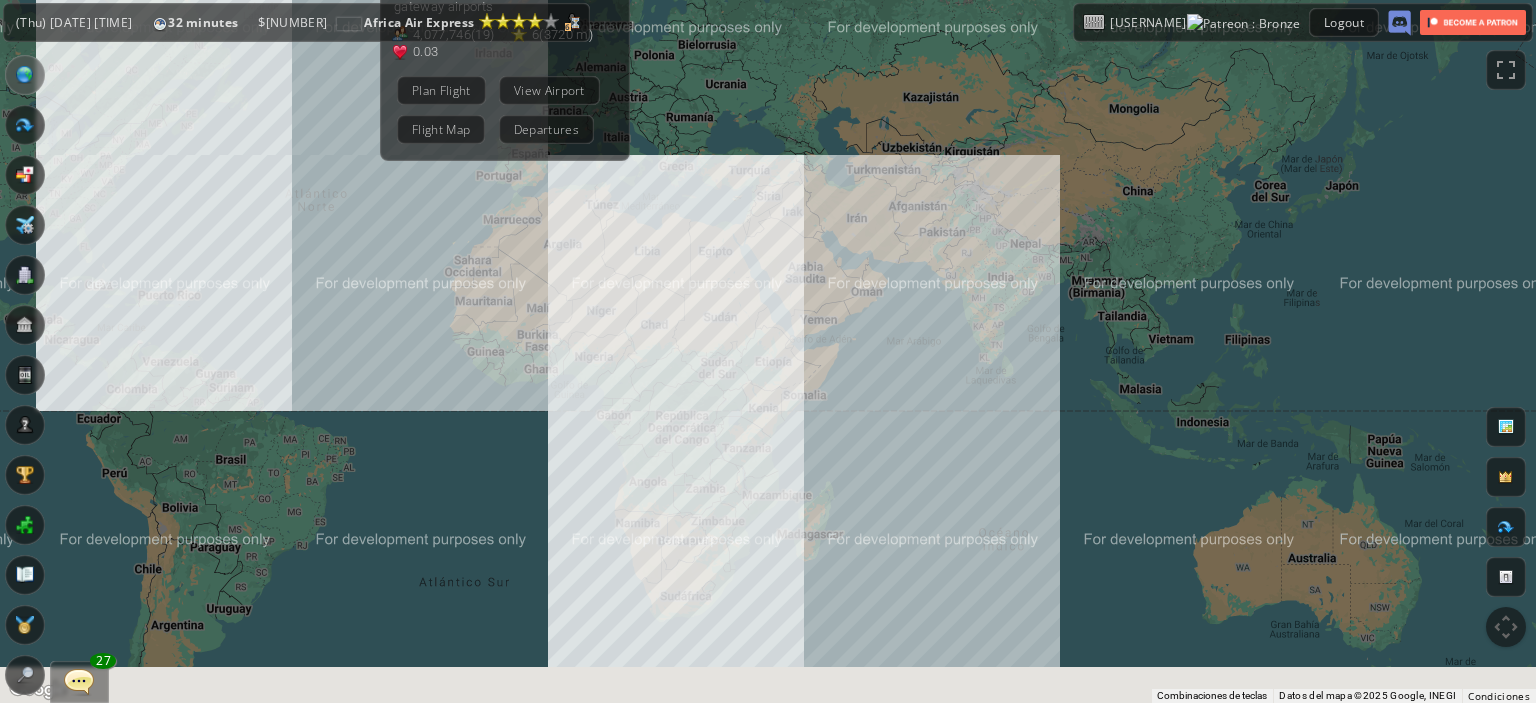 drag, startPoint x: 749, startPoint y: 448, endPoint x: 684, endPoint y: 247, distance: 211.24867 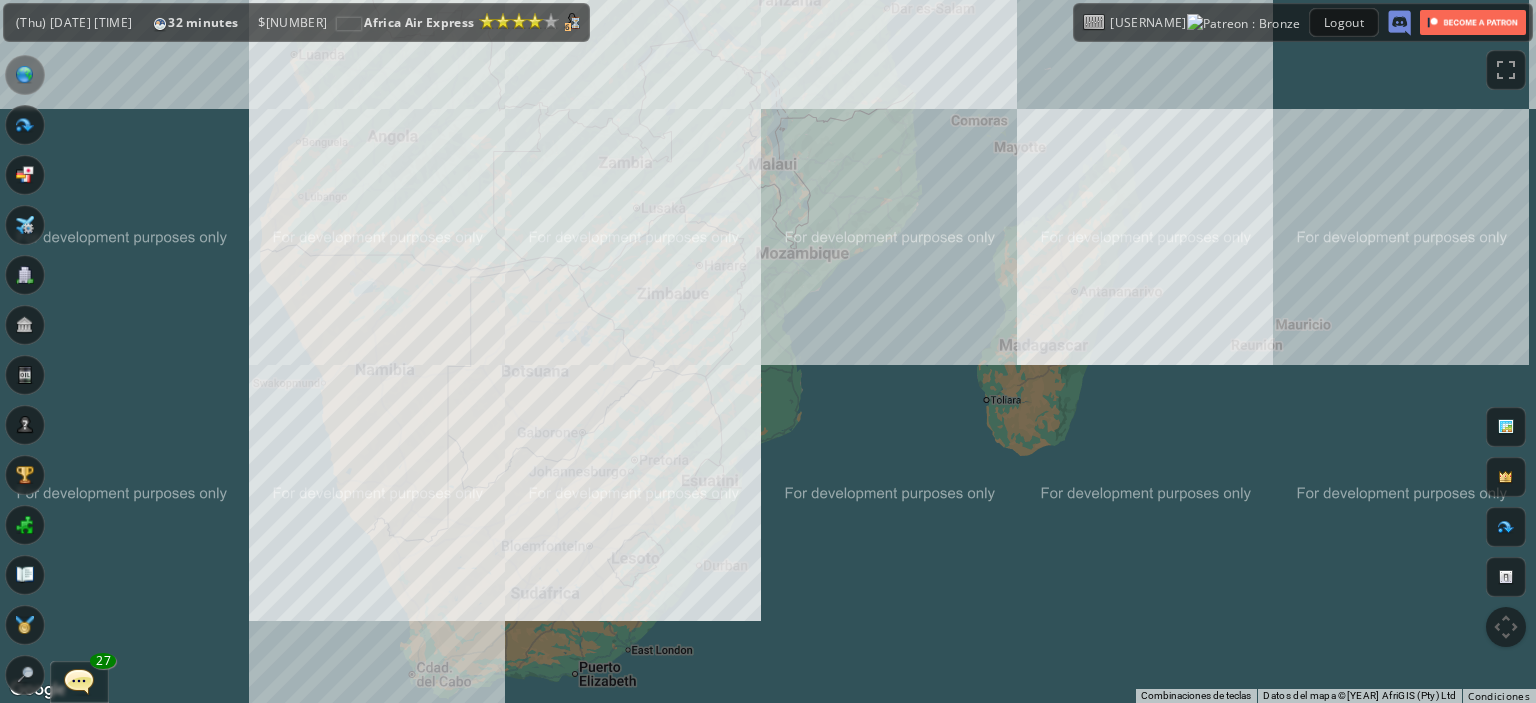 click on "Para navegar, presiona las teclas de flecha.
Mohammed V International Airport  ( CMN )
Casablanca  ( Africa )
14
4,077,746  ( 19 )
6  ( 3720 m )
0.03
Plan Flight
View Airport
Flight Map
Departures" at bounding box center [768, 351] 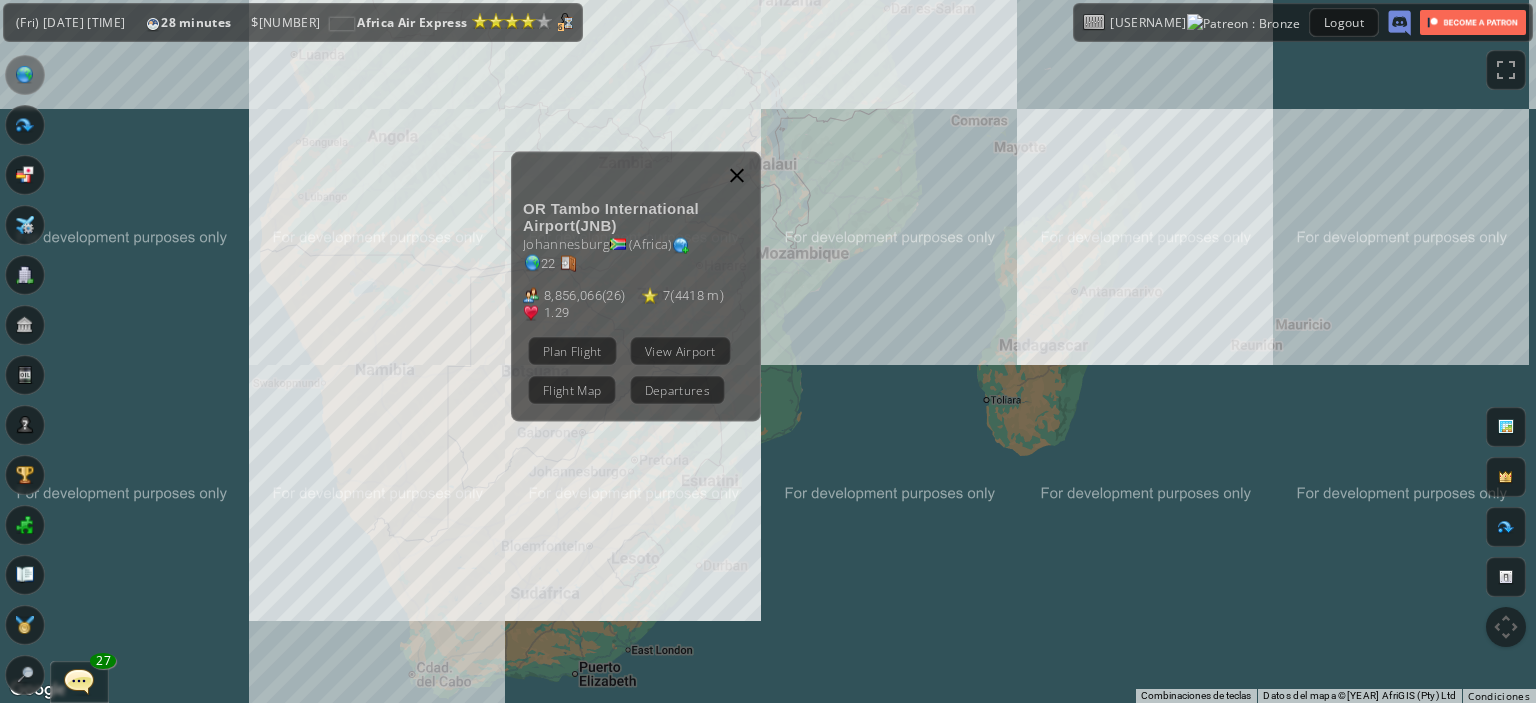 click at bounding box center [737, 175] 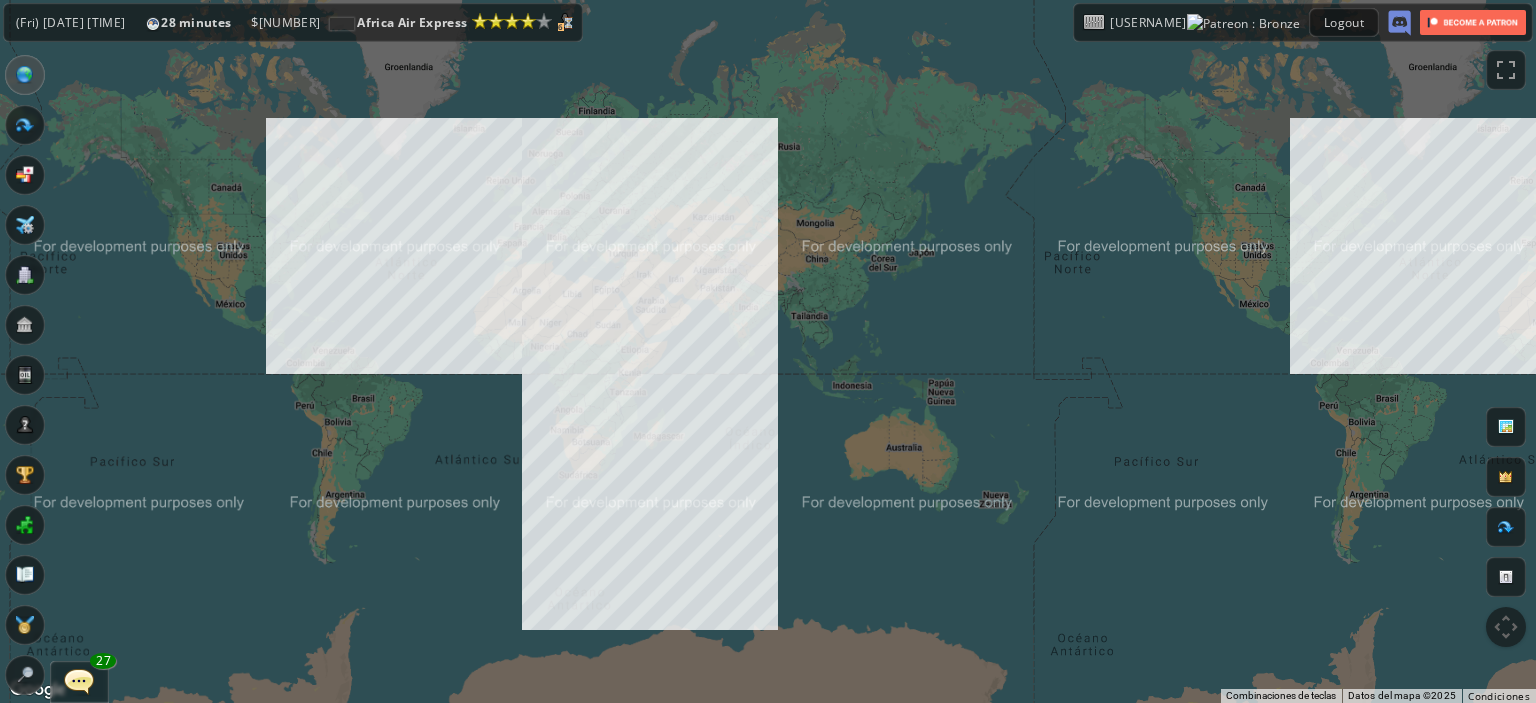 drag, startPoint x: 965, startPoint y: 127, endPoint x: 796, endPoint y: 311, distance: 249.83394 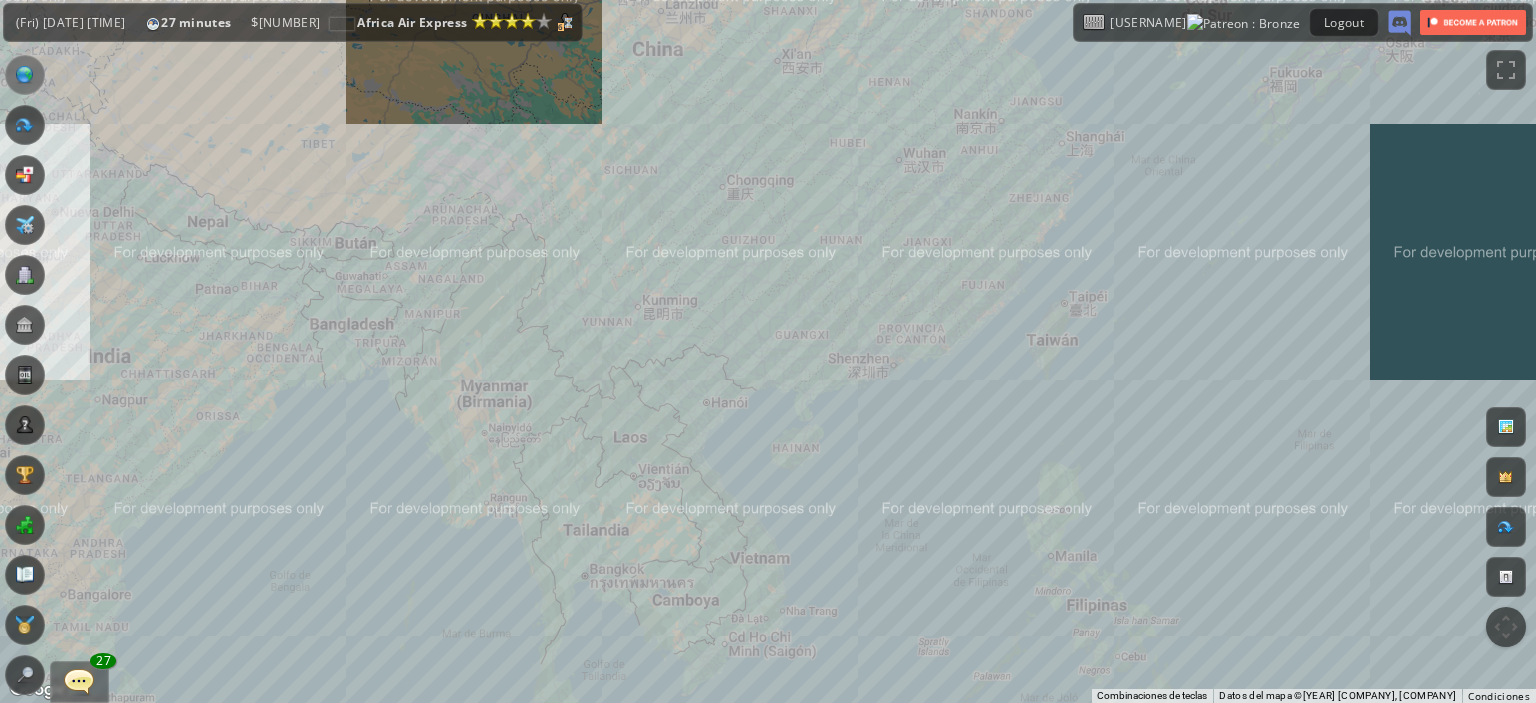 click on "Para navegar, presiona las teclas de flecha." at bounding box center [768, 351] 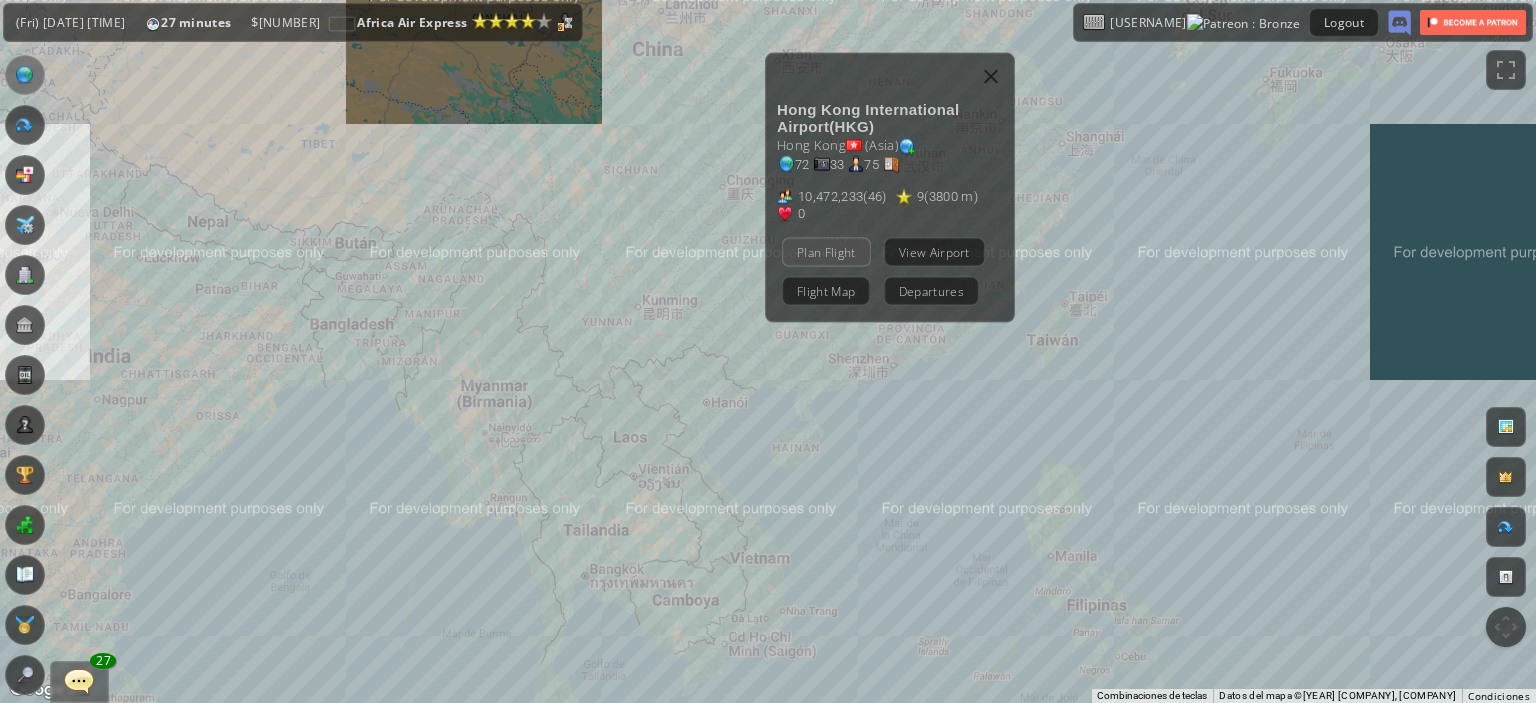 click on "Plan Flight" at bounding box center (826, 251) 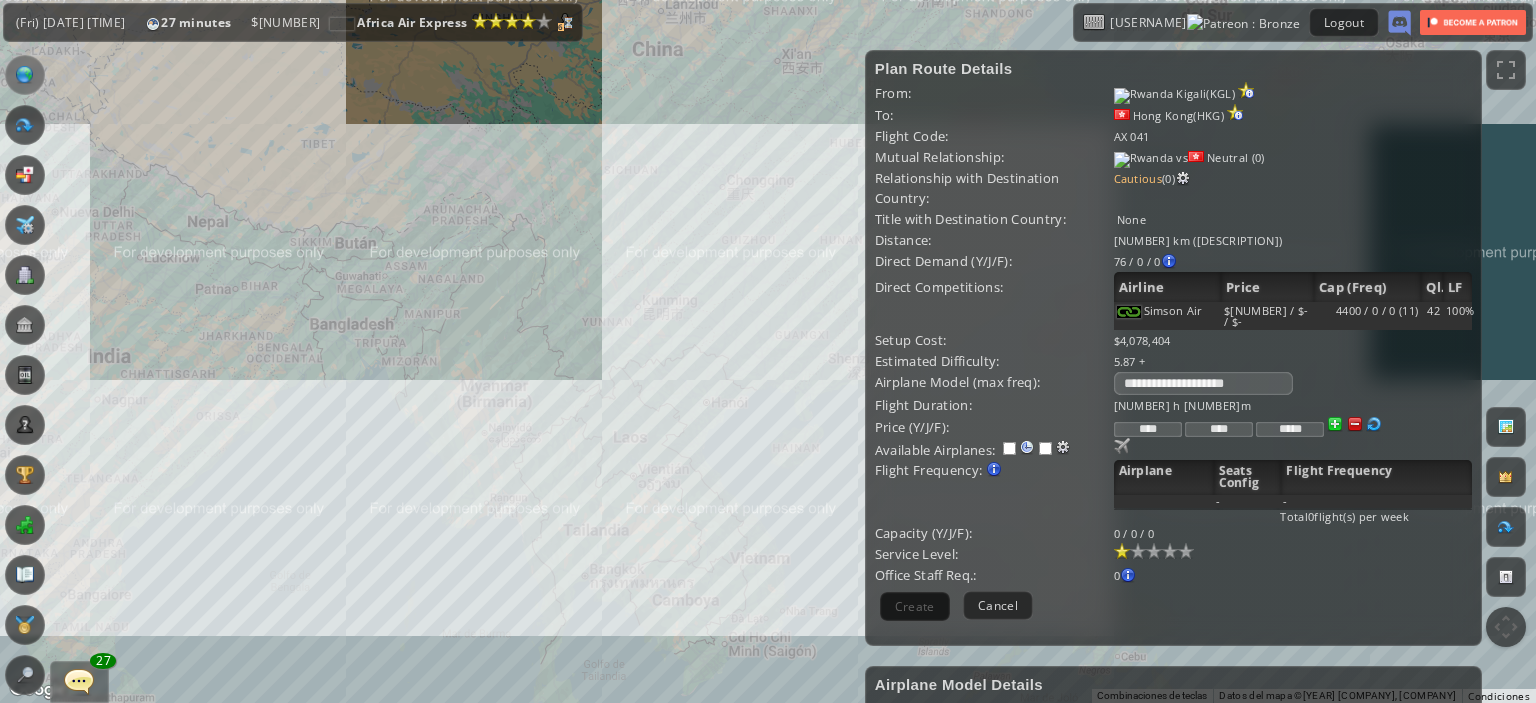 click at bounding box center [1355, 424] 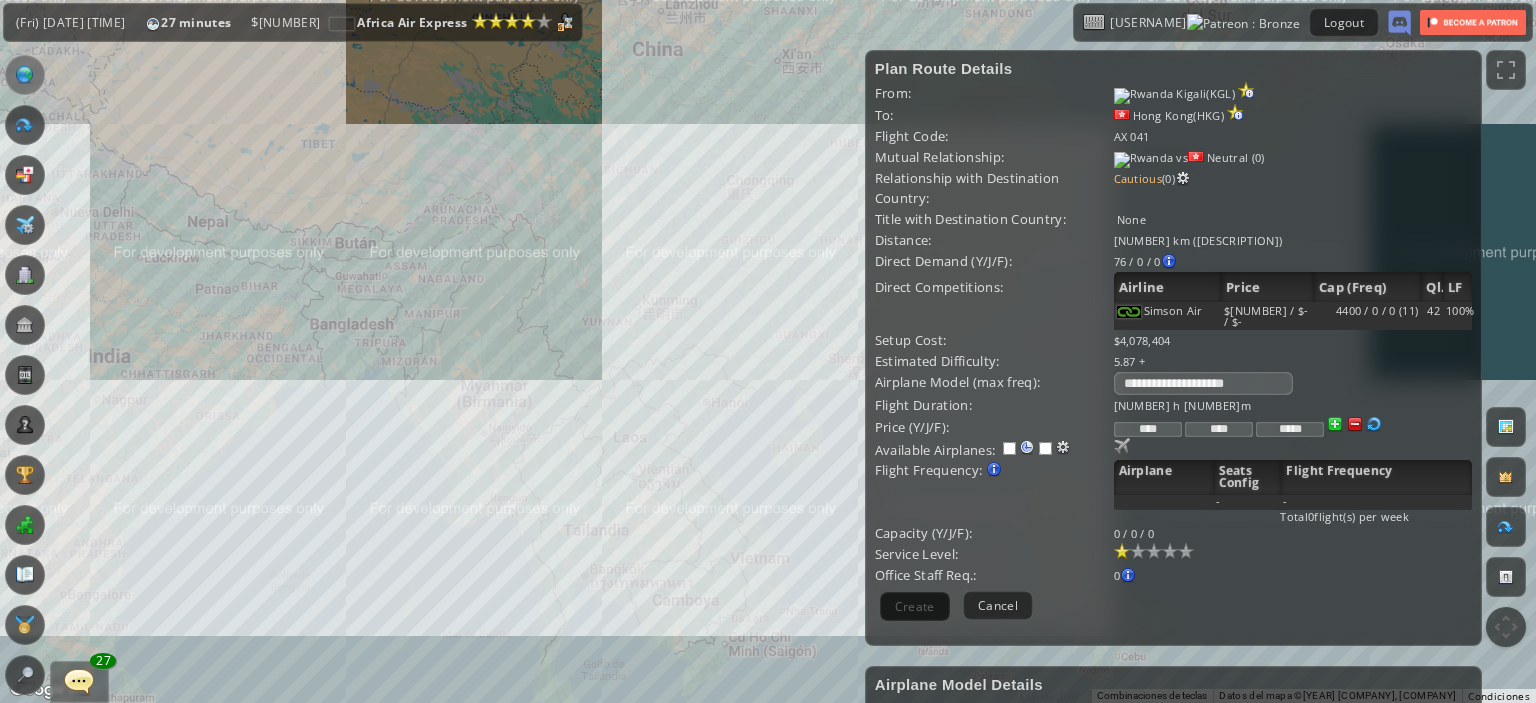 click at bounding box center [1355, 424] 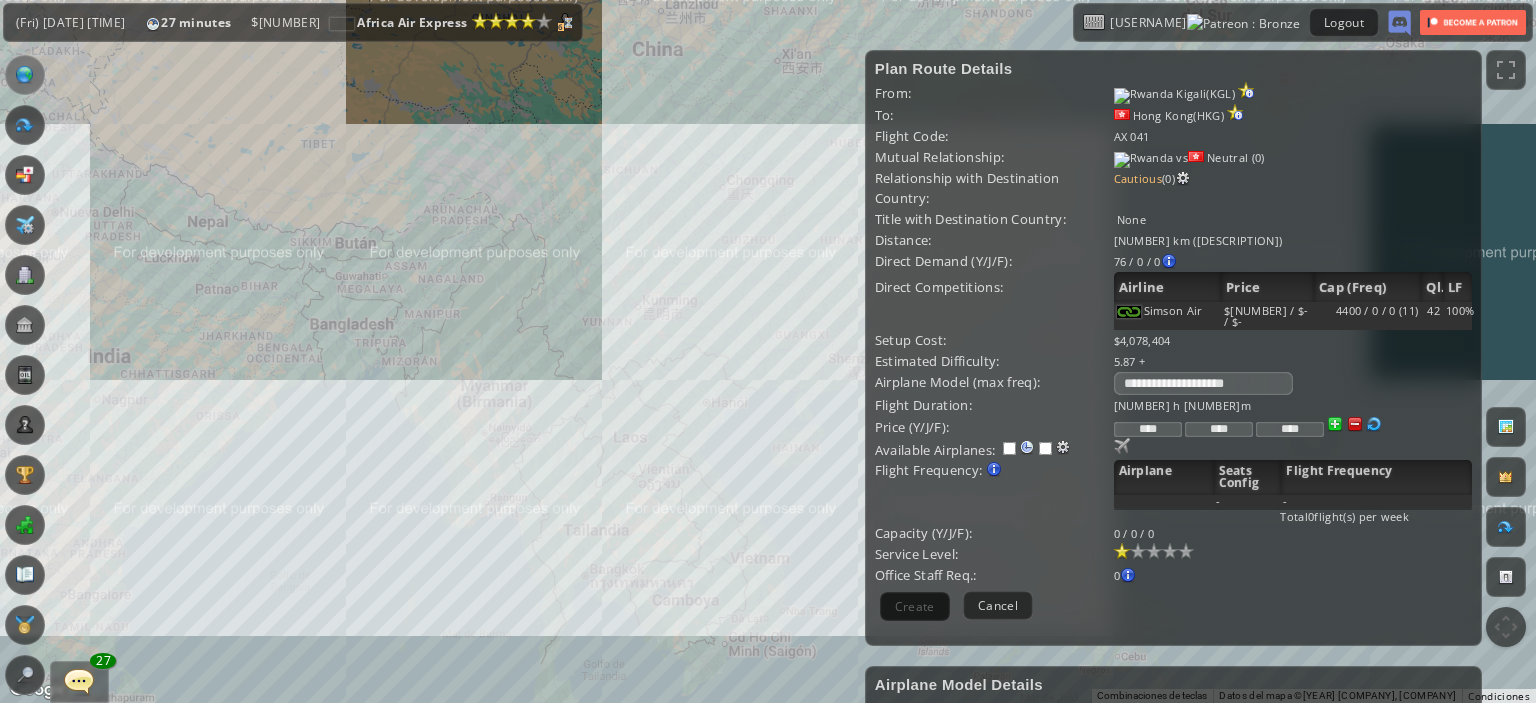 click at bounding box center (1355, 424) 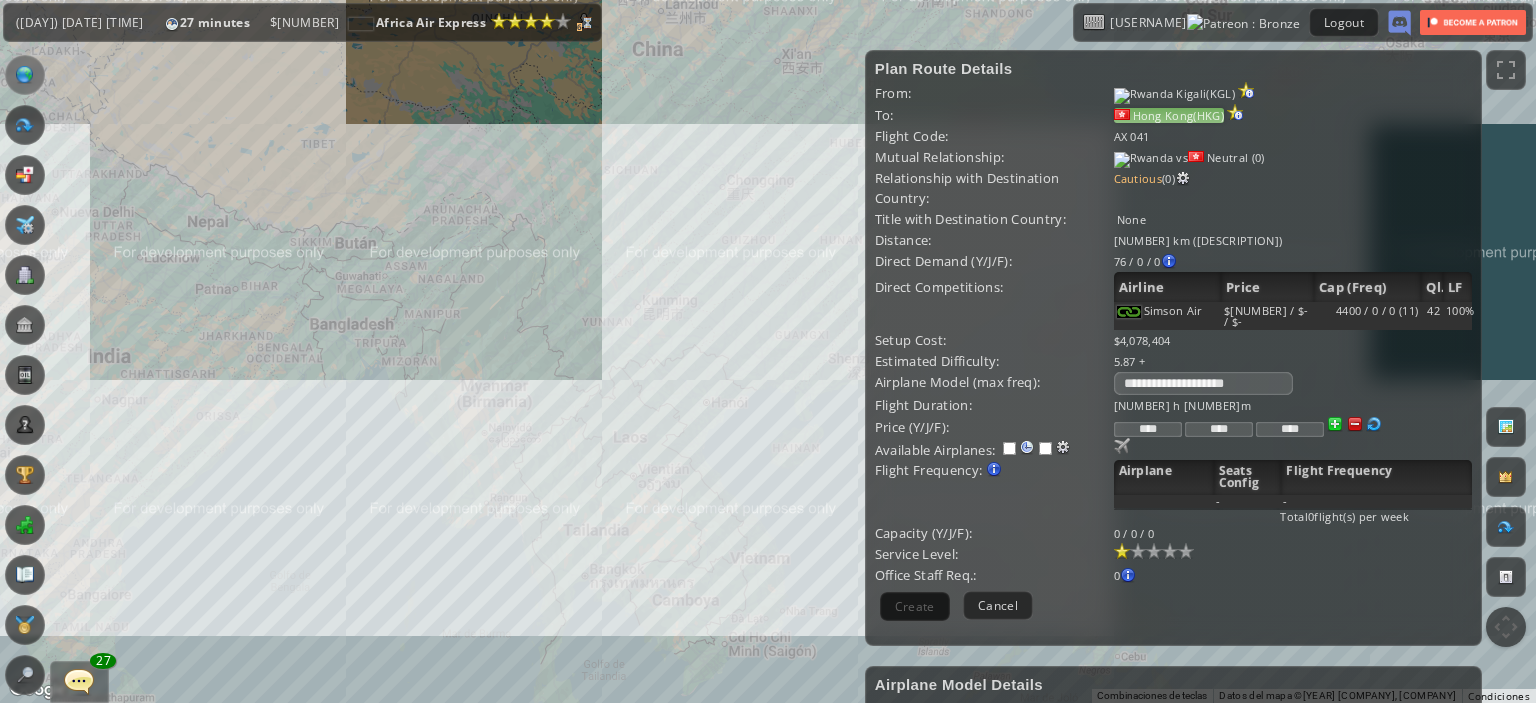 click at bounding box center [1122, 114] 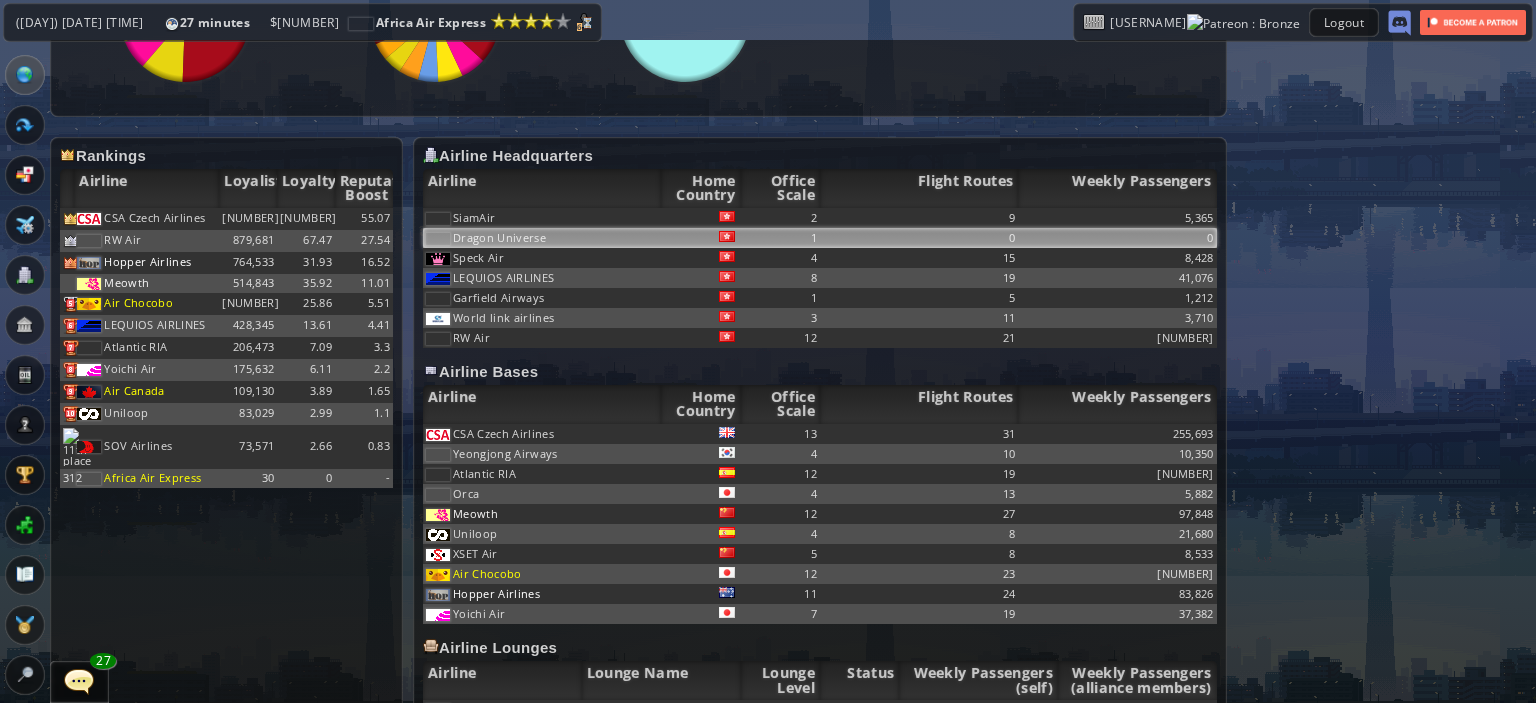 scroll, scrollTop: 1000, scrollLeft: 0, axis: vertical 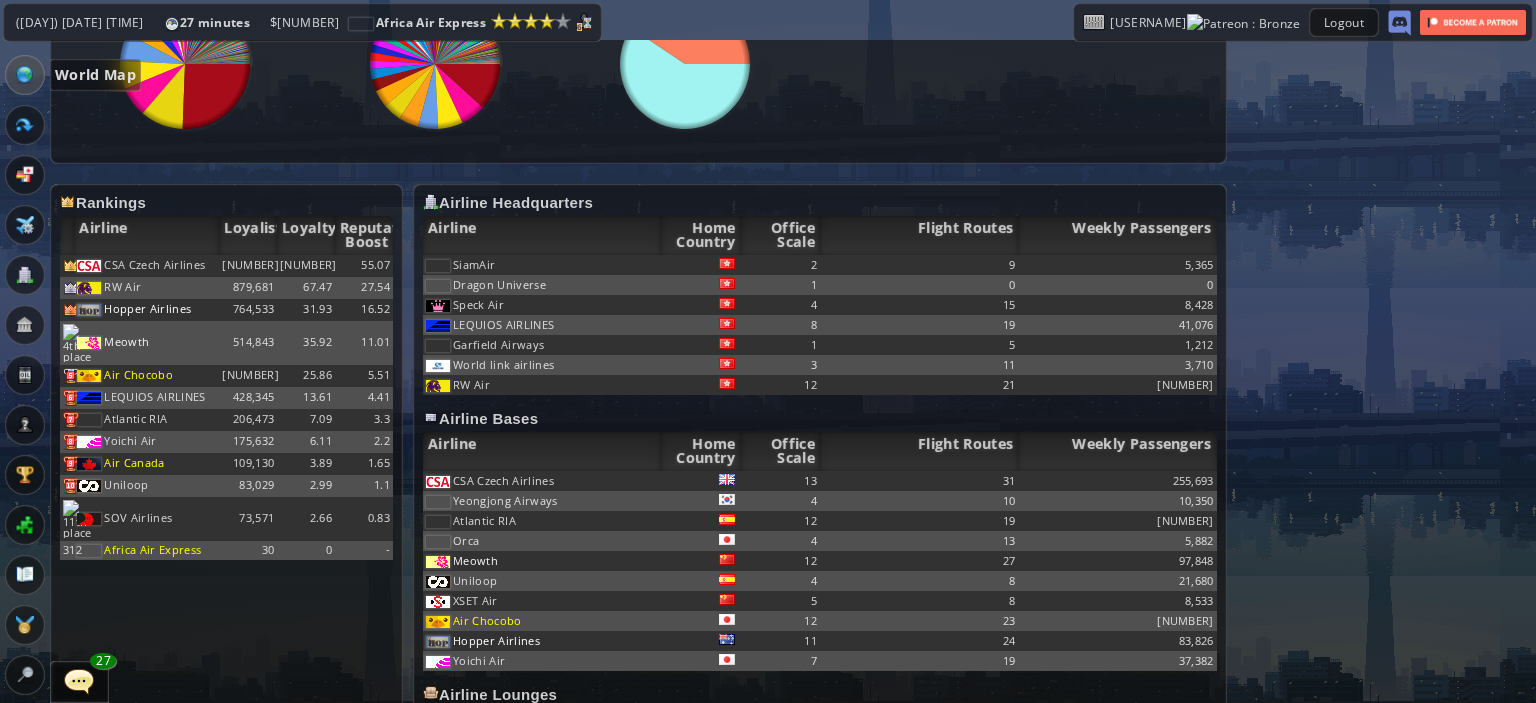 click at bounding box center (25, 75) 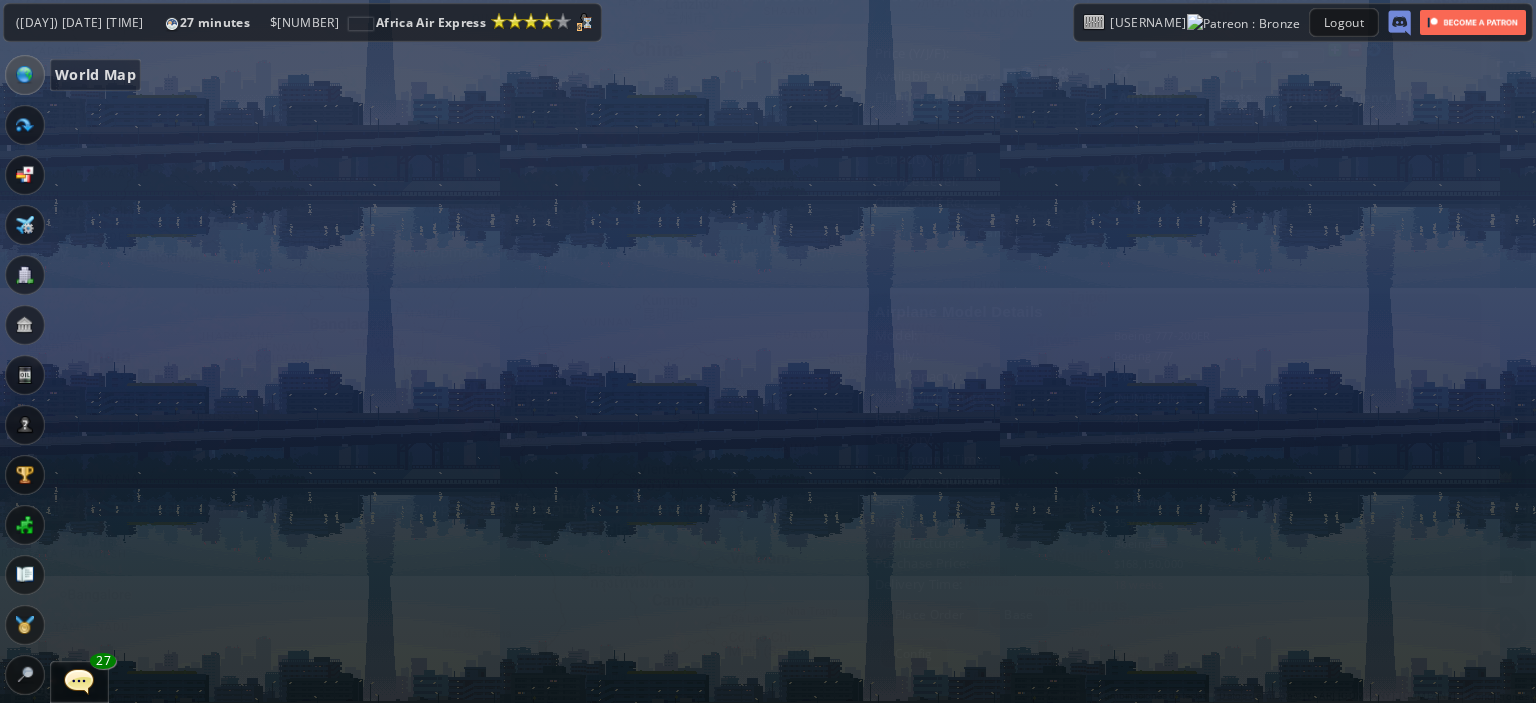 scroll, scrollTop: 356, scrollLeft: 0, axis: vertical 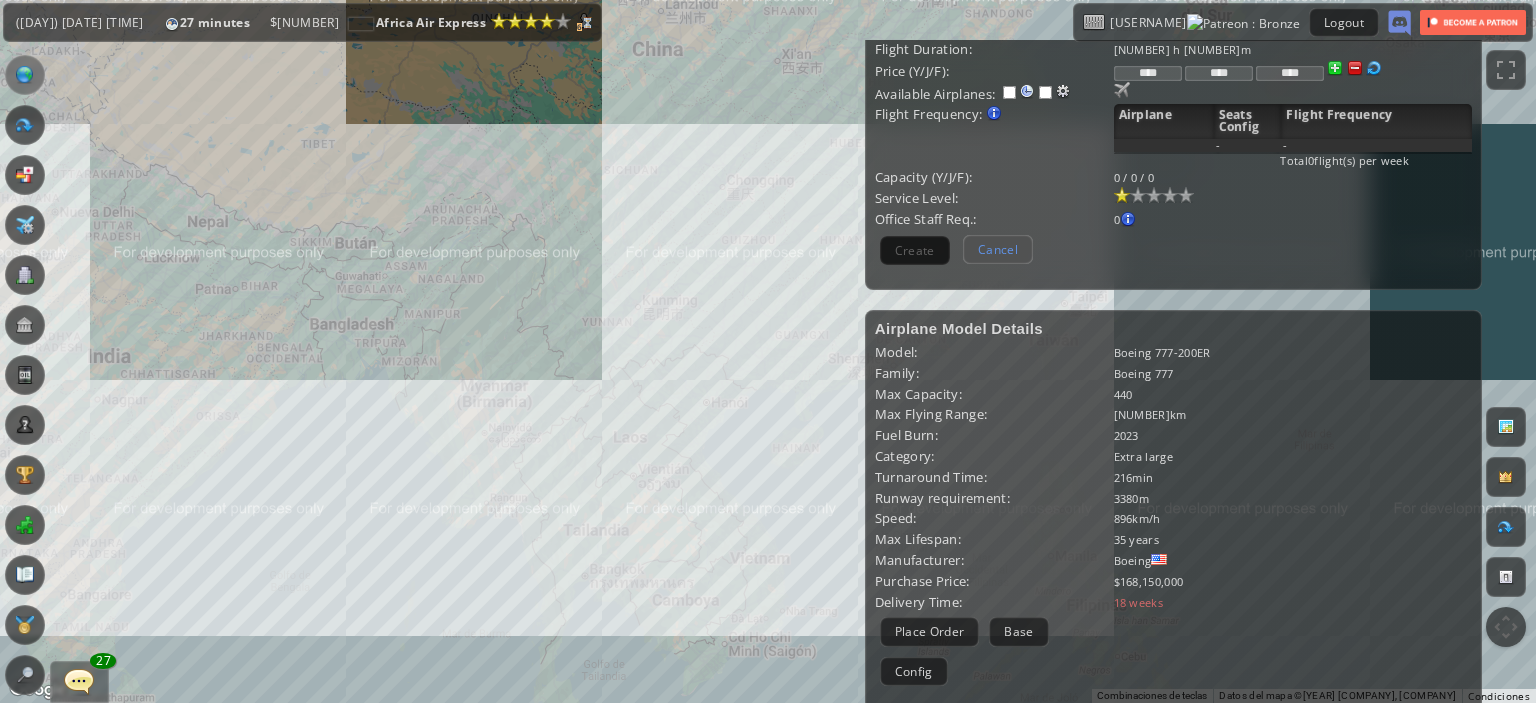 click on "Cancel" at bounding box center (998, 249) 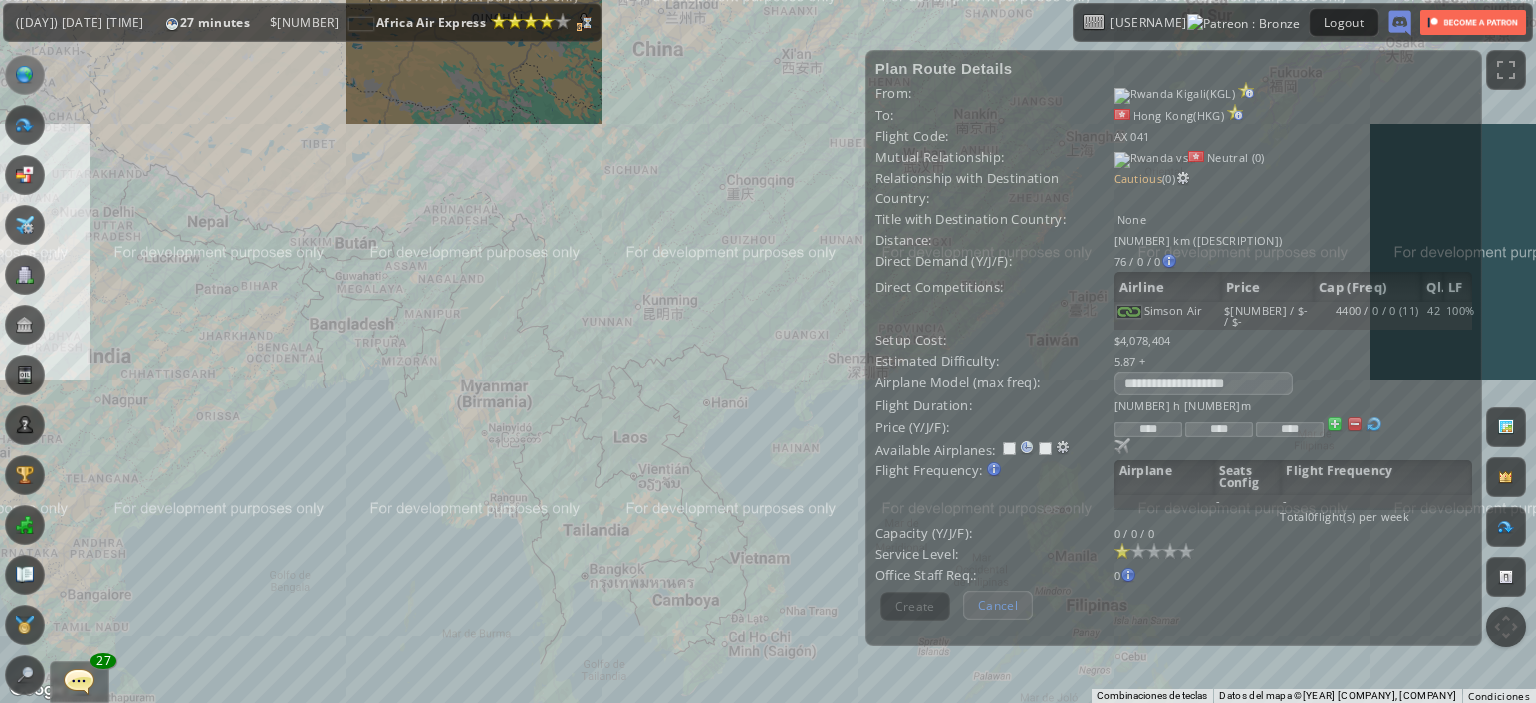 scroll, scrollTop: 0, scrollLeft: 0, axis: both 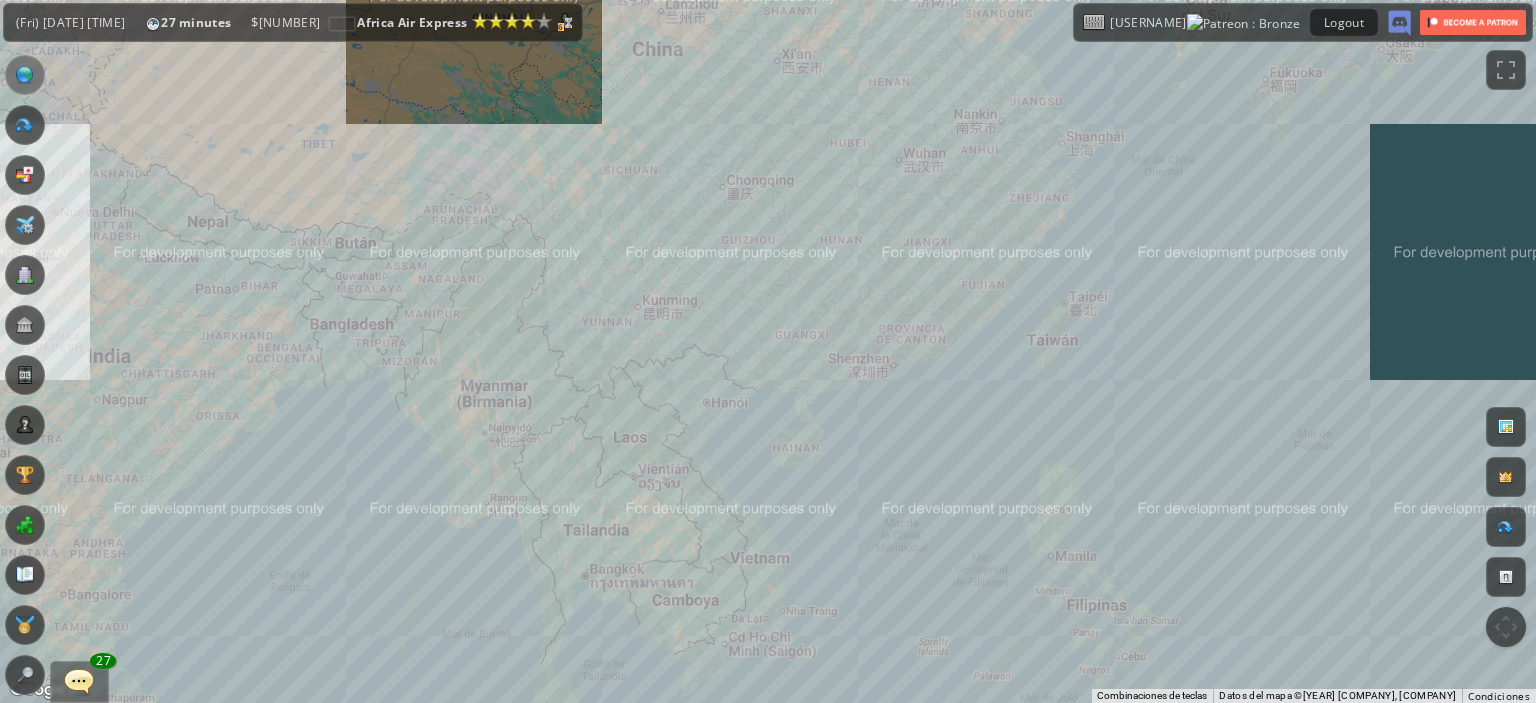 click on "Para navegar, presiona las teclas de flecha." at bounding box center (768, 351) 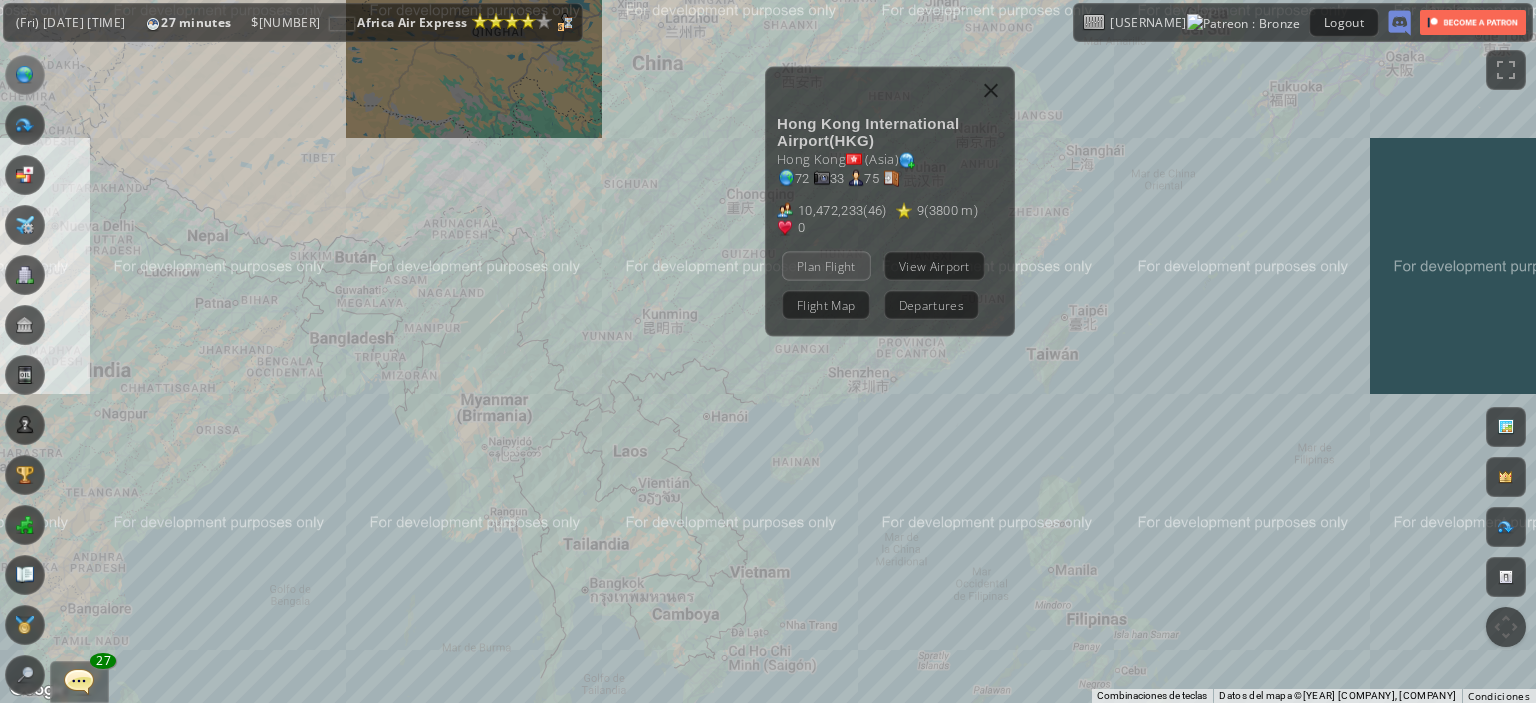 click on "Plan Flight" at bounding box center (826, 265) 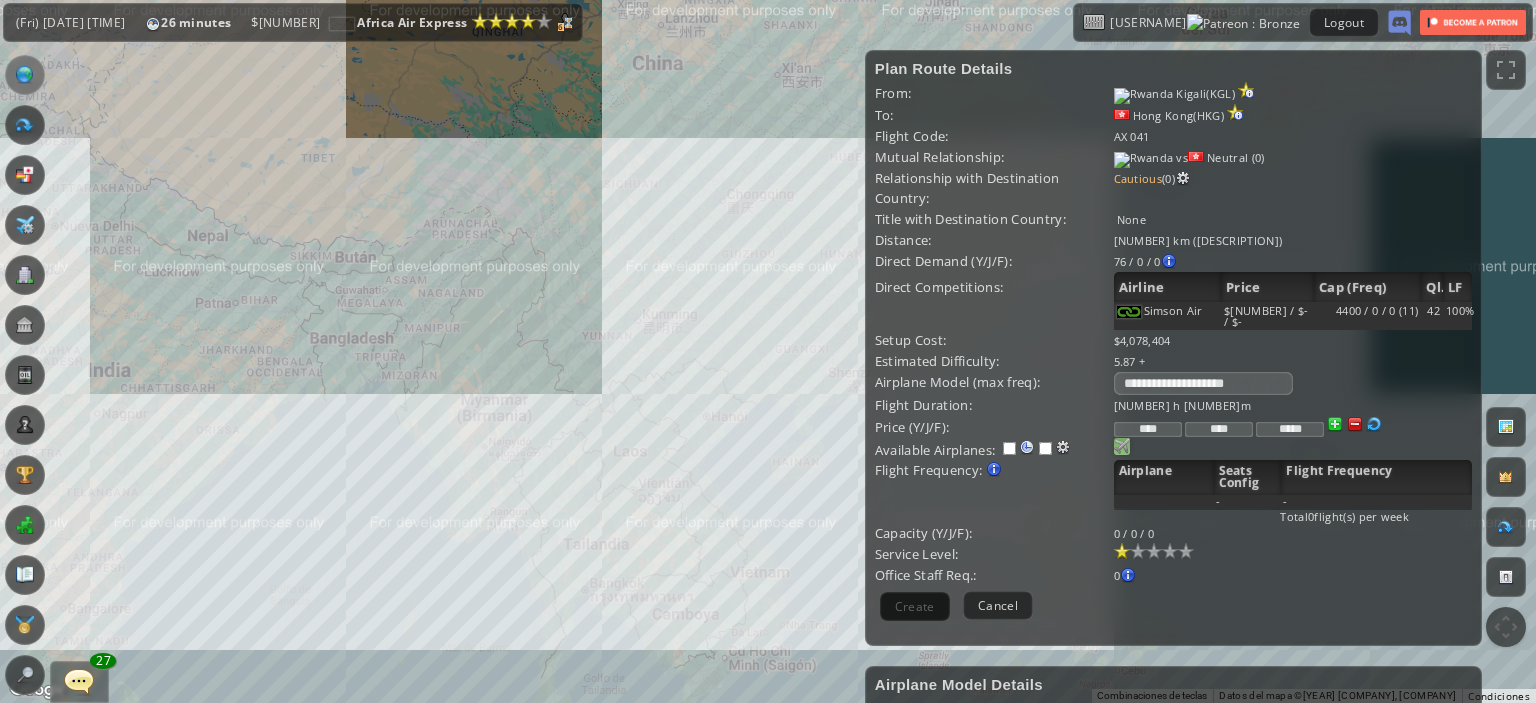 click at bounding box center (1122, 446) 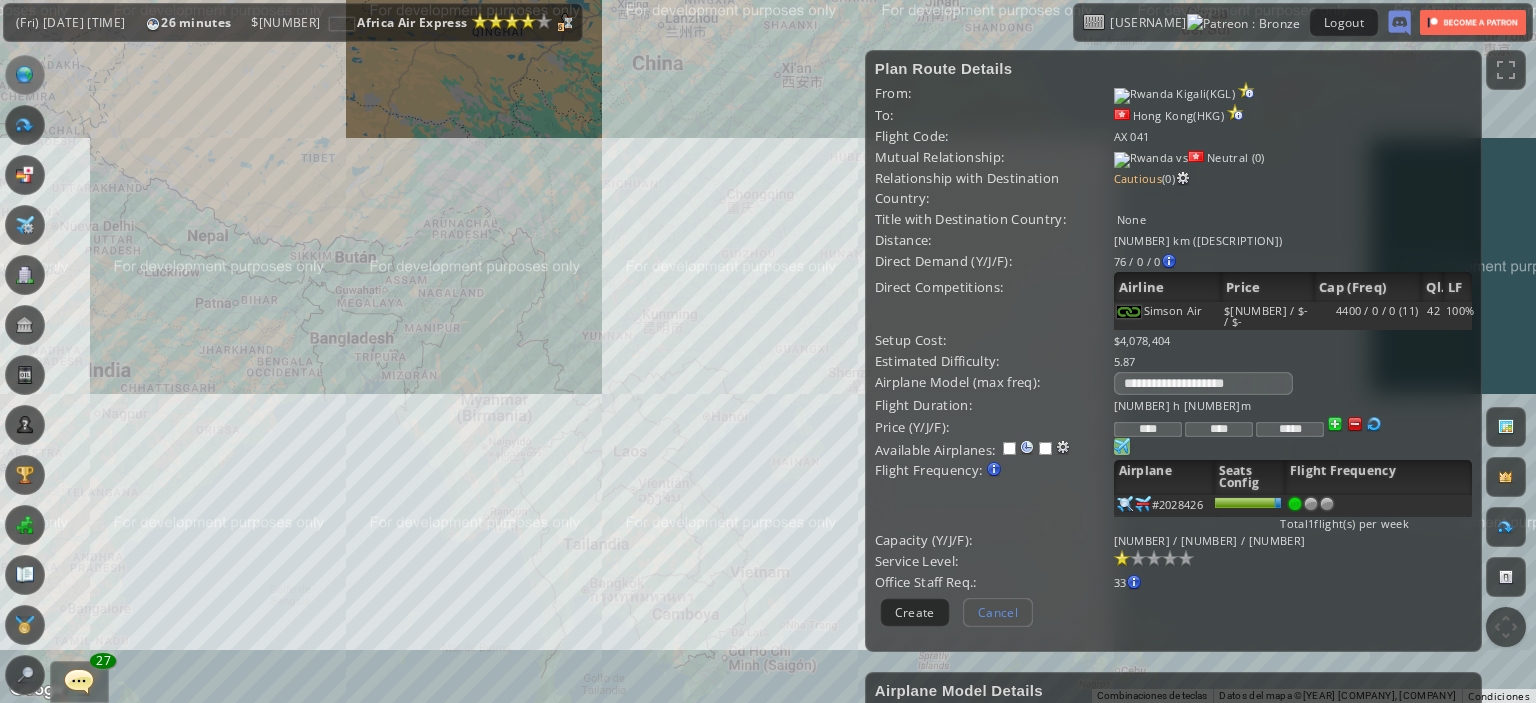 click on "Cancel" at bounding box center [998, 612] 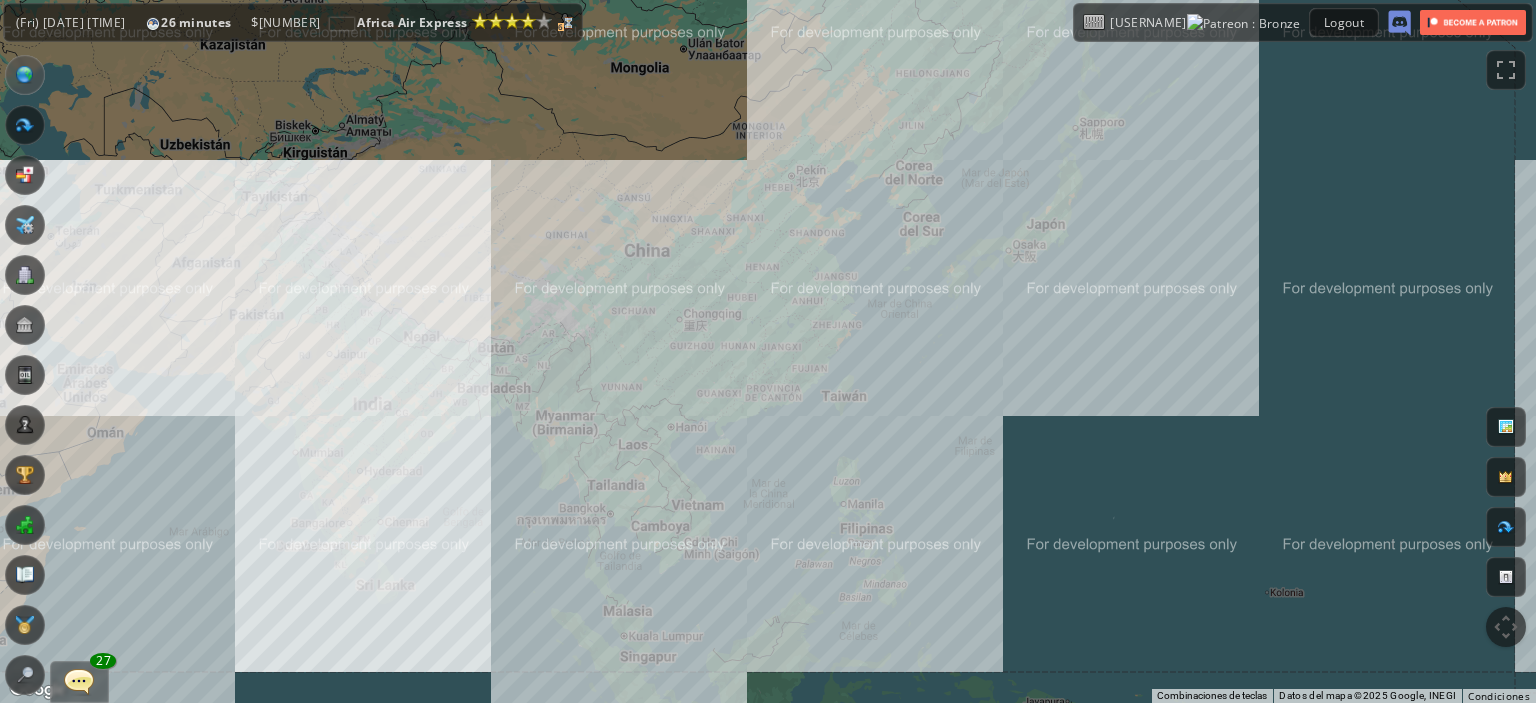 click on "Para navegar, presiona las teclas de flecha." at bounding box center (768, 351) 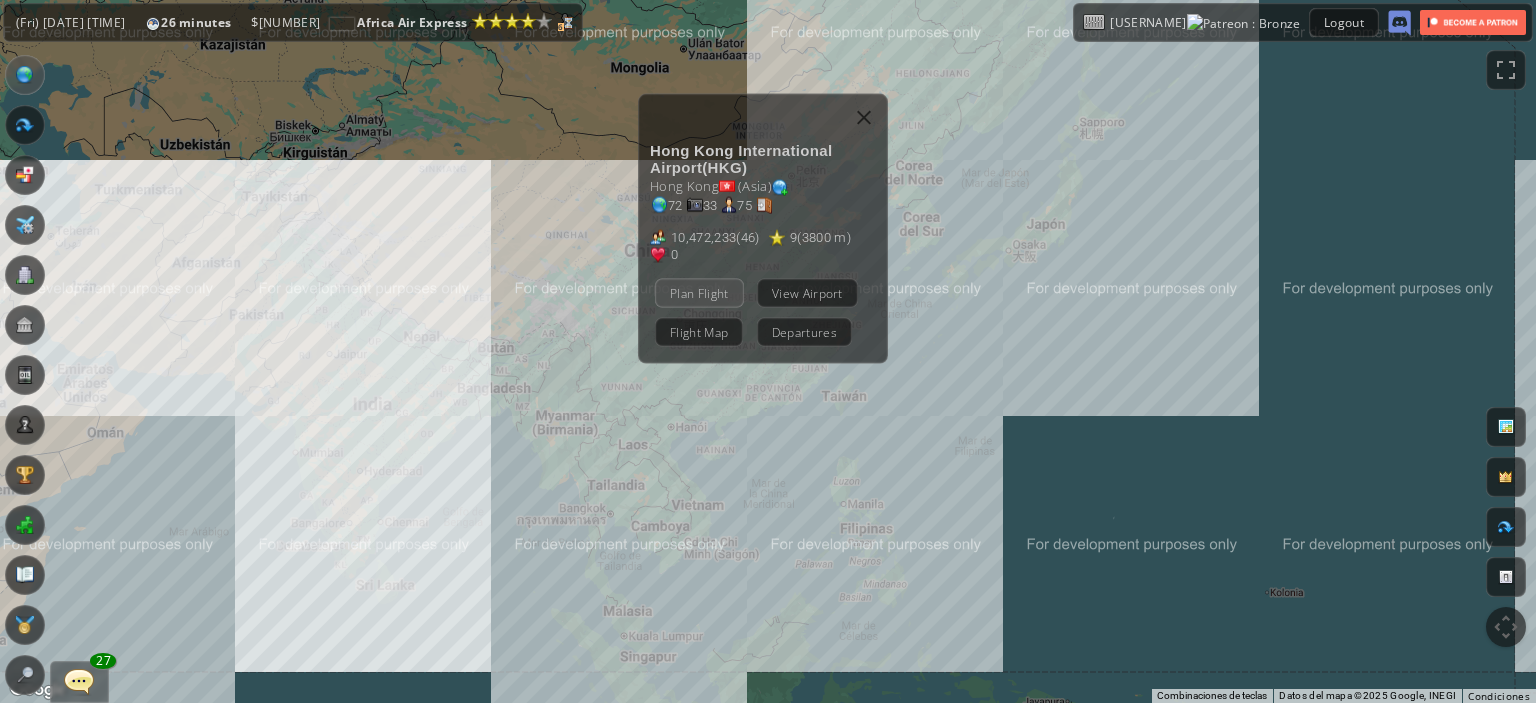 click on "Plan Flight" at bounding box center (699, 292) 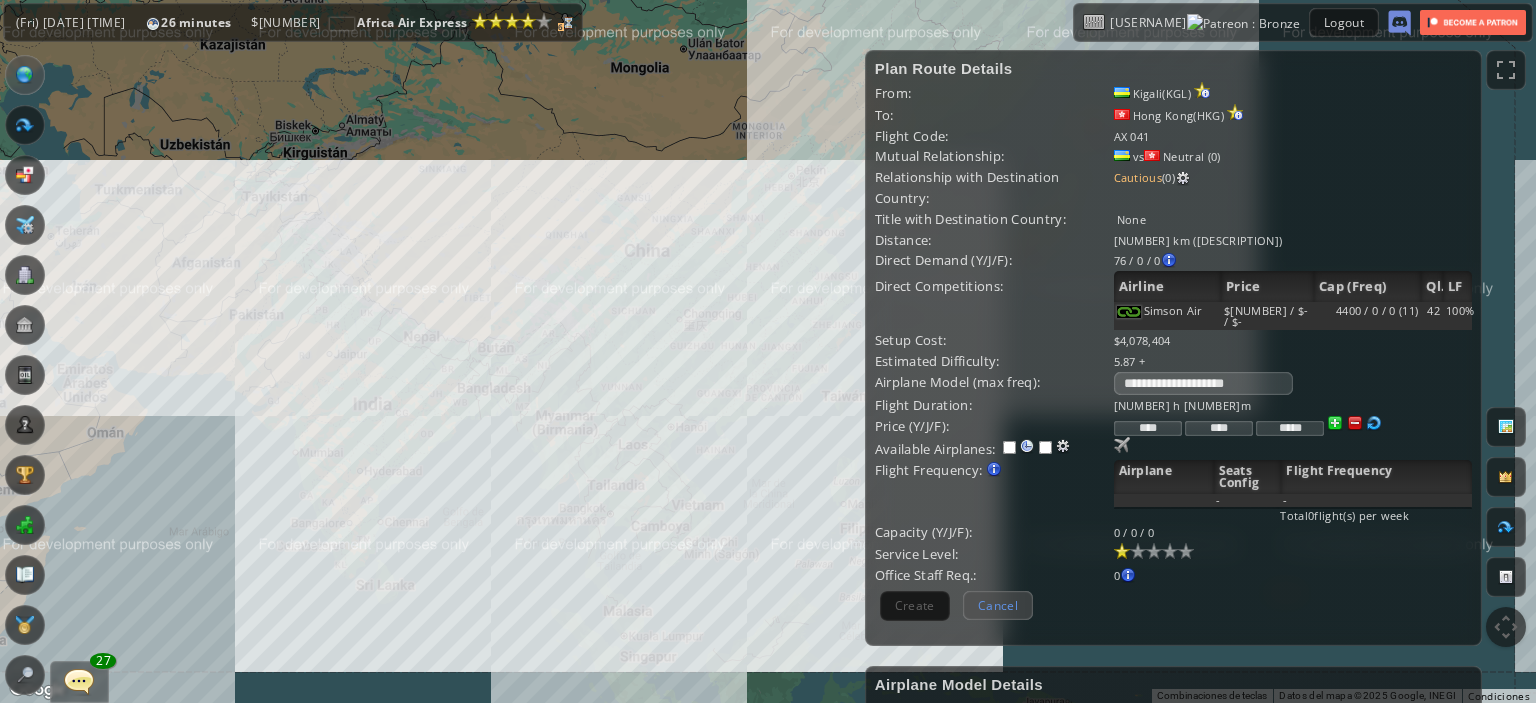 click on "Cancel" at bounding box center (998, 605) 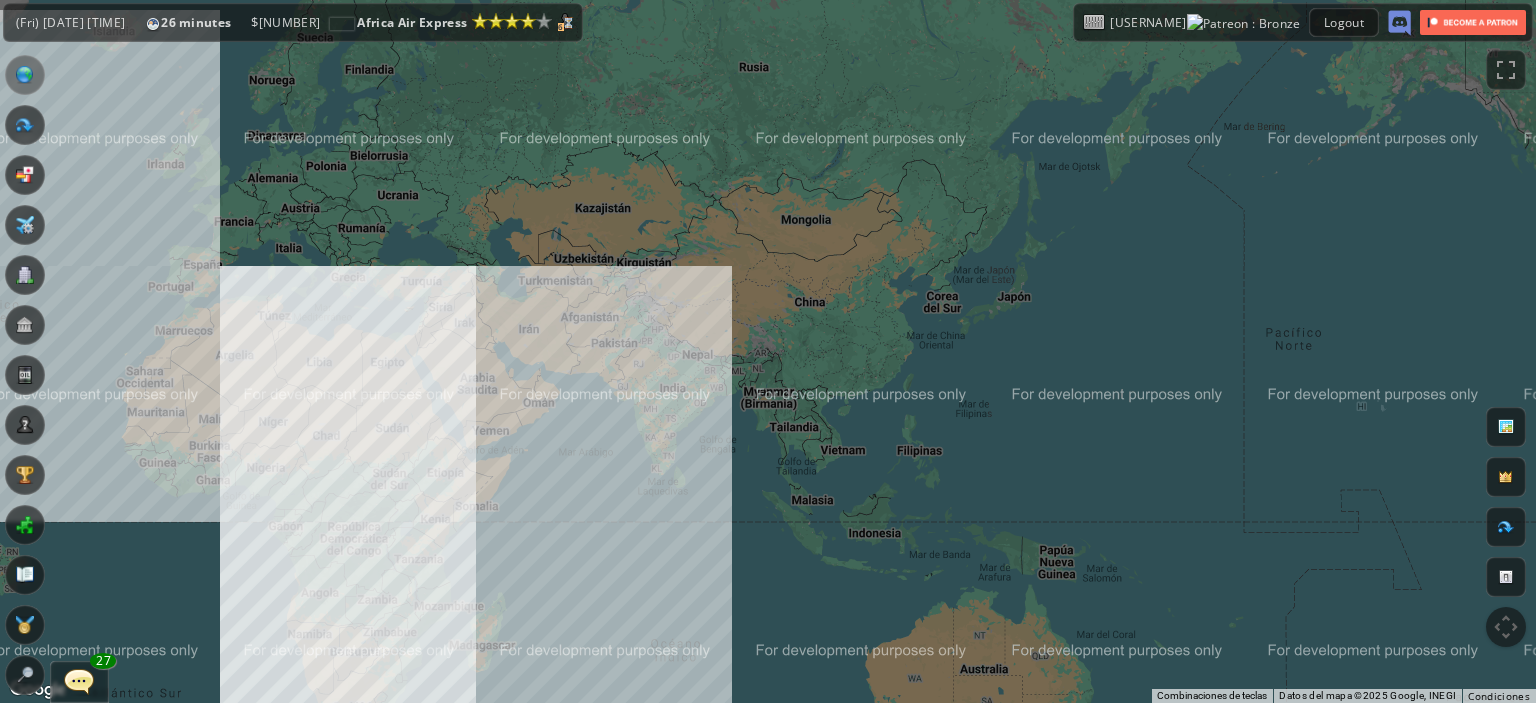 drag, startPoint x: 425, startPoint y: 473, endPoint x: 706, endPoint y: 436, distance: 283.42548 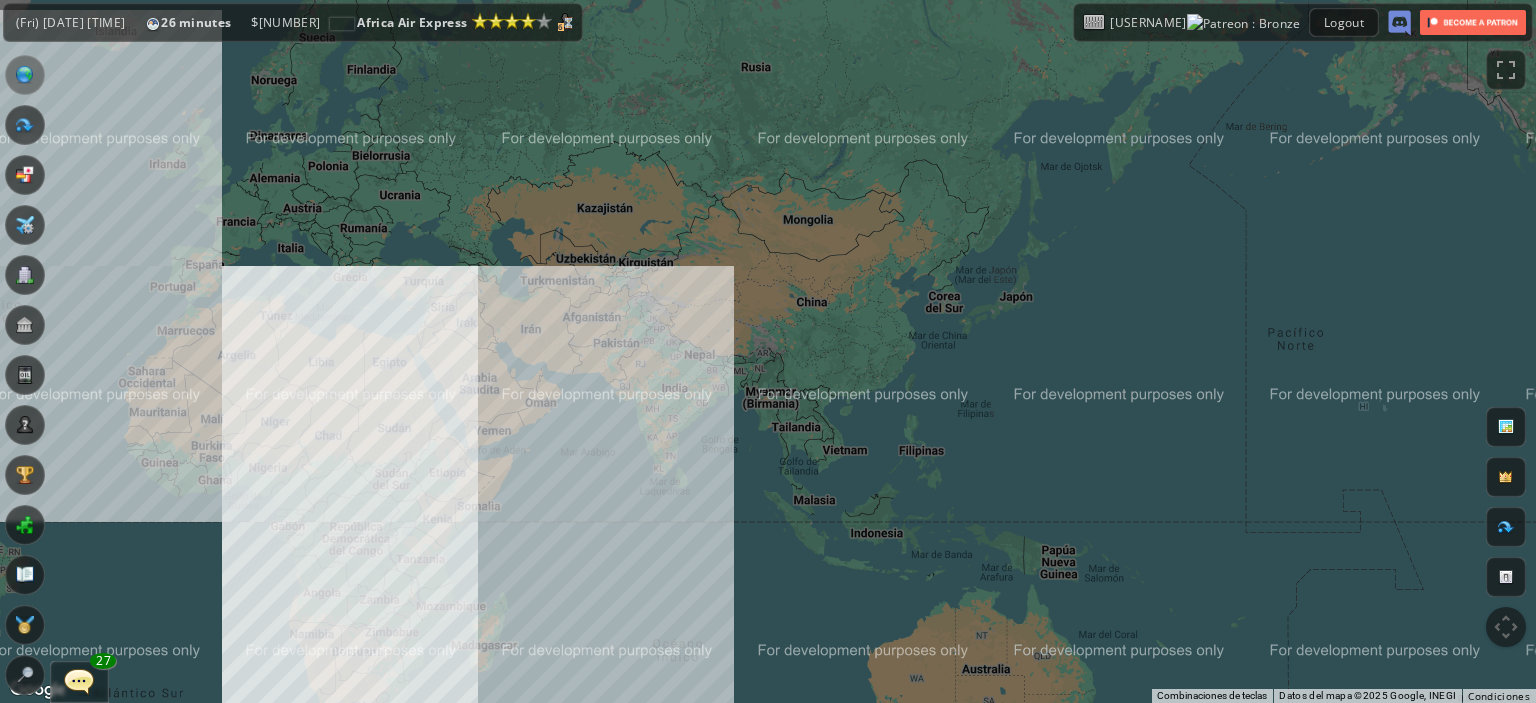 click on "Para navegar, presiona las teclas de flecha." at bounding box center [768, 351] 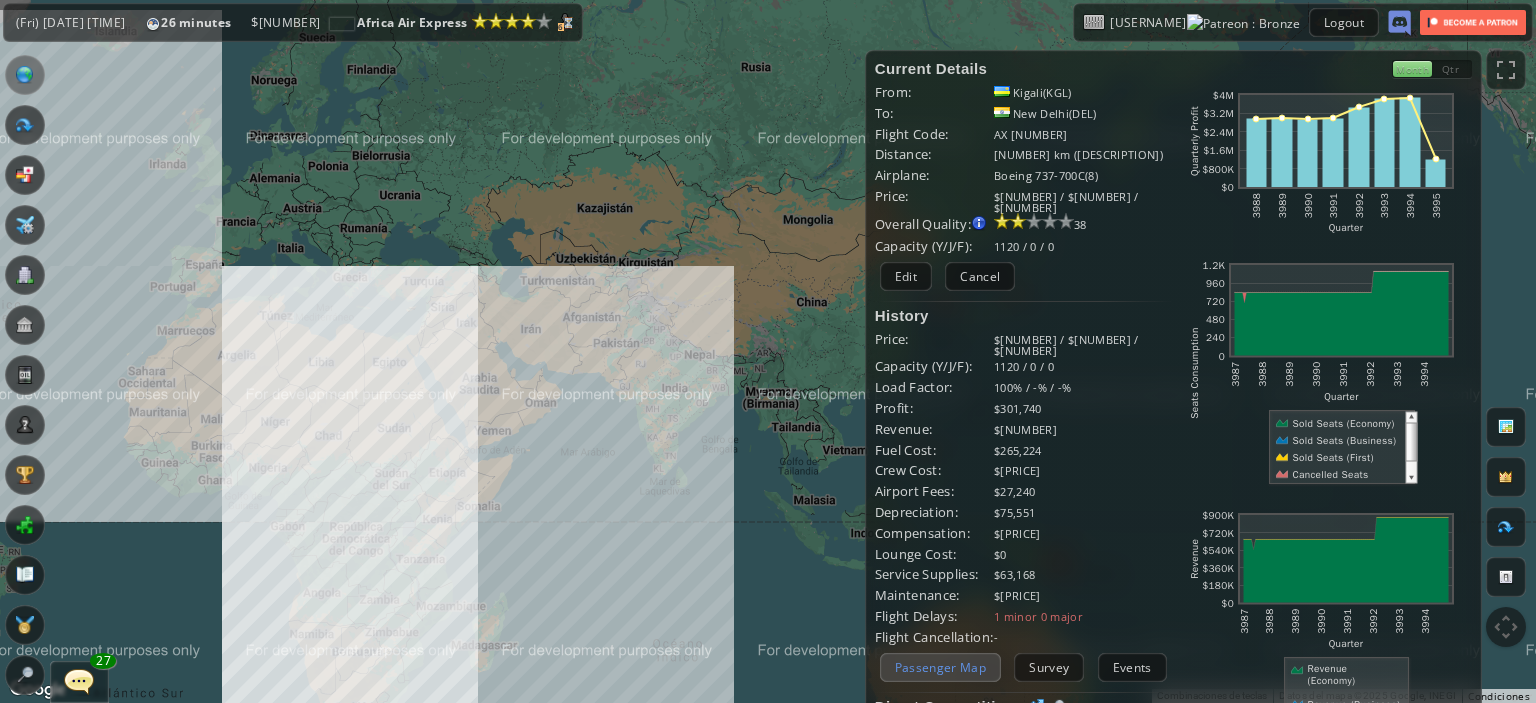 click on "Passenger Map" at bounding box center (940, 667) 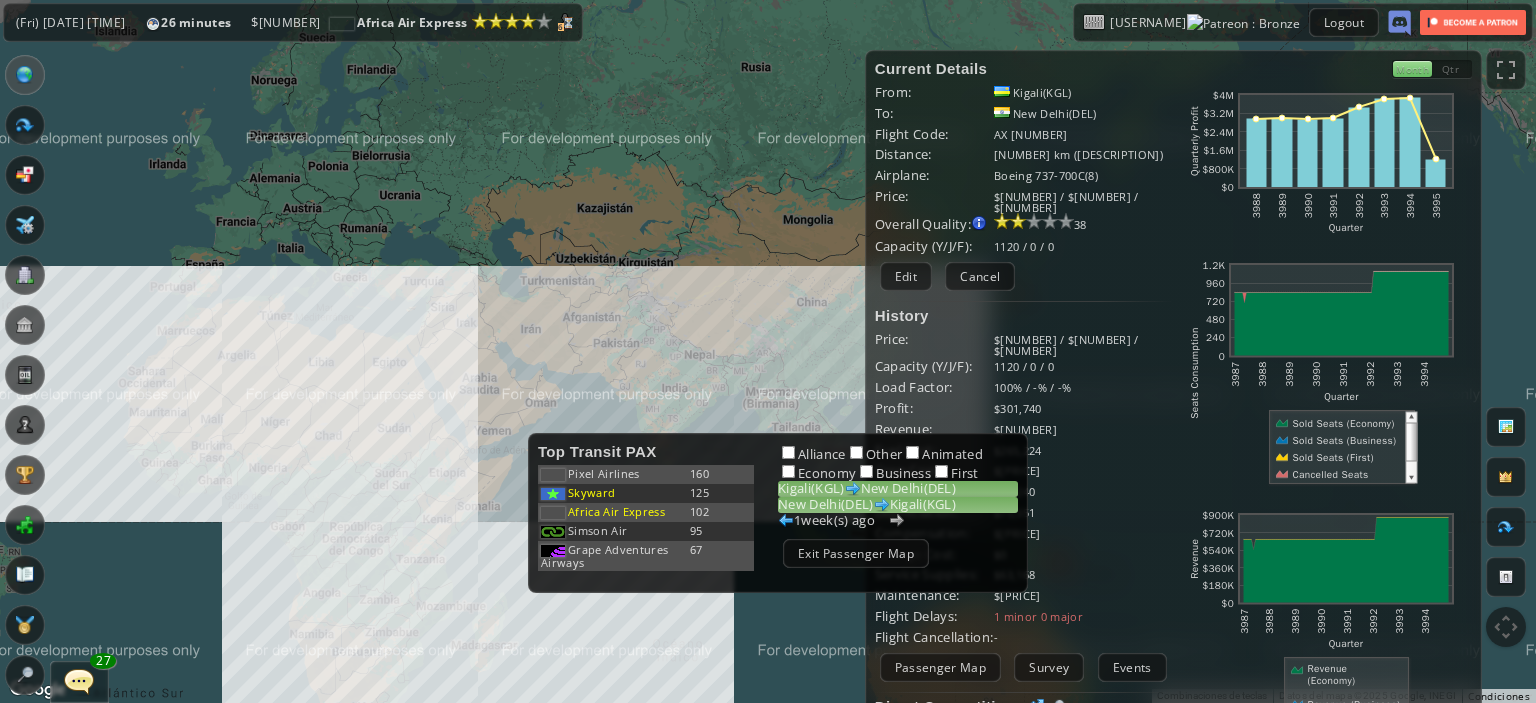 click on "New Delhi(DEL) Kigali(KGL)" at bounding box center [898, 505] 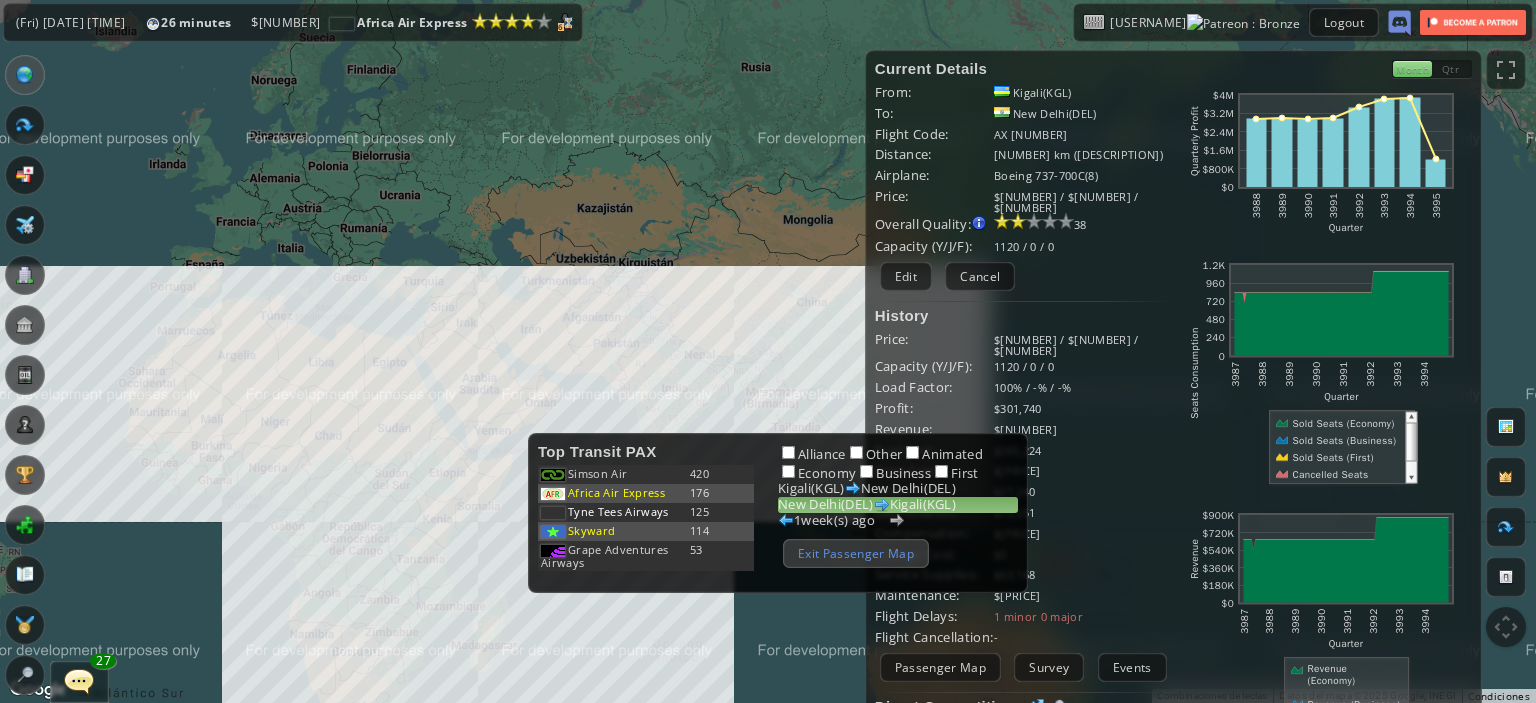 click on "Exit Passenger Map" at bounding box center [856, 553] 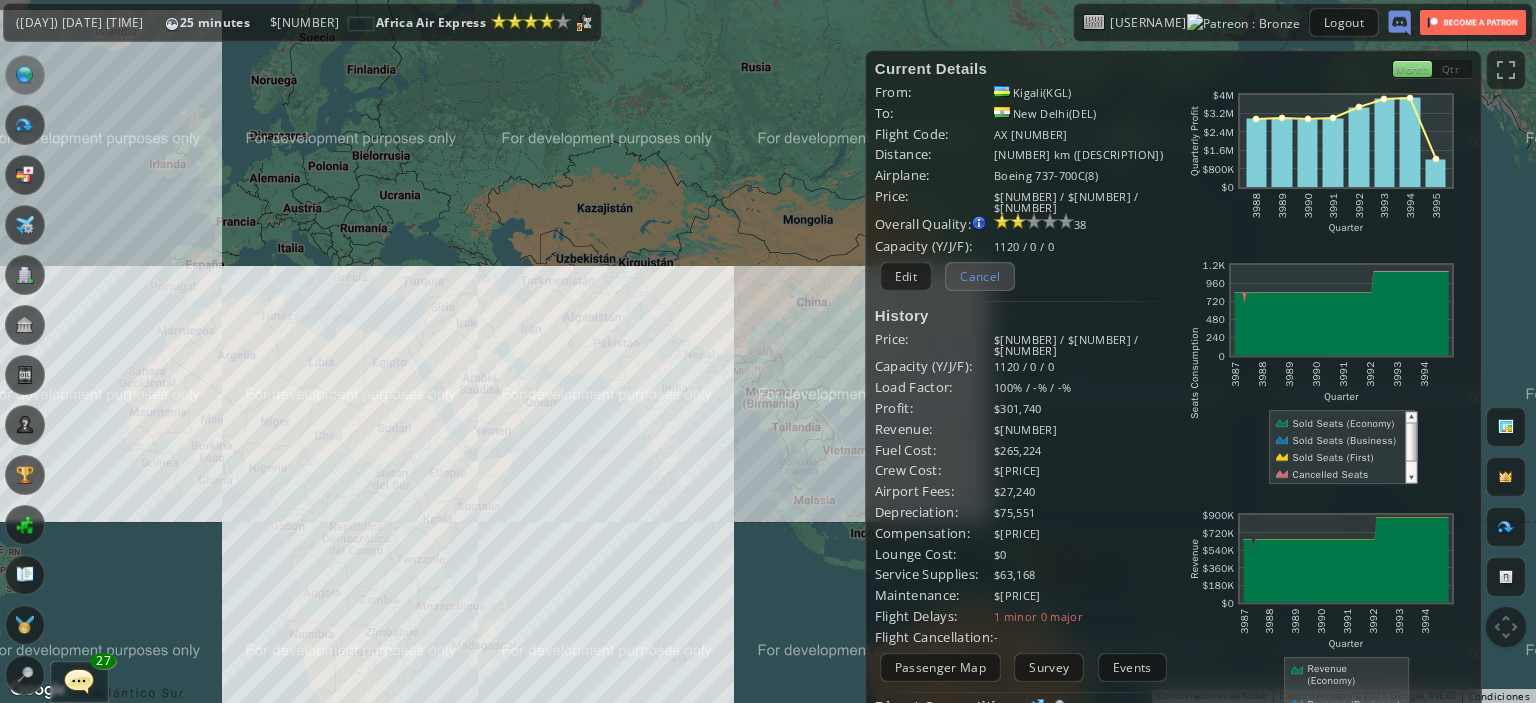 click on "Cancel" at bounding box center [980, 276] 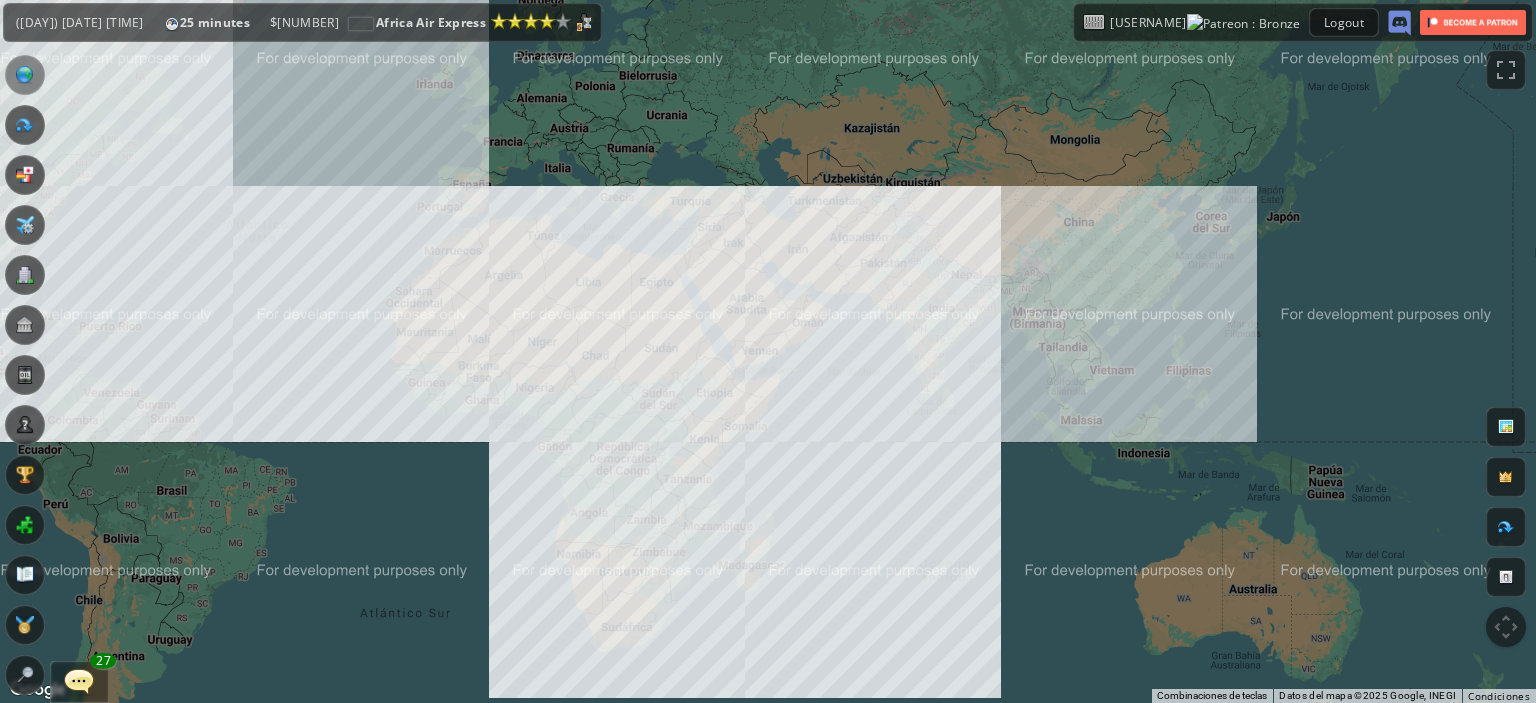 drag, startPoint x: 411, startPoint y: 498, endPoint x: 679, endPoint y: 418, distance: 279.68555 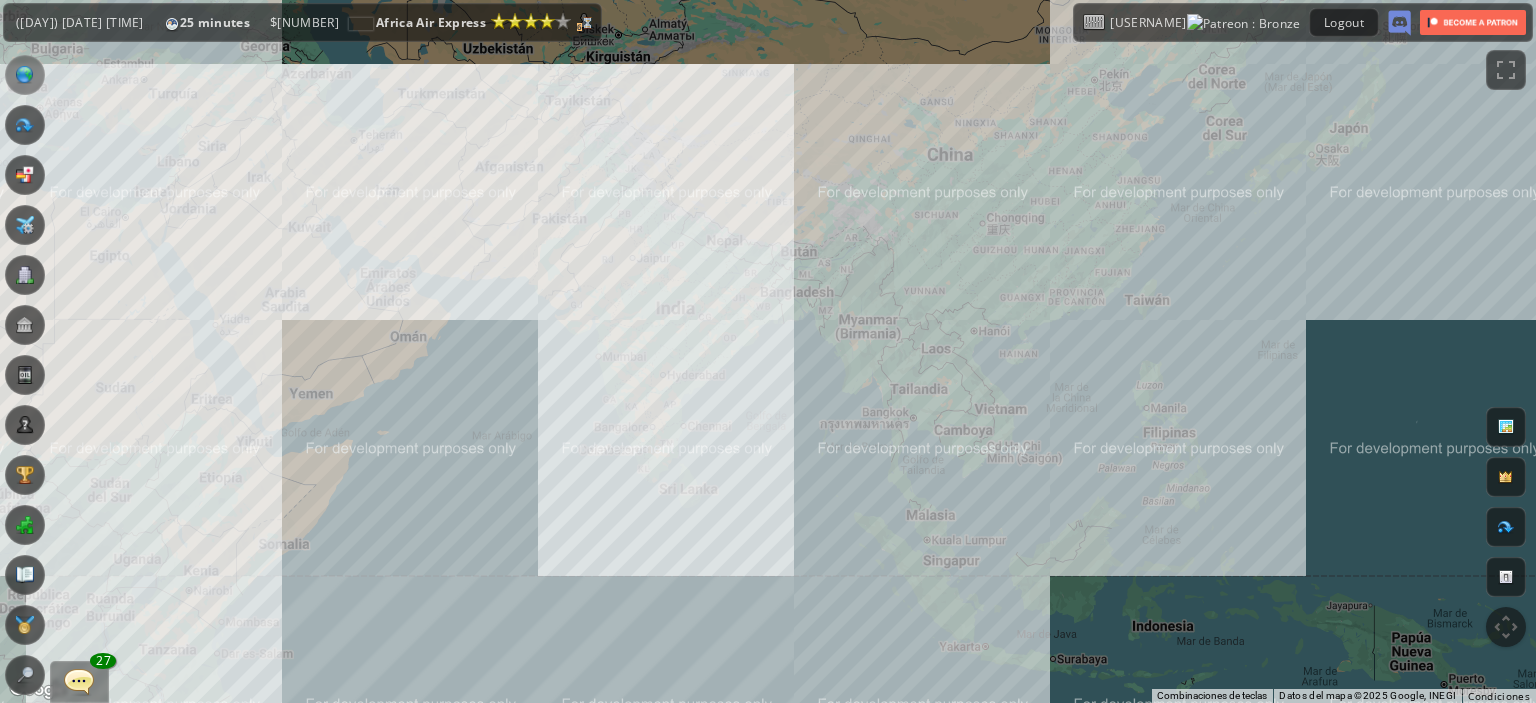 click on "Para navegar, presiona las teclas de flecha." at bounding box center (768, 351) 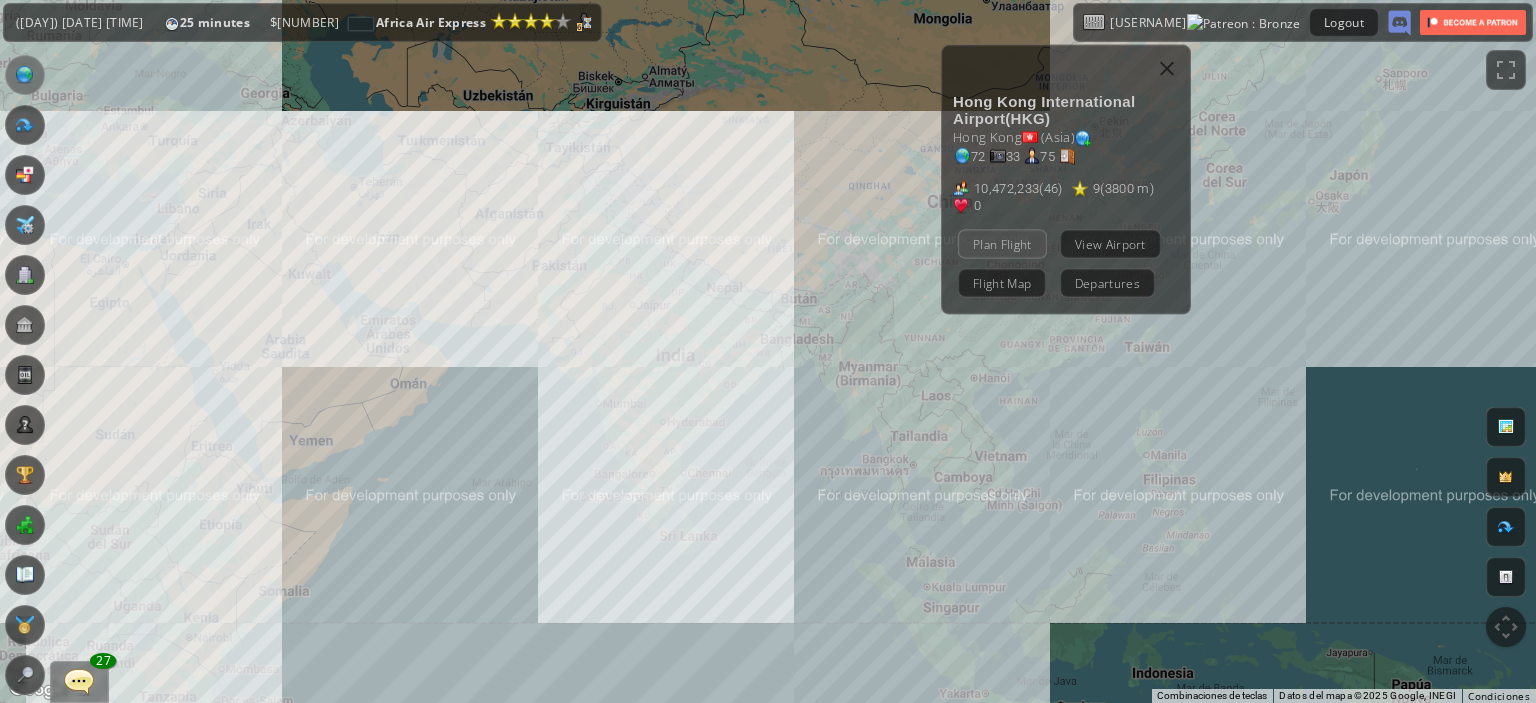 click on "Plan Flight" at bounding box center [1002, 243] 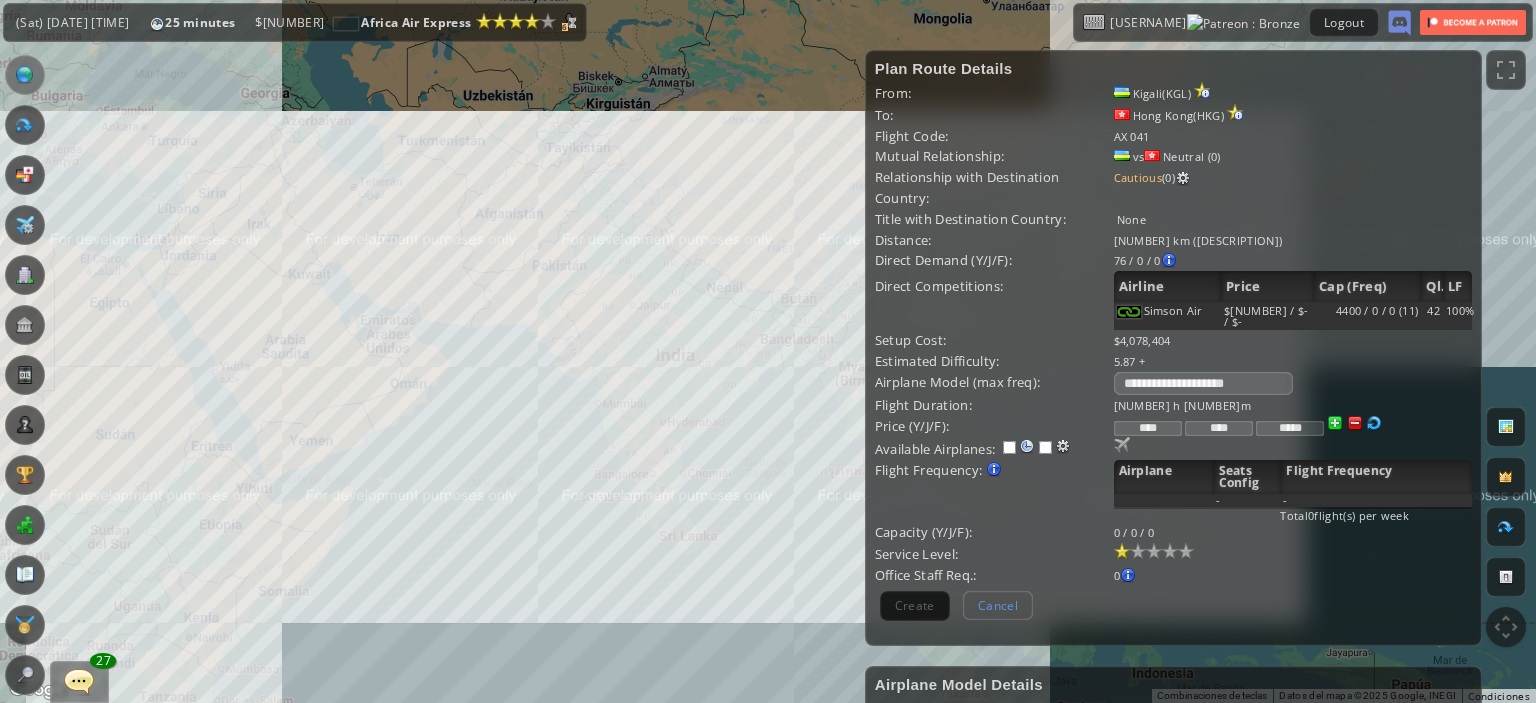 click on "Cancel" at bounding box center [998, 605] 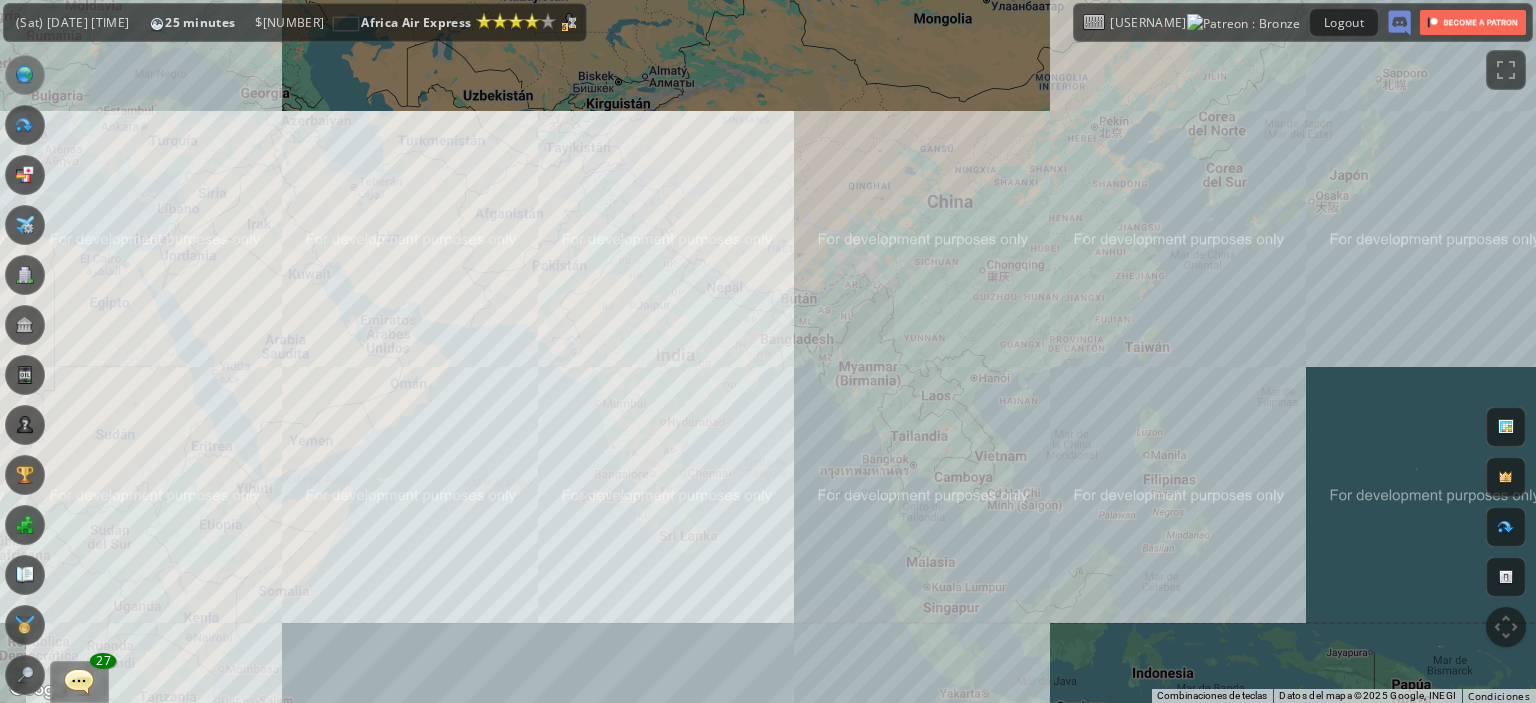 click on "Para navegar, presiona las teclas de flecha." at bounding box center (768, 351) 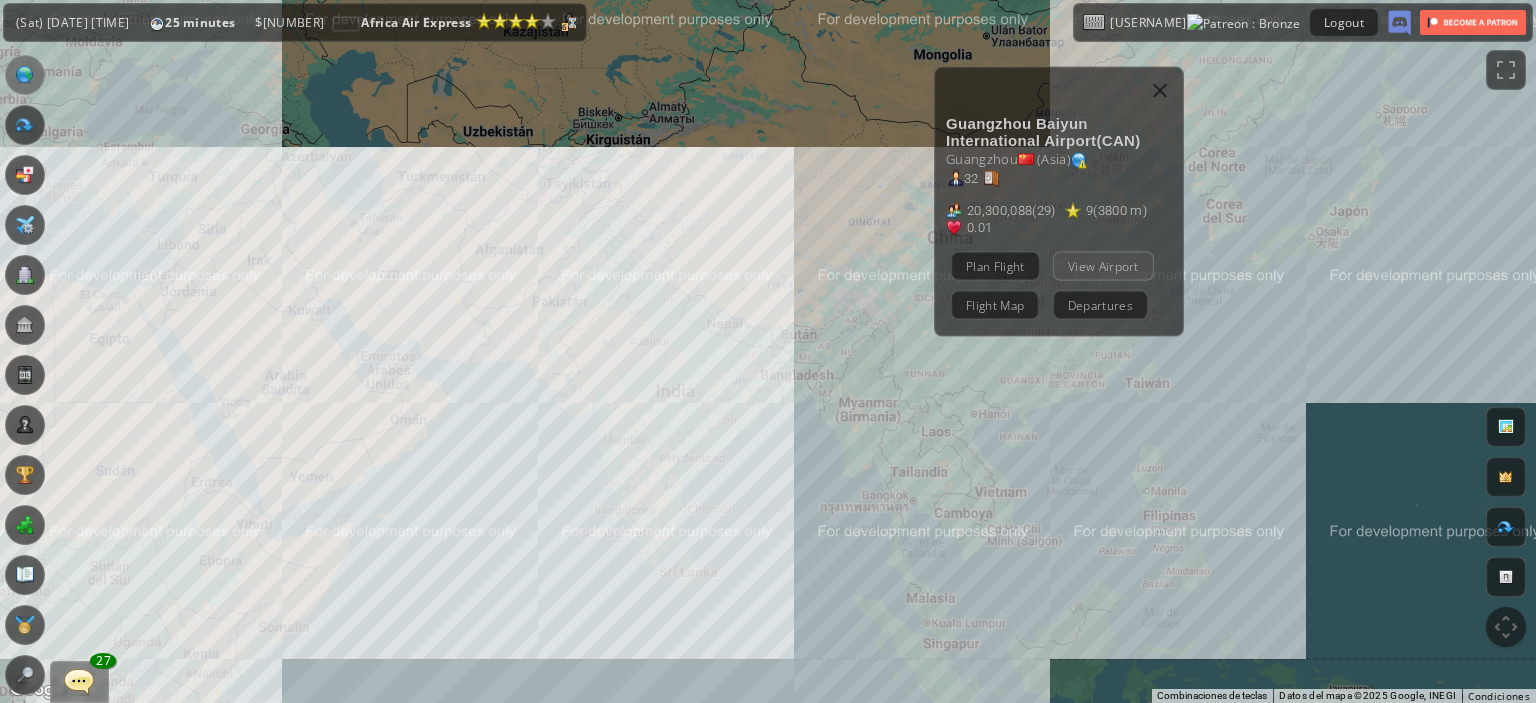 click on "View Airport" at bounding box center (1103, 265) 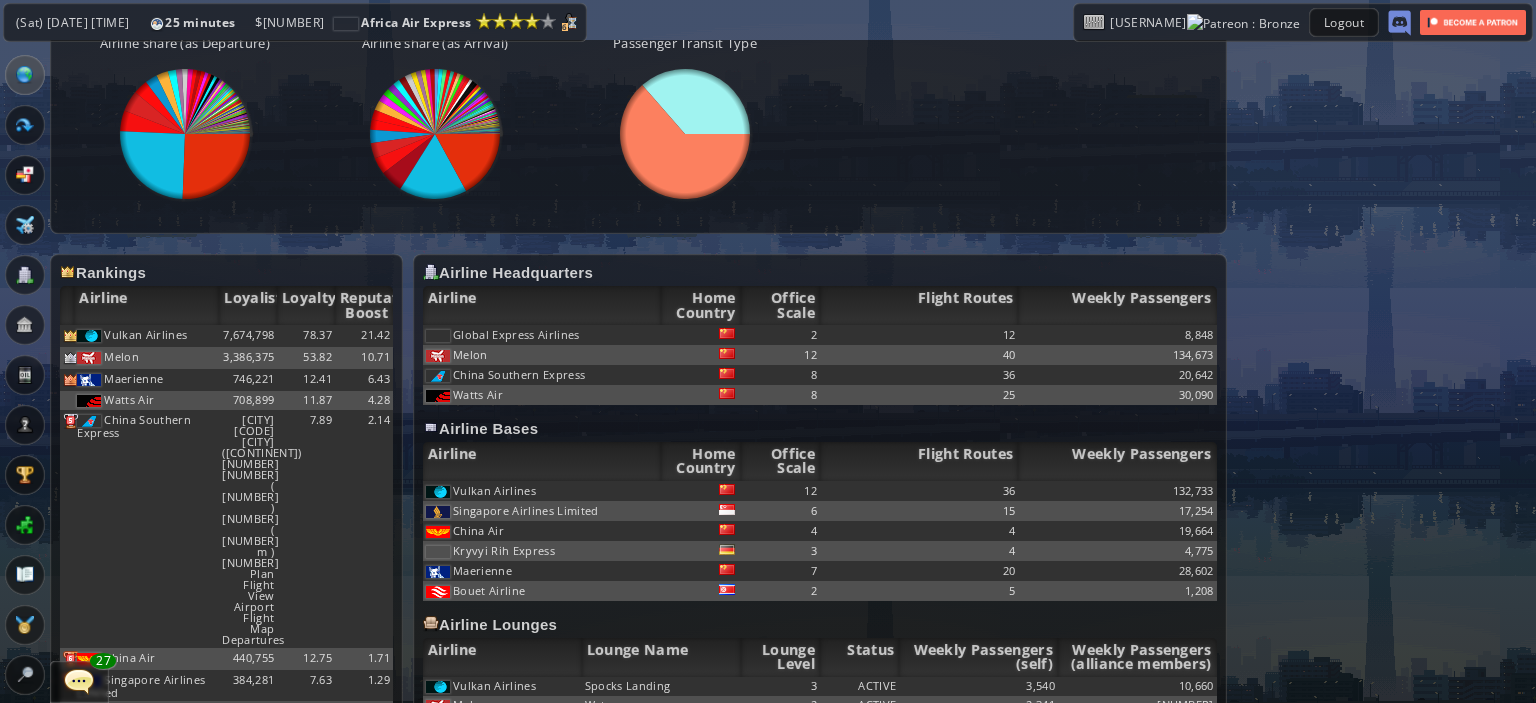 scroll, scrollTop: 788, scrollLeft: 0, axis: vertical 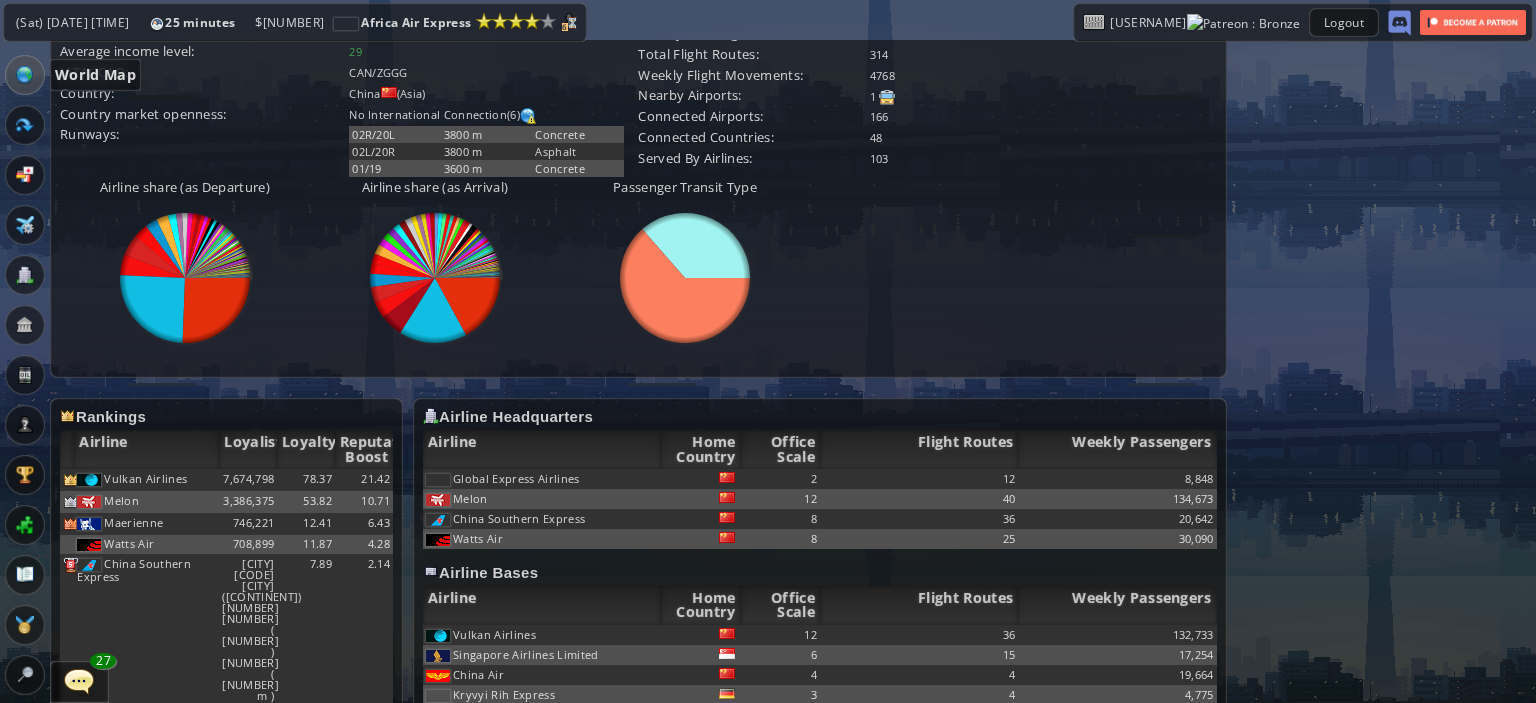 click at bounding box center [25, 75] 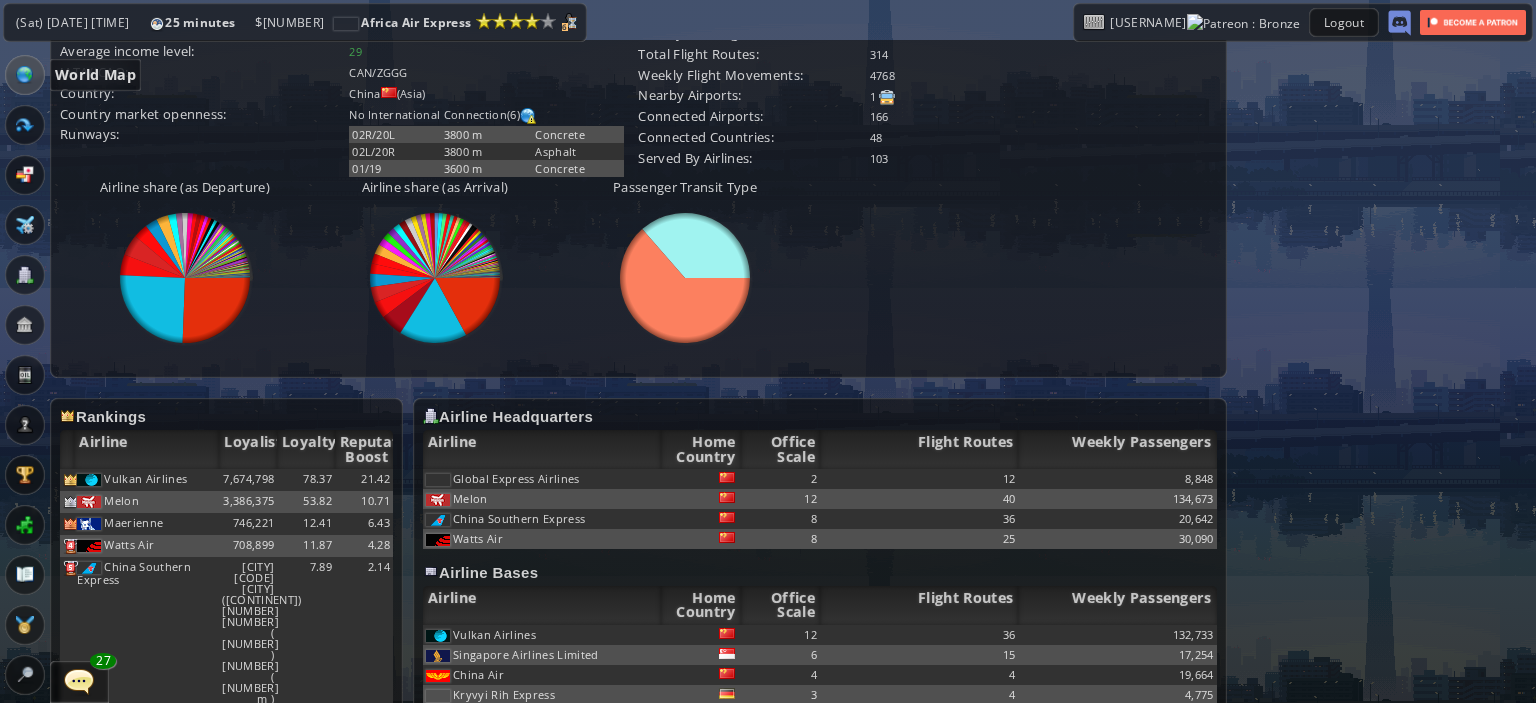 scroll, scrollTop: 0, scrollLeft: 0, axis: both 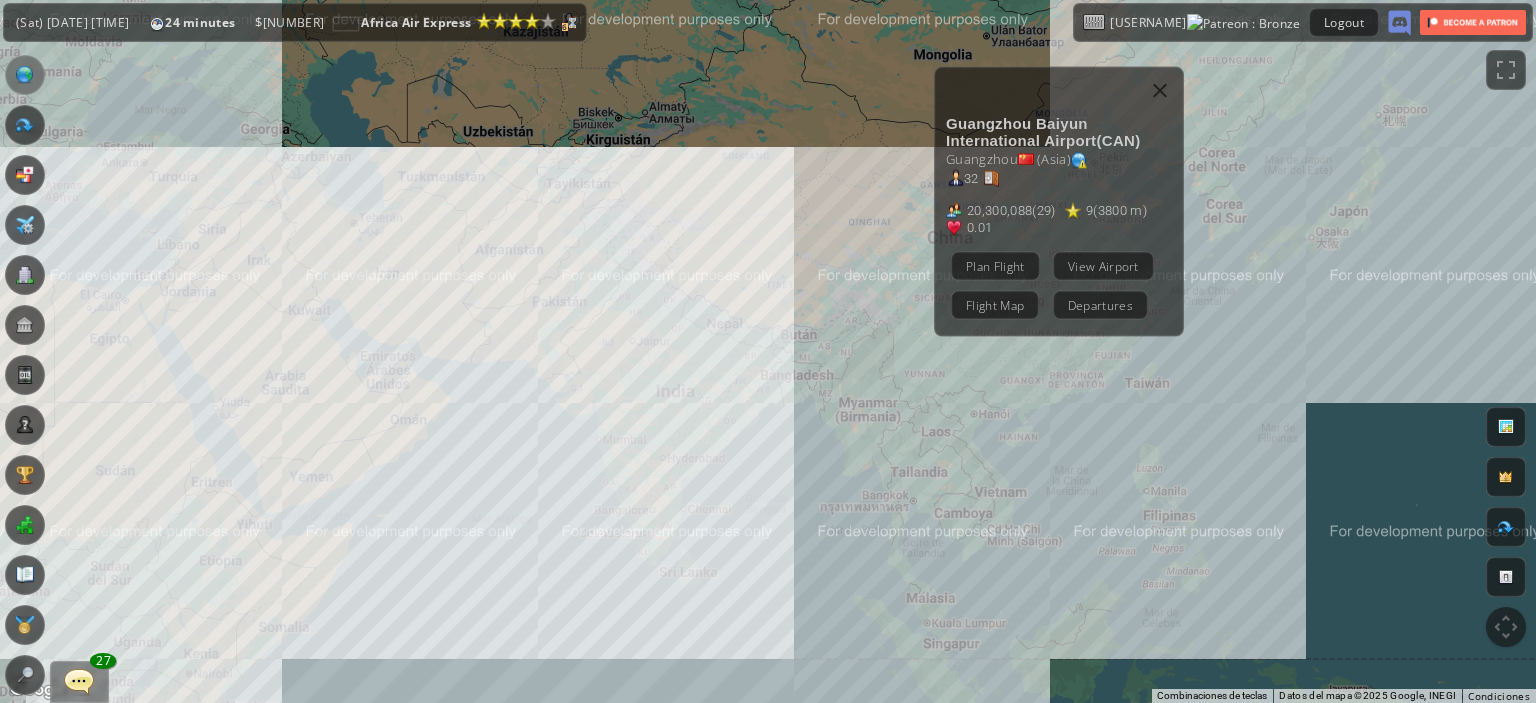 click on "Para navegar, presiona las teclas de flecha.
Guangzhou Baiyun International Airport  ( CAN )
Guangzhou  ( Asia )
32
20,300,088  ( 29 )
9  ( 3800 m )
0.01
Plan Flight
View Airport
Flight Map
Departures" at bounding box center [768, 351] 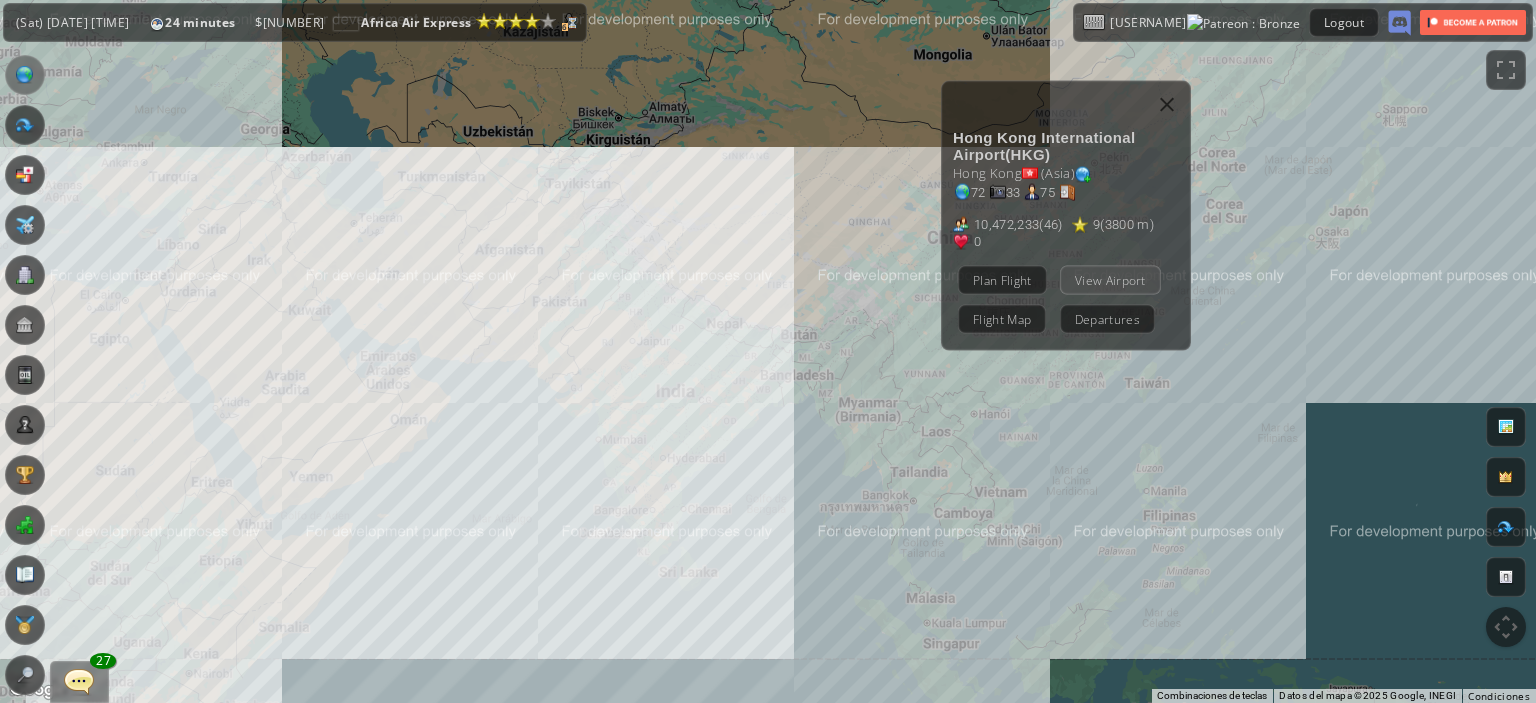 click on "View Airport" at bounding box center (1110, 279) 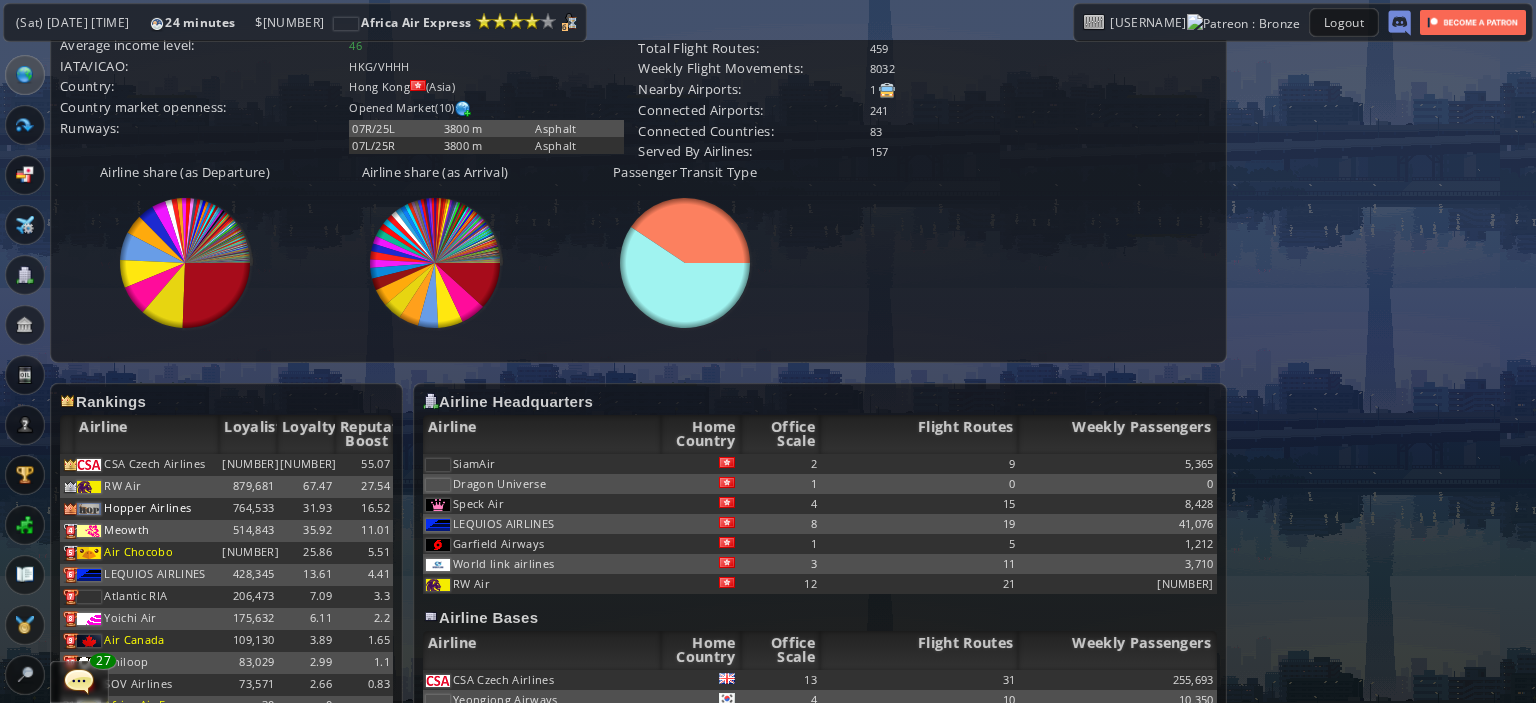 scroll, scrollTop: 900, scrollLeft: 0, axis: vertical 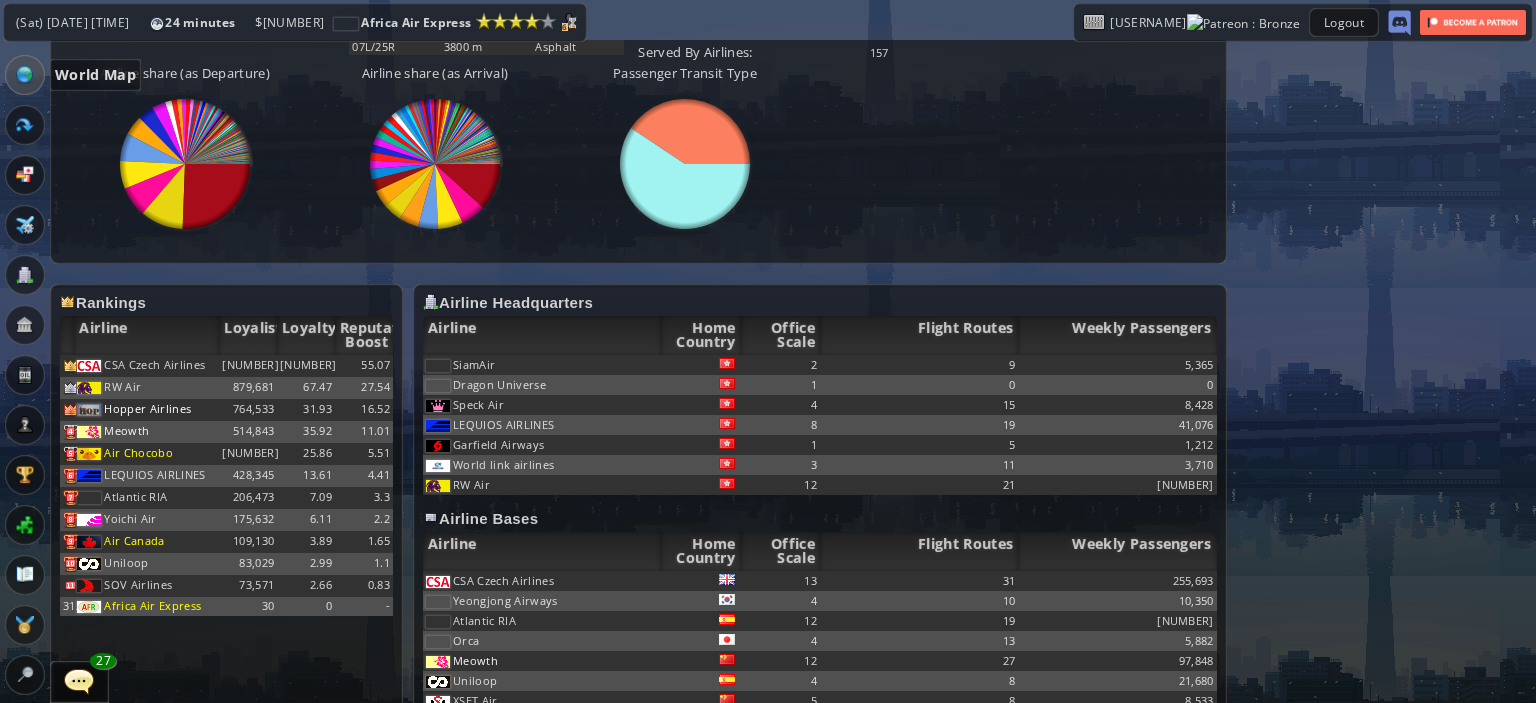 click at bounding box center (25, 75) 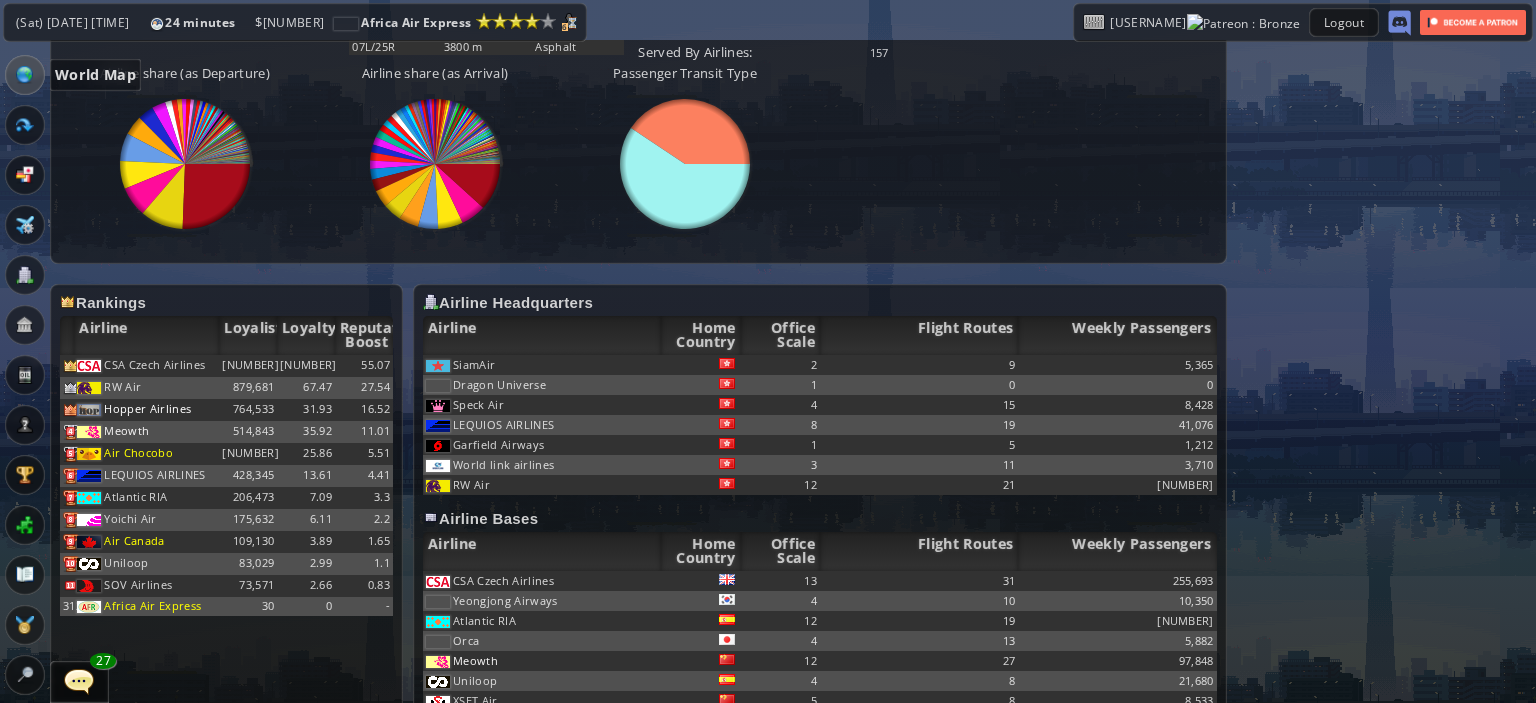 scroll, scrollTop: 0, scrollLeft: 0, axis: both 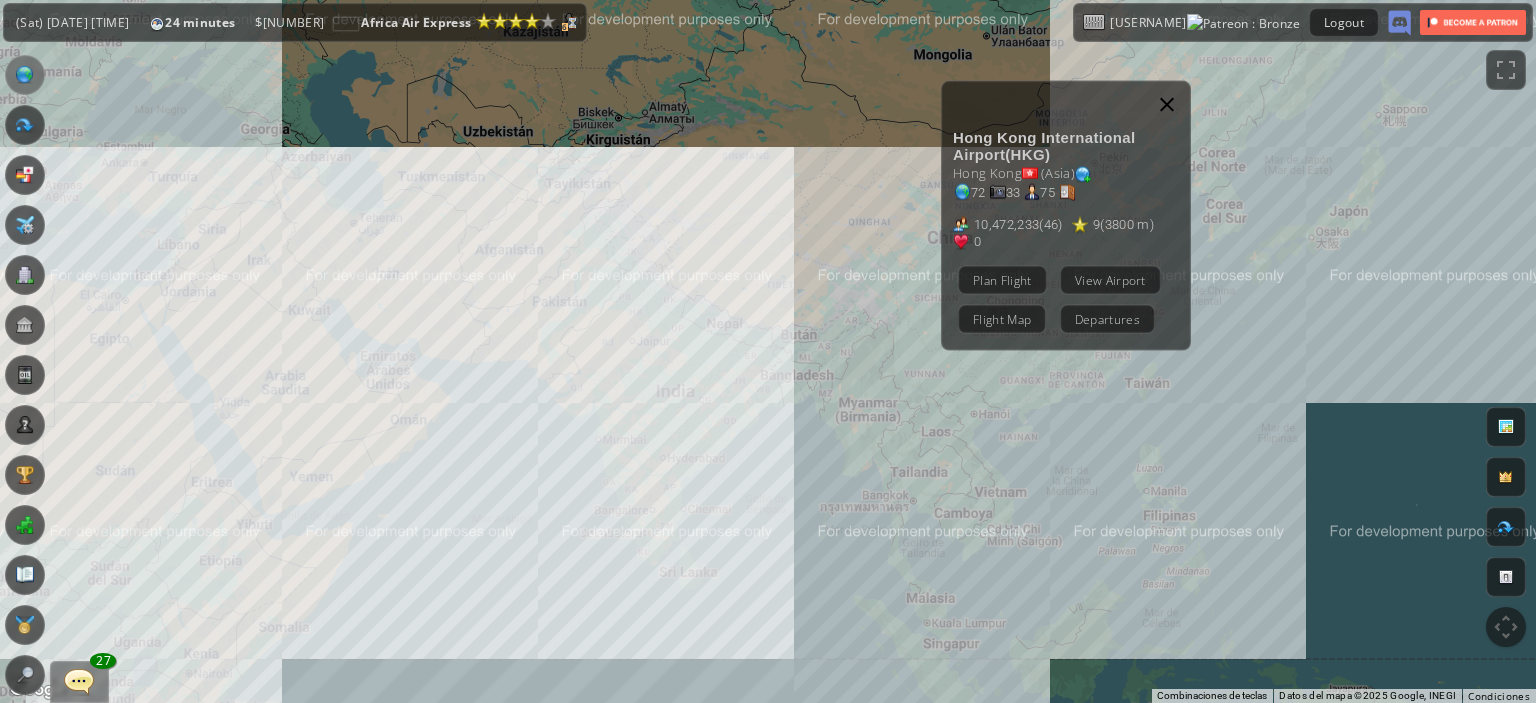 click at bounding box center (1167, 104) 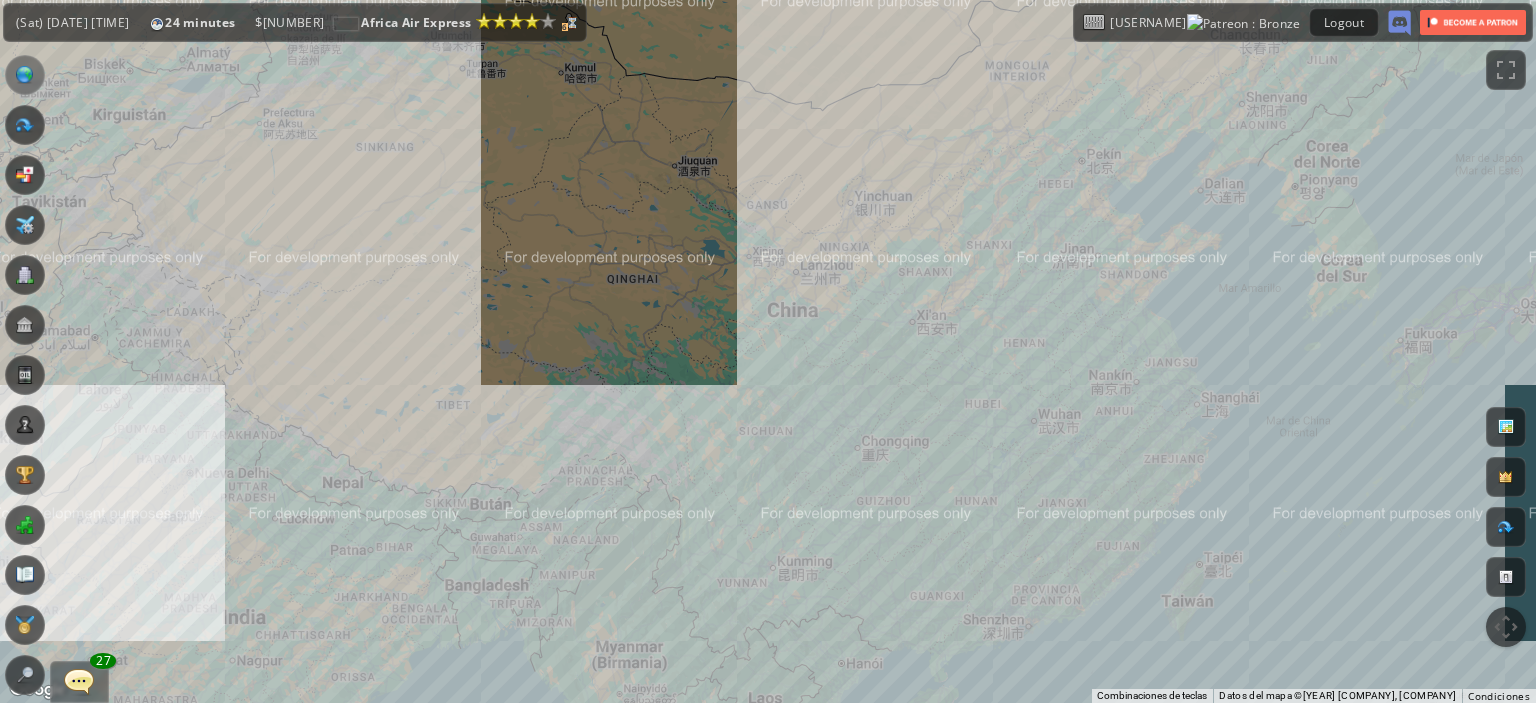 click on "Para navegar, presiona las teclas de flecha." at bounding box center (768, 351) 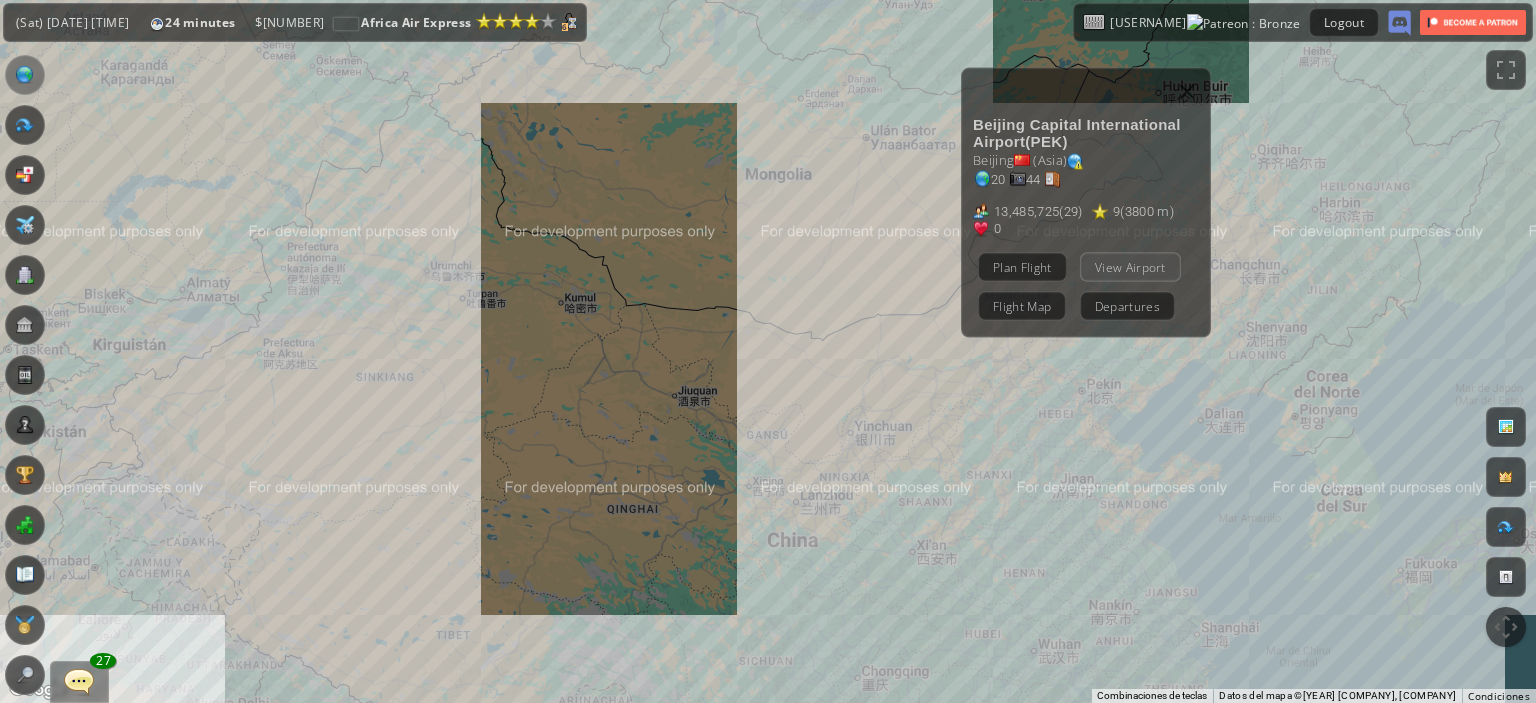 click on "View Airport" at bounding box center (1130, 266) 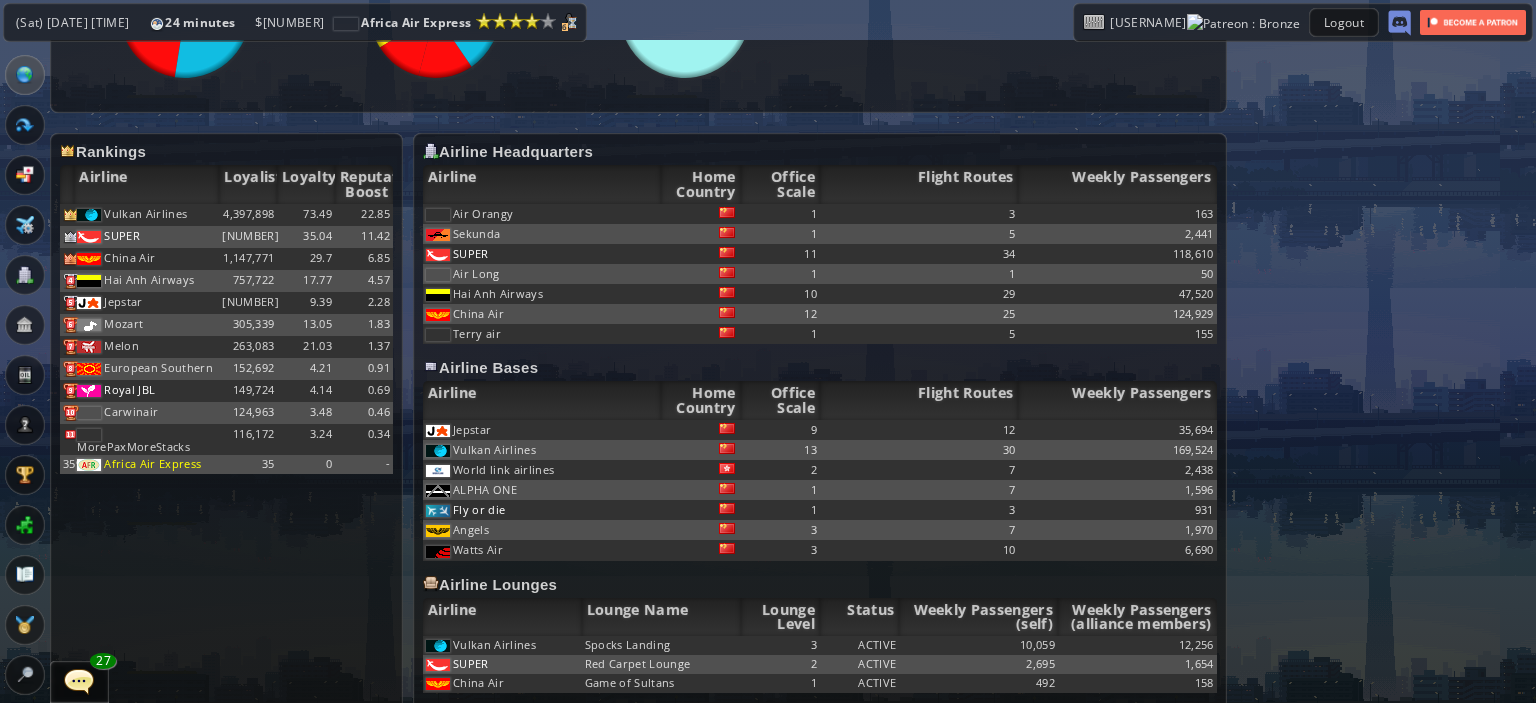 scroll, scrollTop: 1068, scrollLeft: 0, axis: vertical 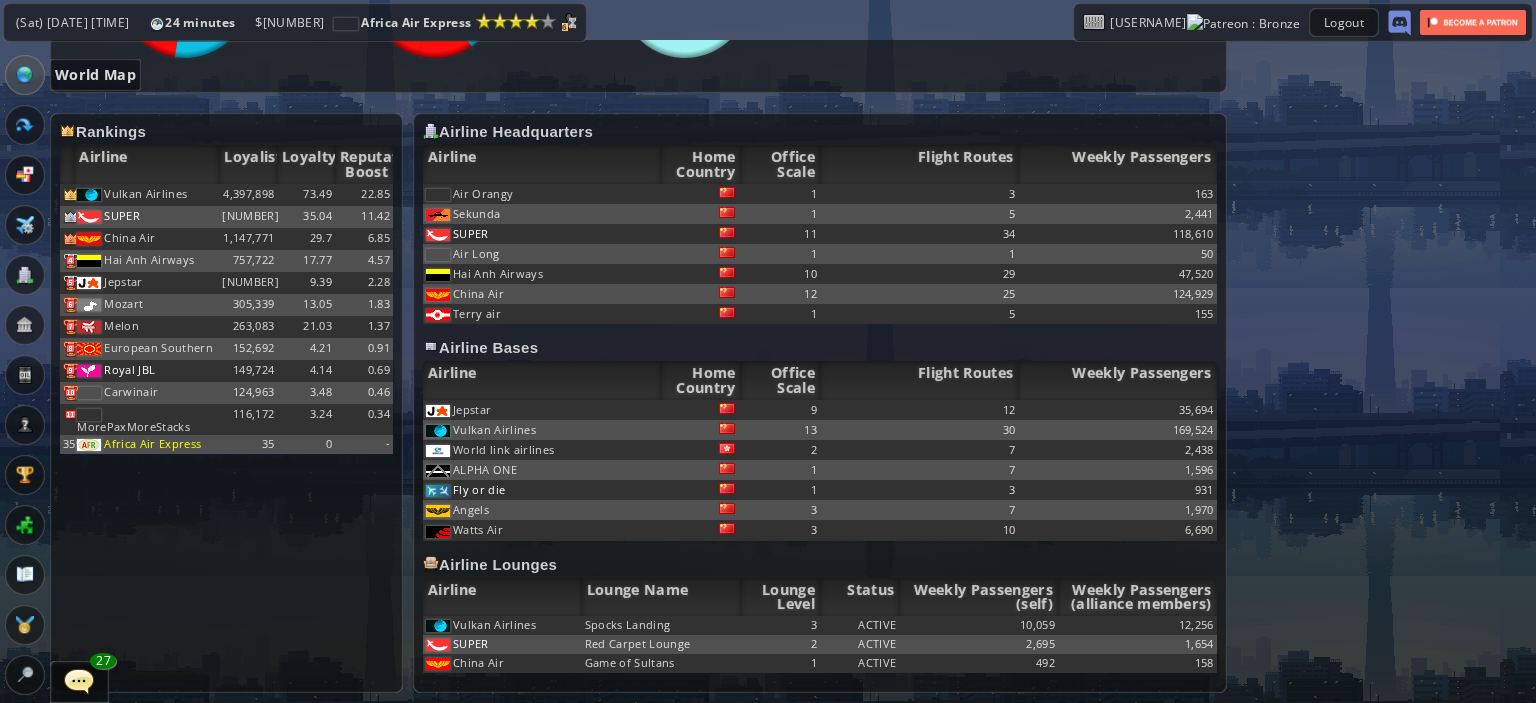 click at bounding box center [25, 75] 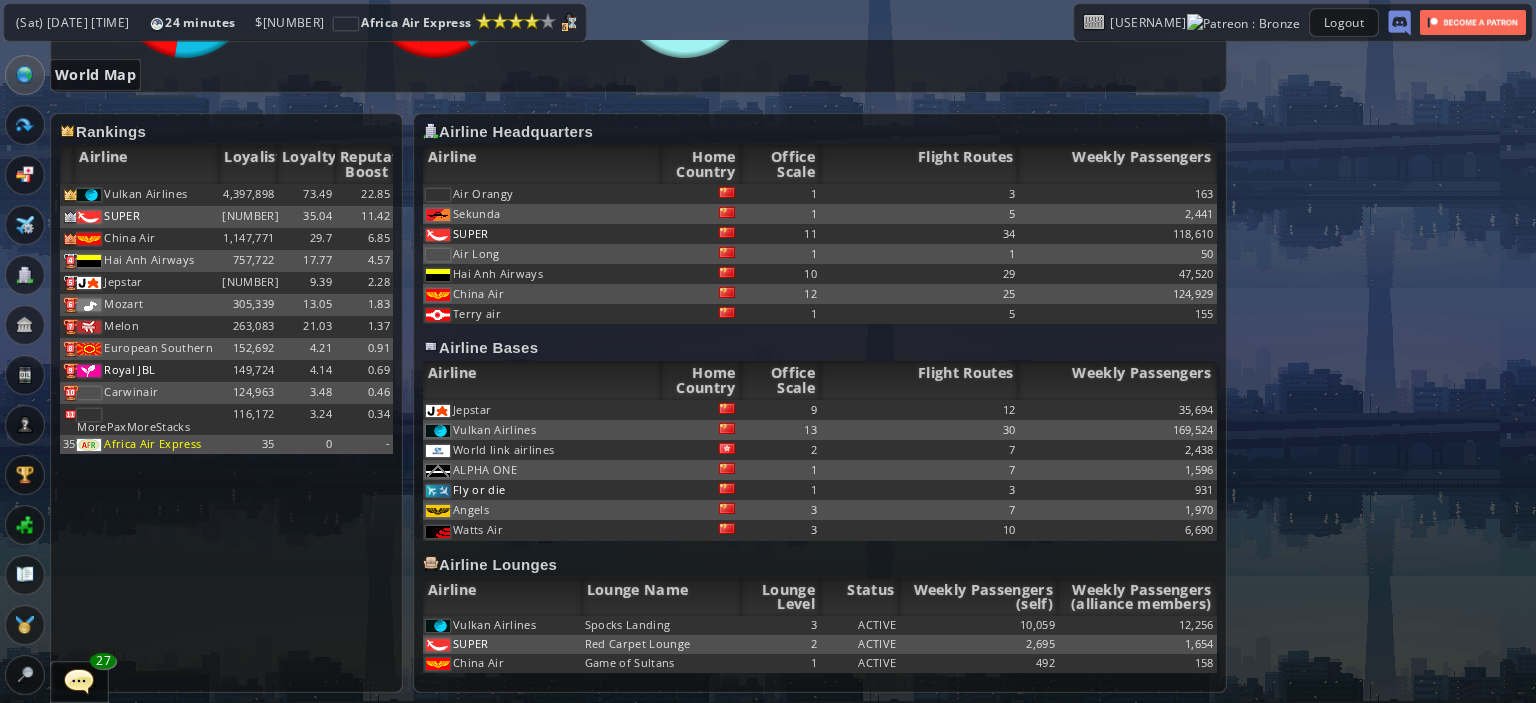 scroll, scrollTop: 0, scrollLeft: 0, axis: both 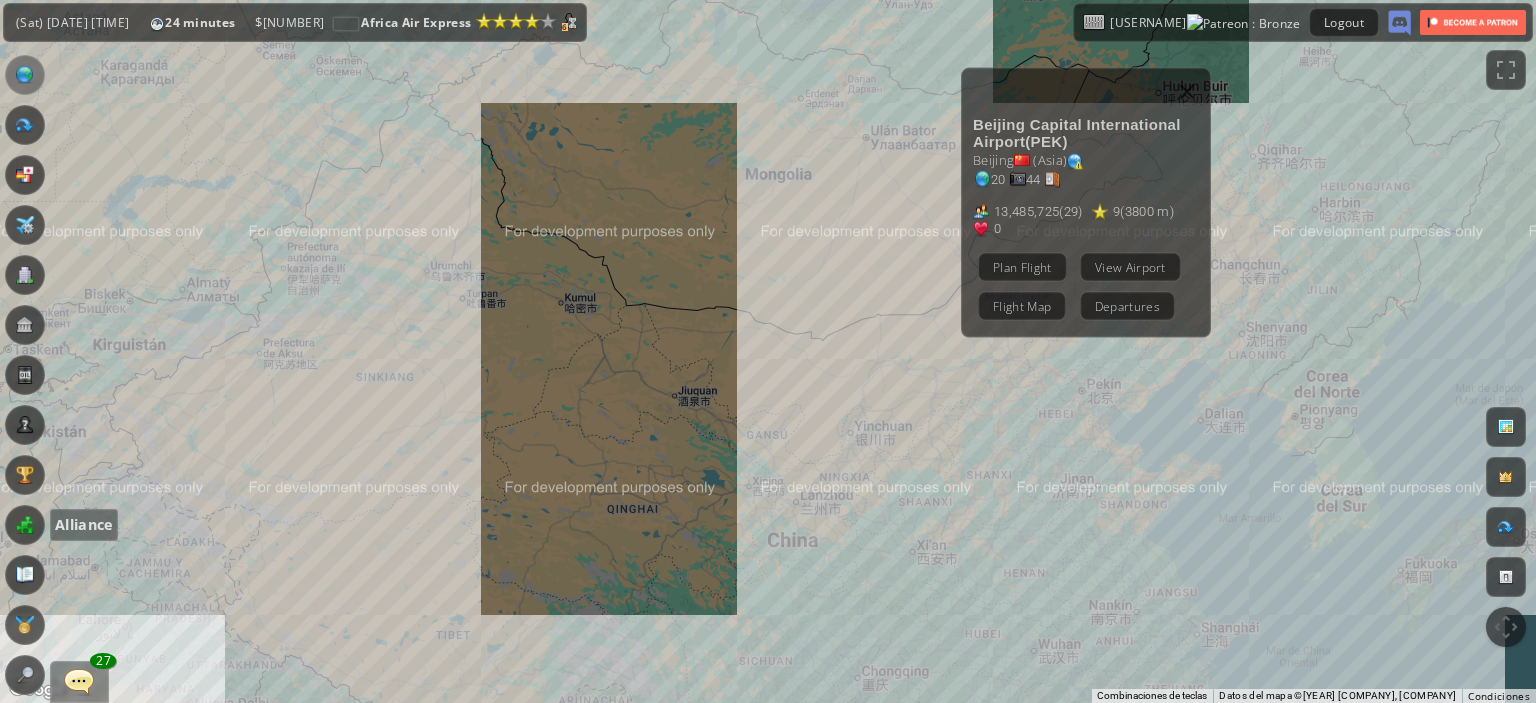 click at bounding box center (25, 525) 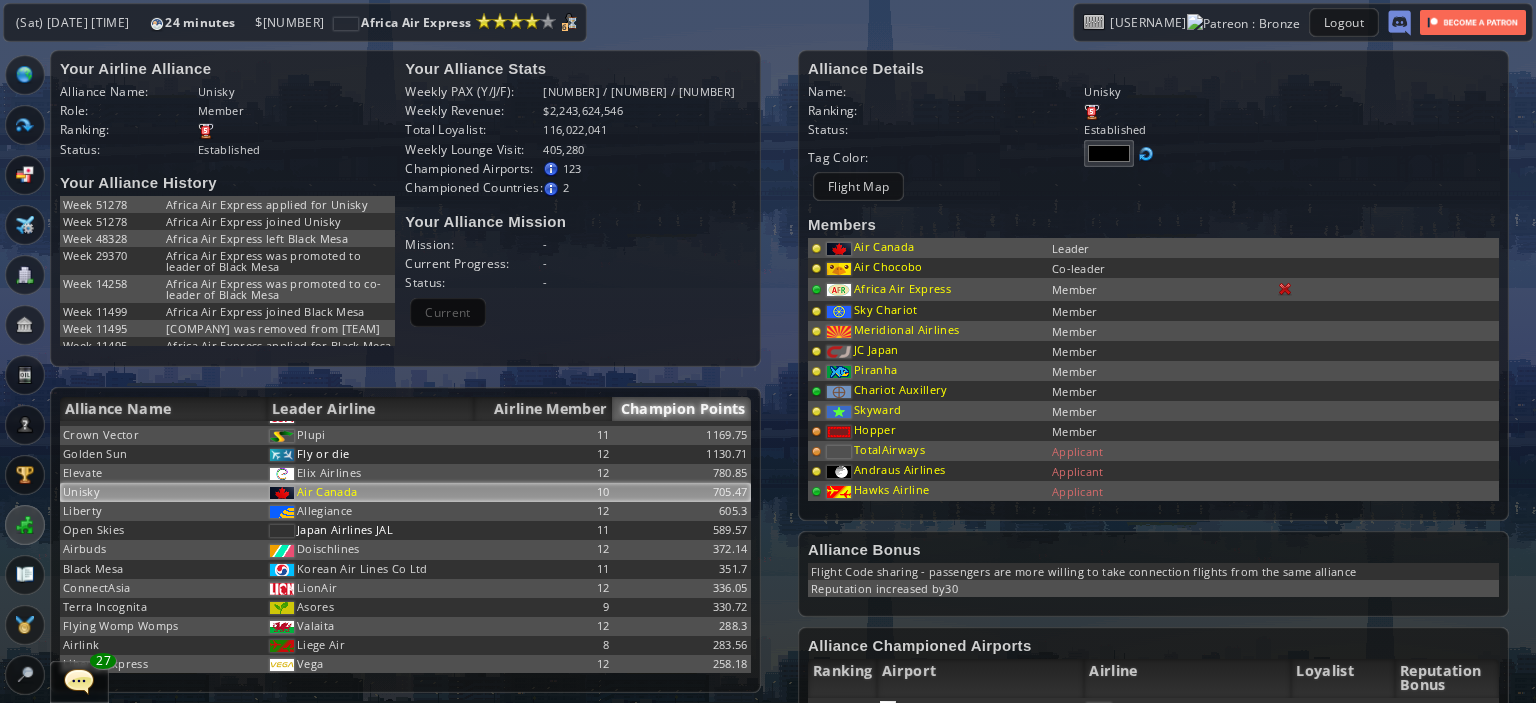 scroll, scrollTop: 0, scrollLeft: 0, axis: both 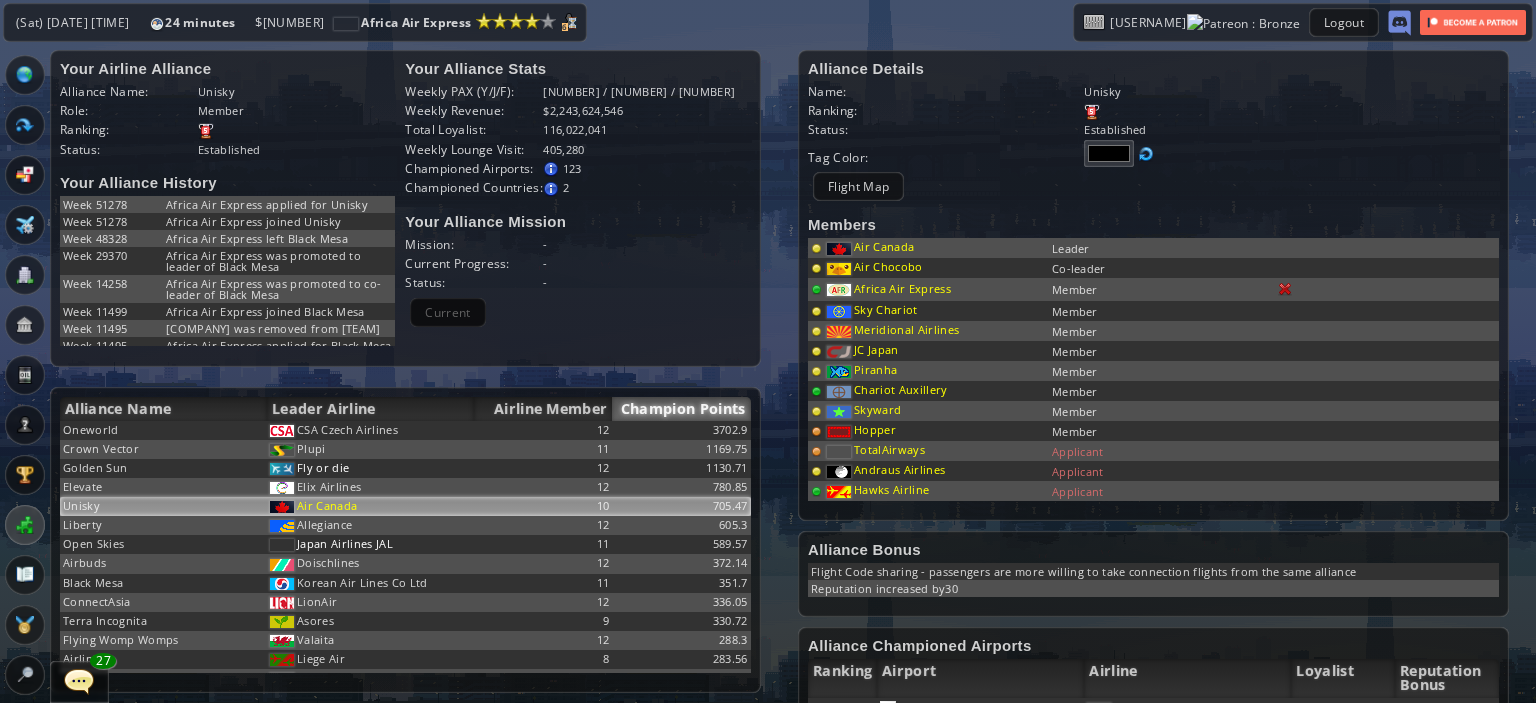 click on "Air Canada" at bounding box center (370, 506) 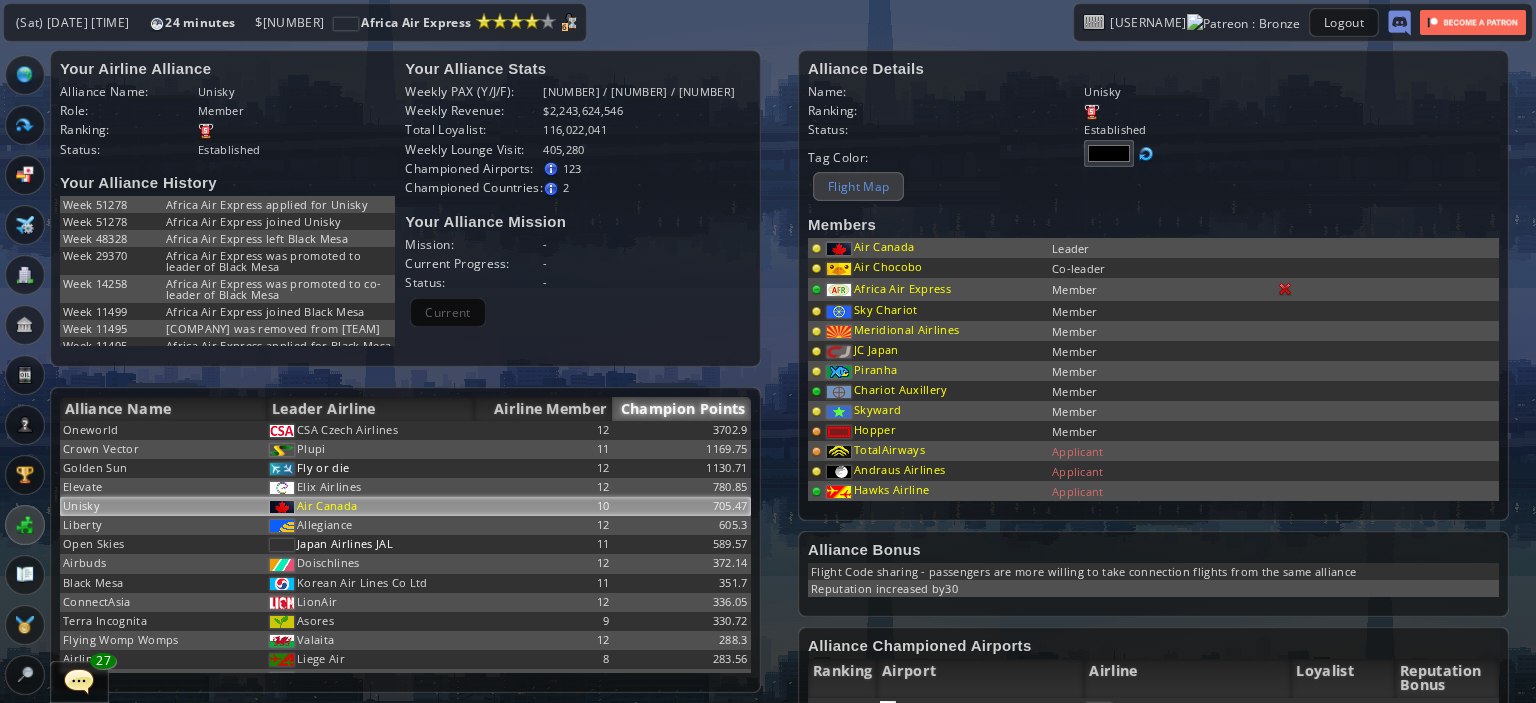 click on "Flight Map" at bounding box center [858, 186] 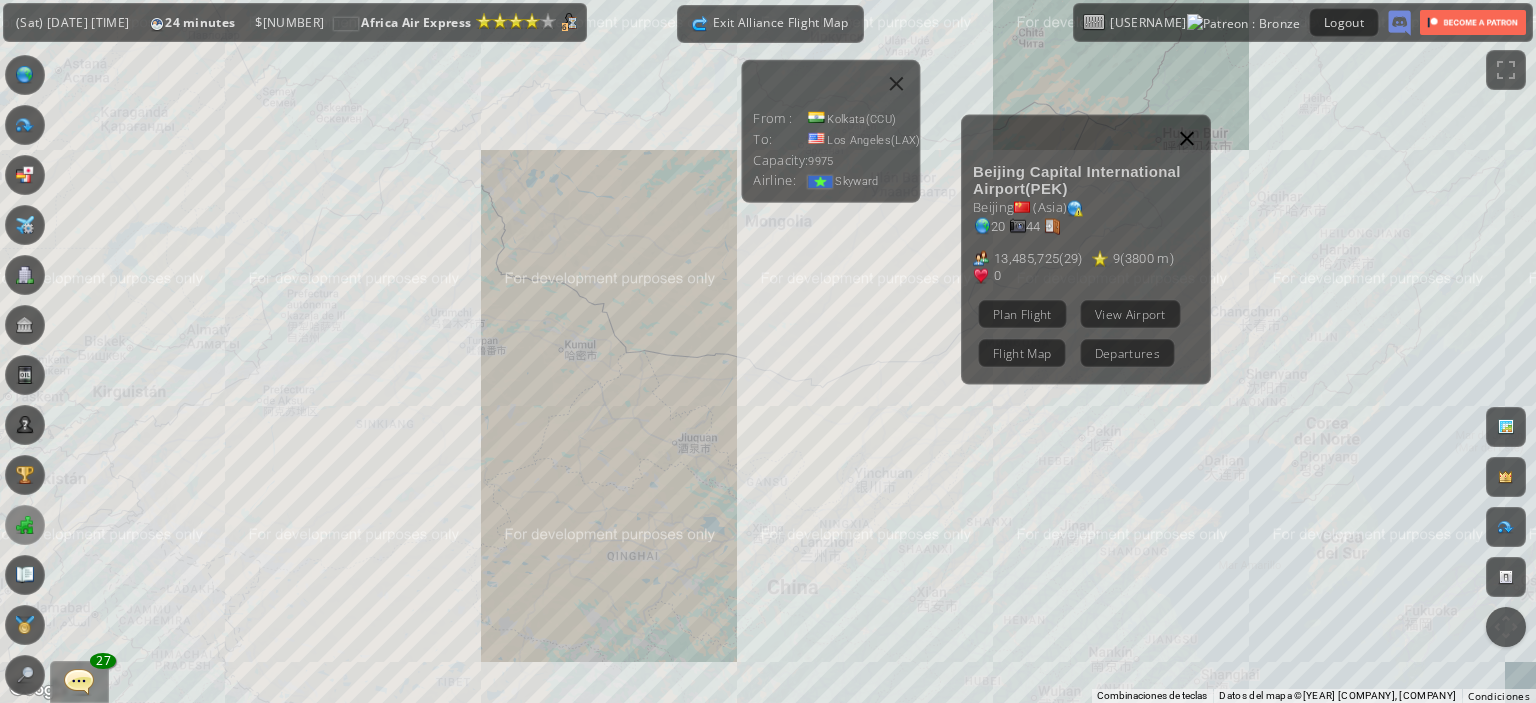 click at bounding box center [1187, 138] 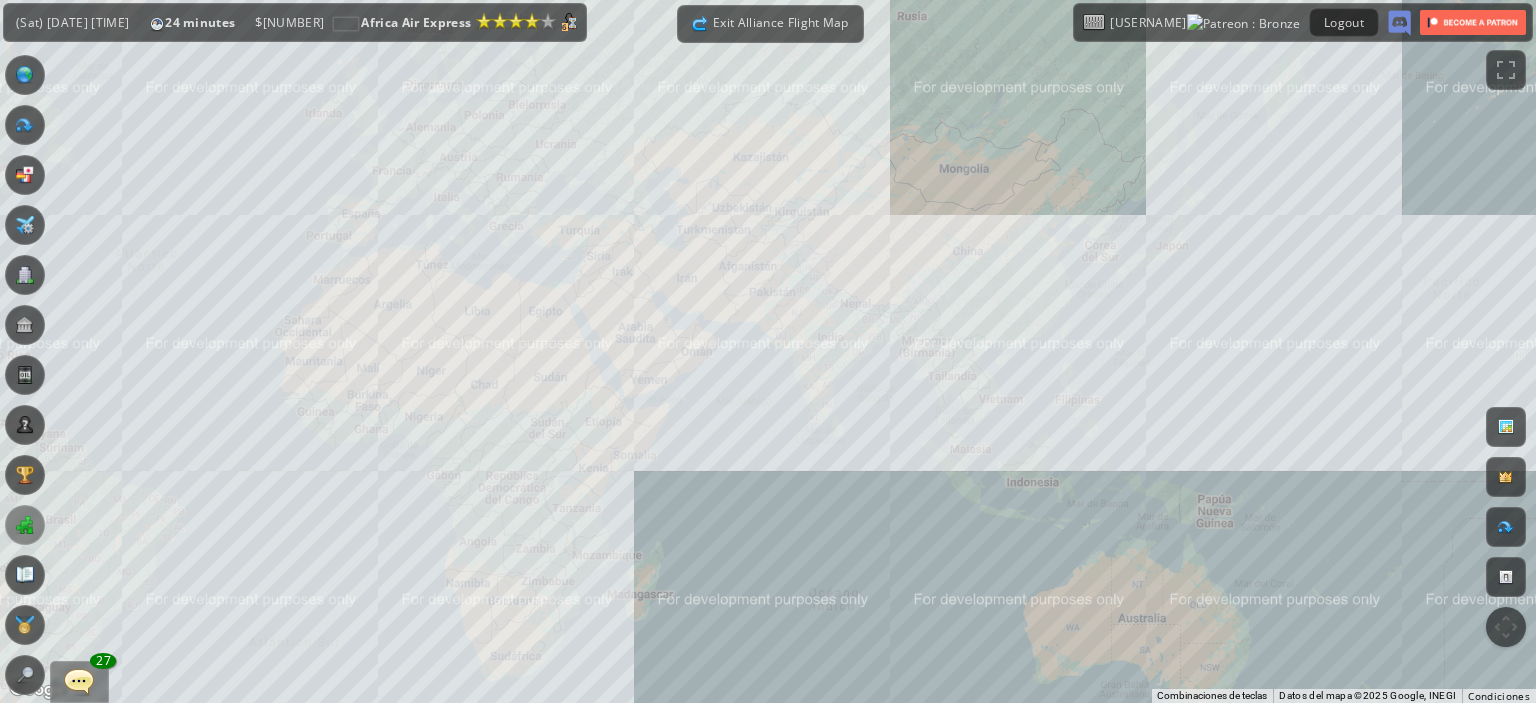 drag, startPoint x: 1019, startPoint y: 671, endPoint x: 720, endPoint y: 462, distance: 364.80405 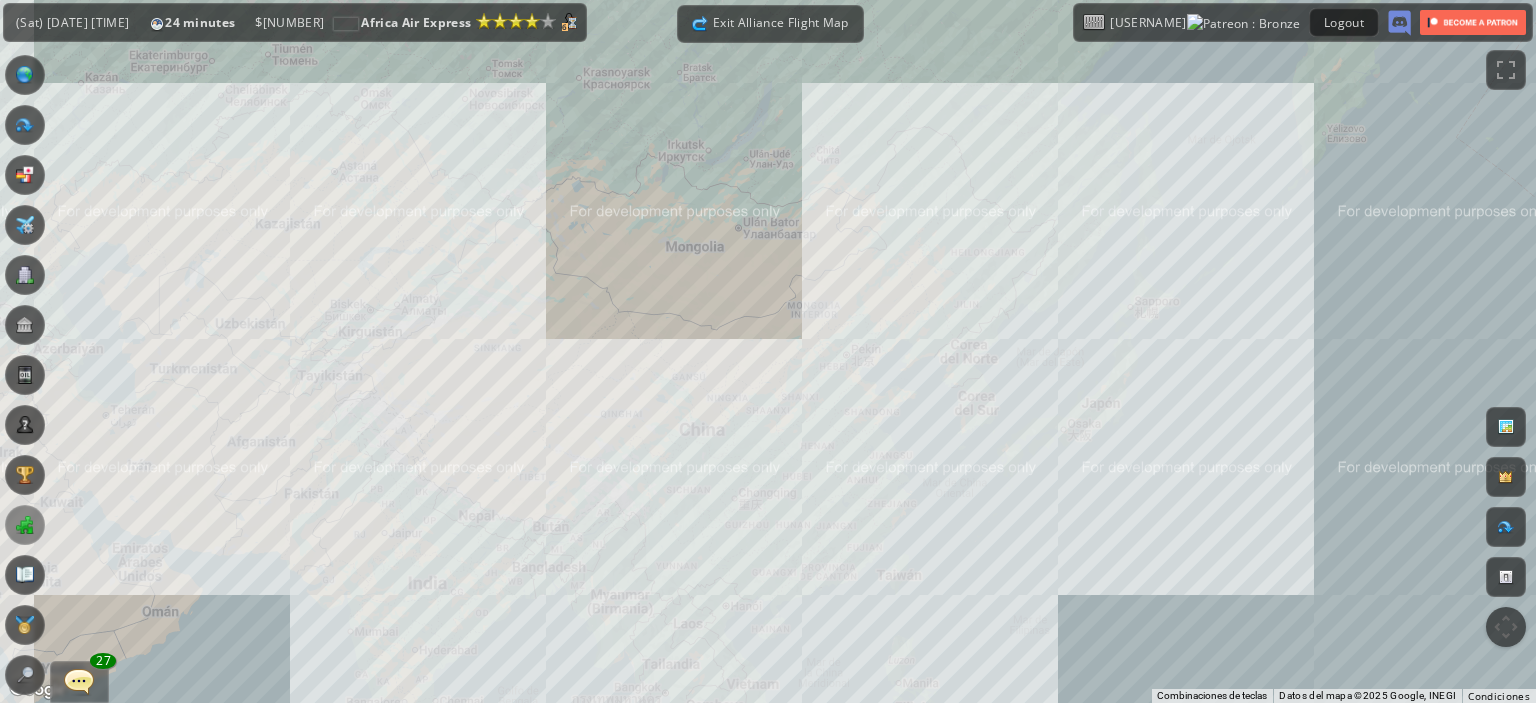 drag, startPoint x: 1128, startPoint y: 253, endPoint x: 1290, endPoint y: 594, distance: 377.52484 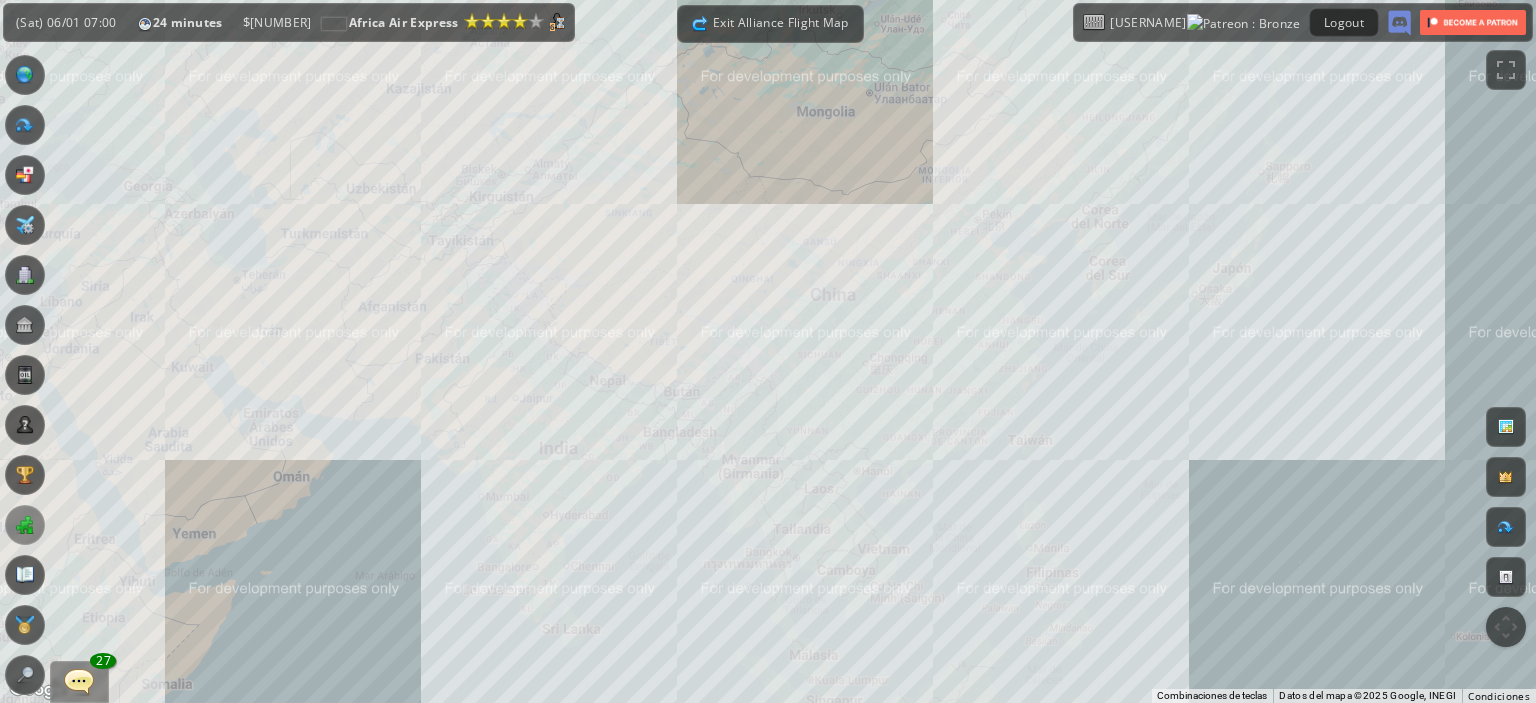 drag, startPoint x: 1083, startPoint y: 606, endPoint x: 1217, endPoint y: 471, distance: 190.21304 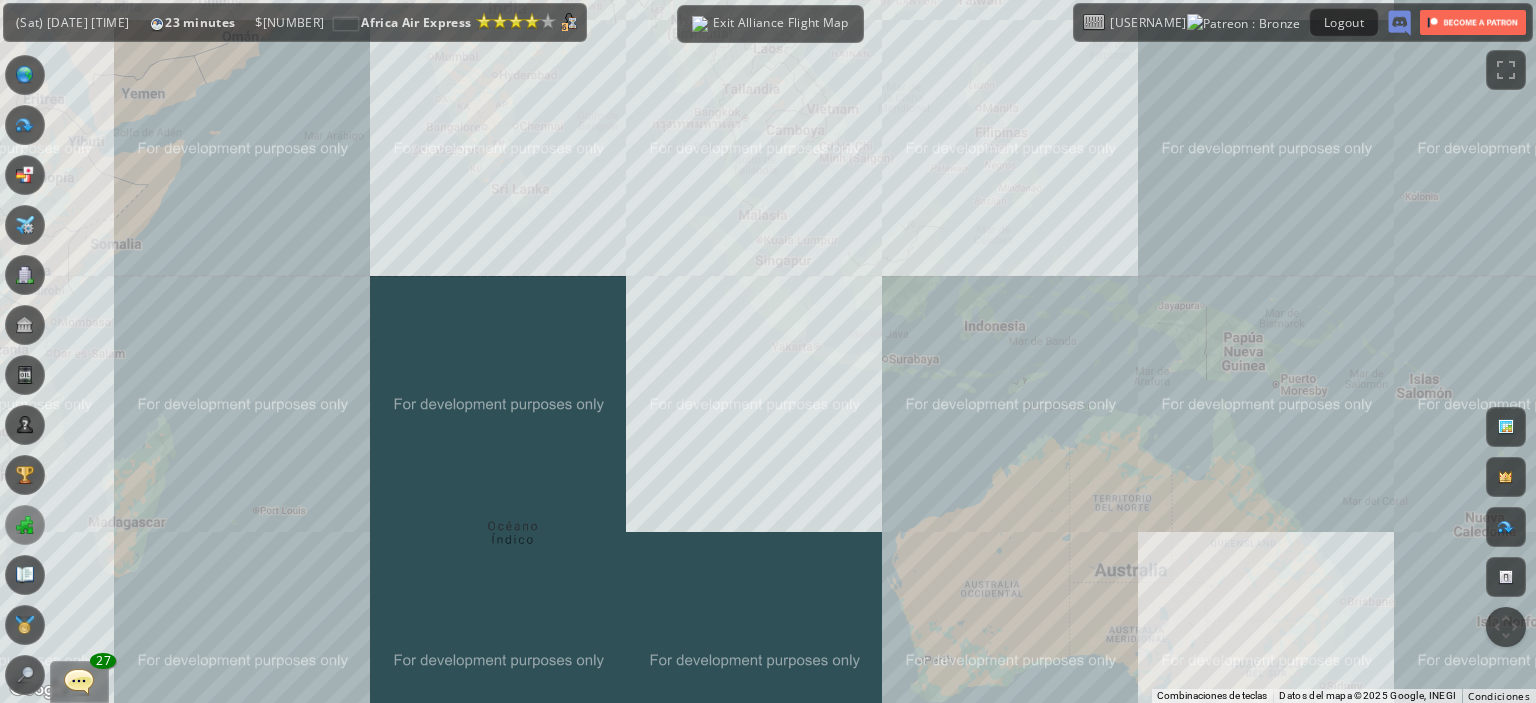 scroll, scrollTop: 0, scrollLeft: 0, axis: both 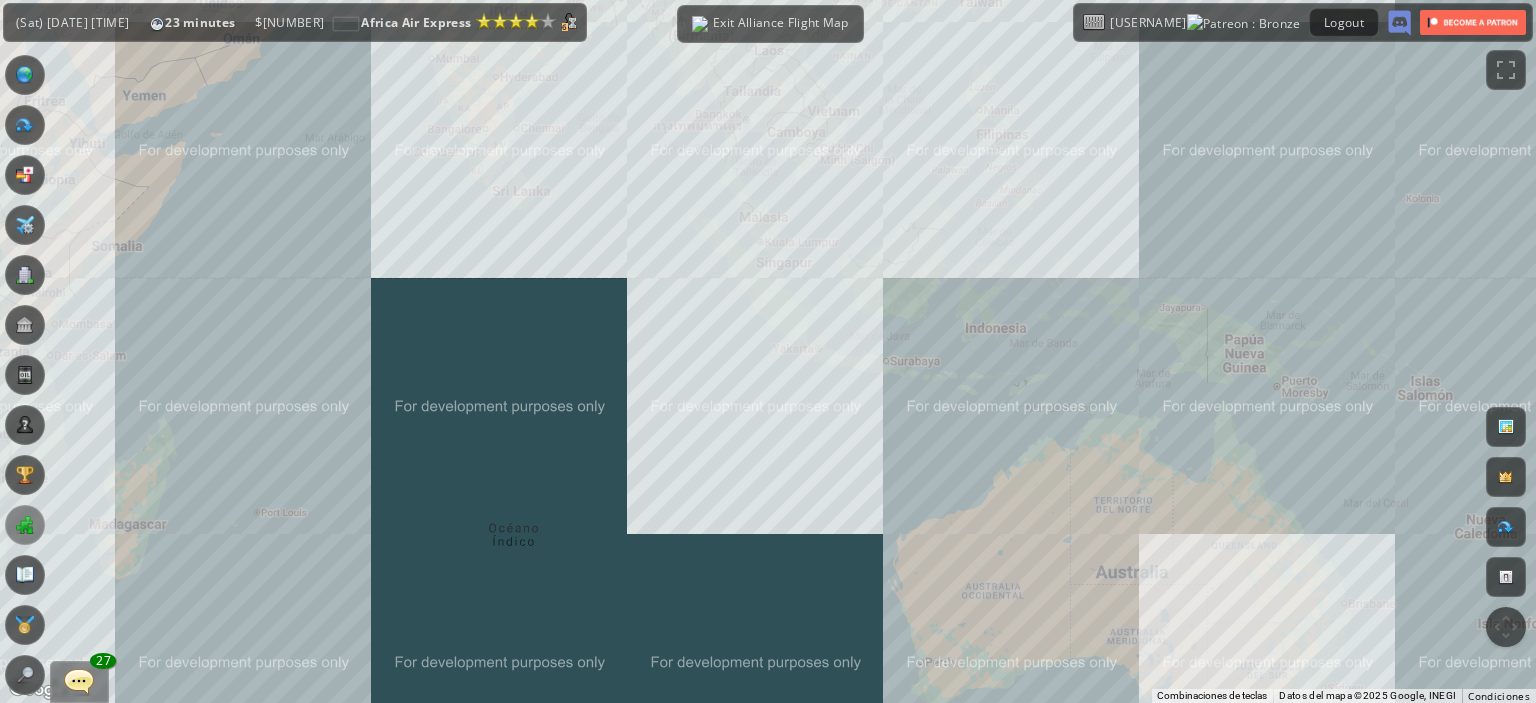 click on "Para navegar, presiona las teclas de flecha." at bounding box center (768, 351) 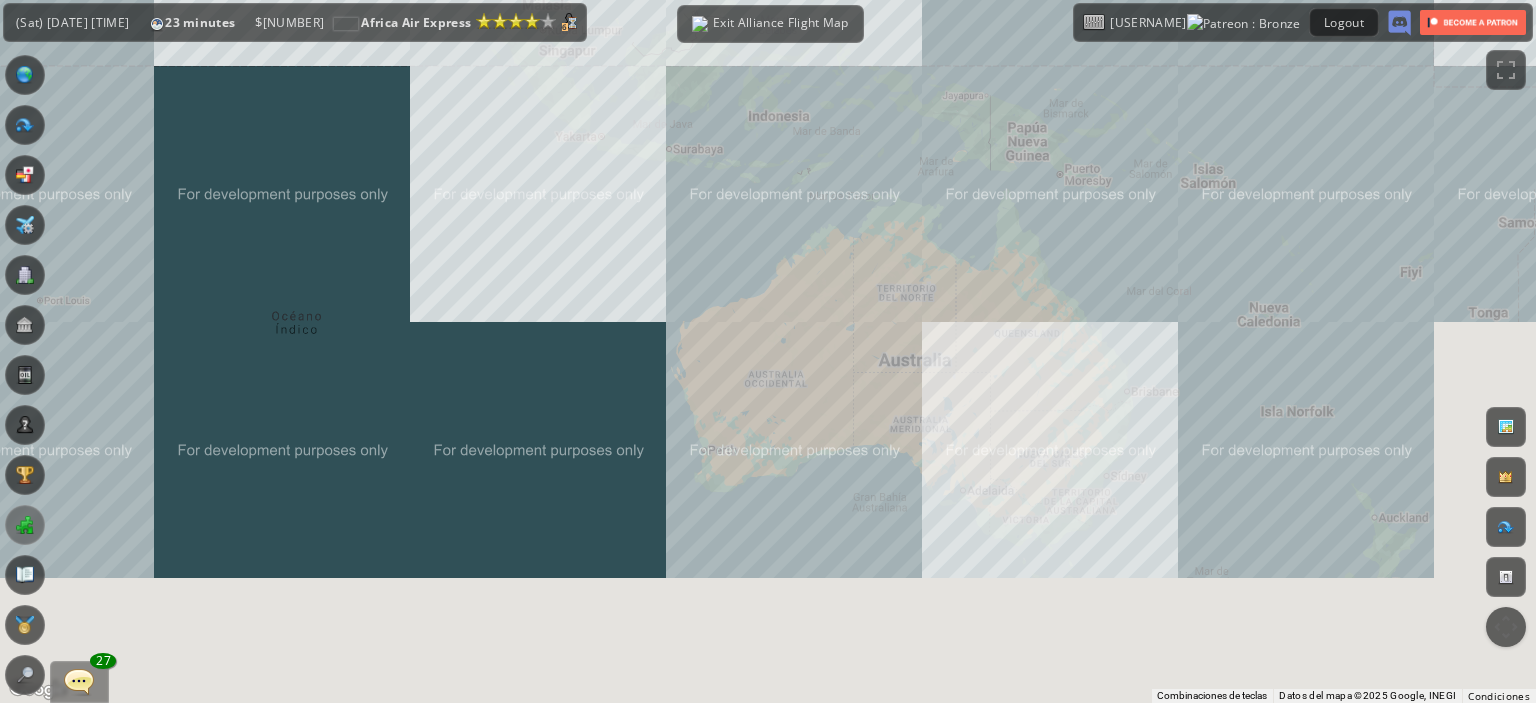 drag, startPoint x: 1371, startPoint y: 558, endPoint x: 1152, endPoint y: 343, distance: 306.89737 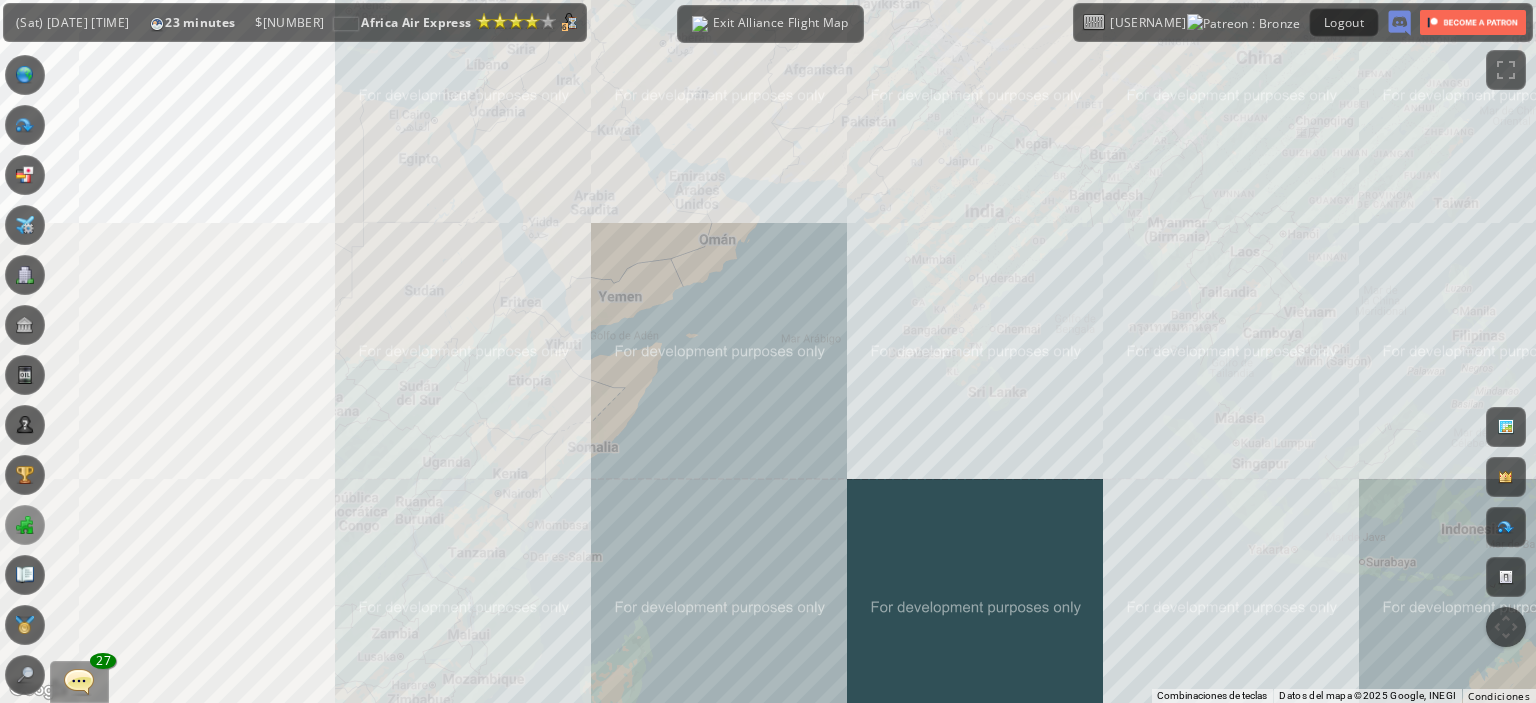 drag, startPoint x: 637, startPoint y: 319, endPoint x: 1257, endPoint y: 617, distance: 687.89825 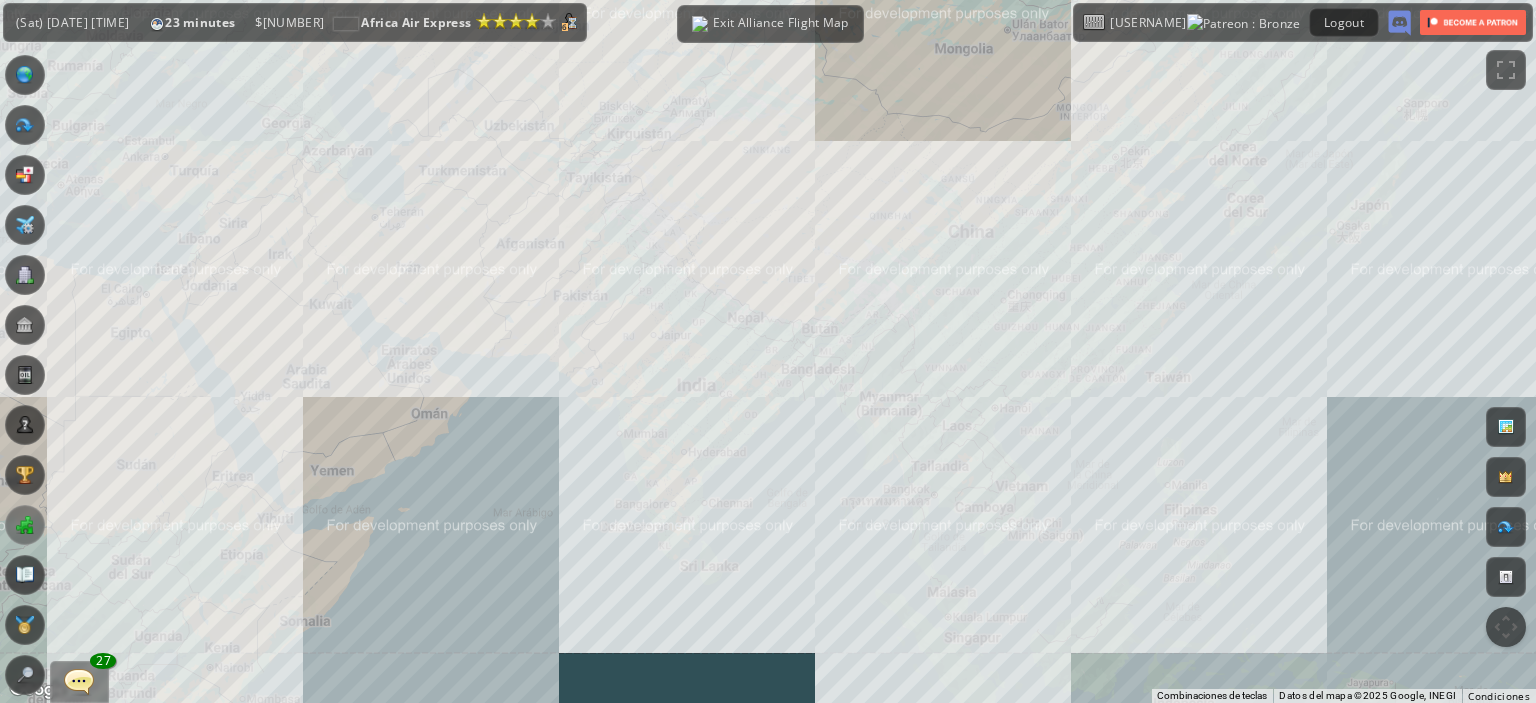 drag, startPoint x: 972, startPoint y: 450, endPoint x: 684, endPoint y: 624, distance: 336.4818 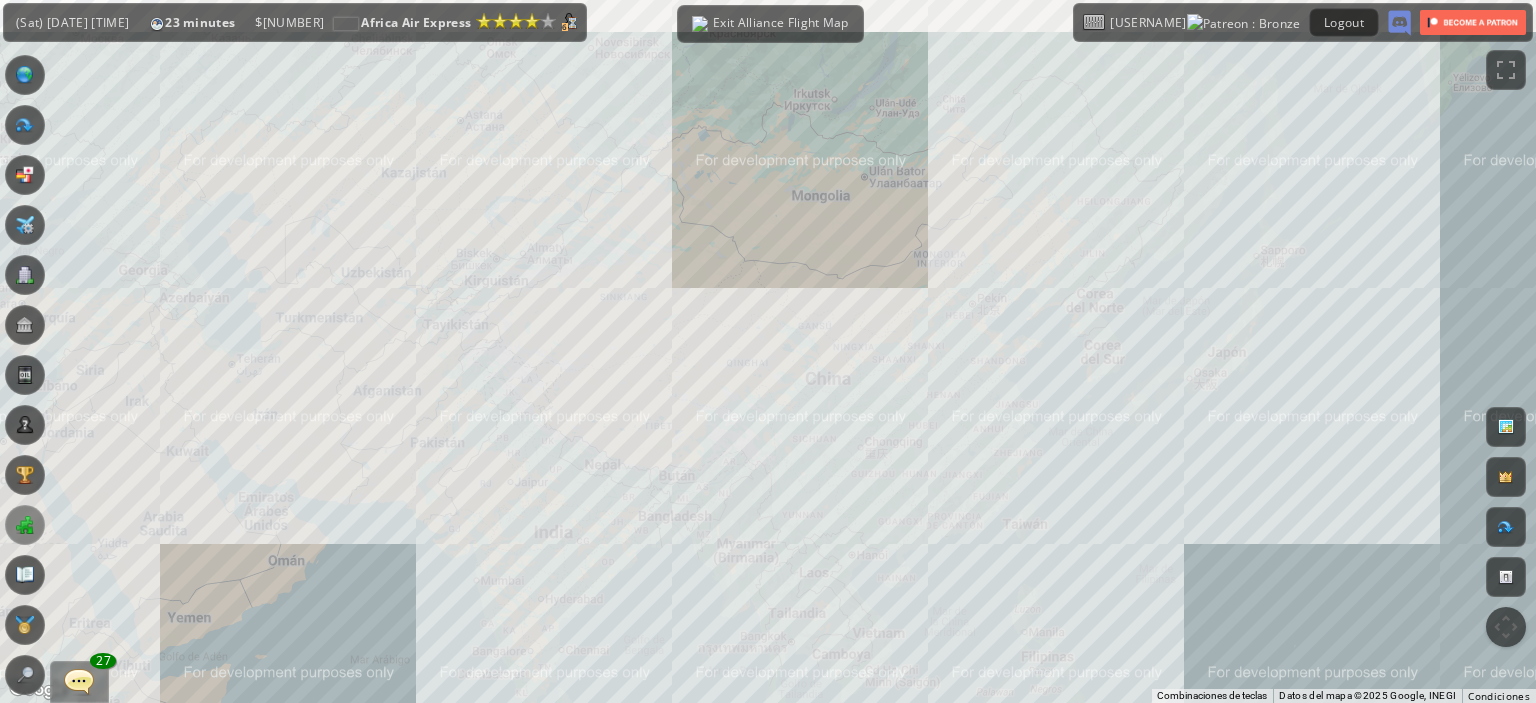drag, startPoint x: 1466, startPoint y: 261, endPoint x: 1319, endPoint y: 411, distance: 210.02142 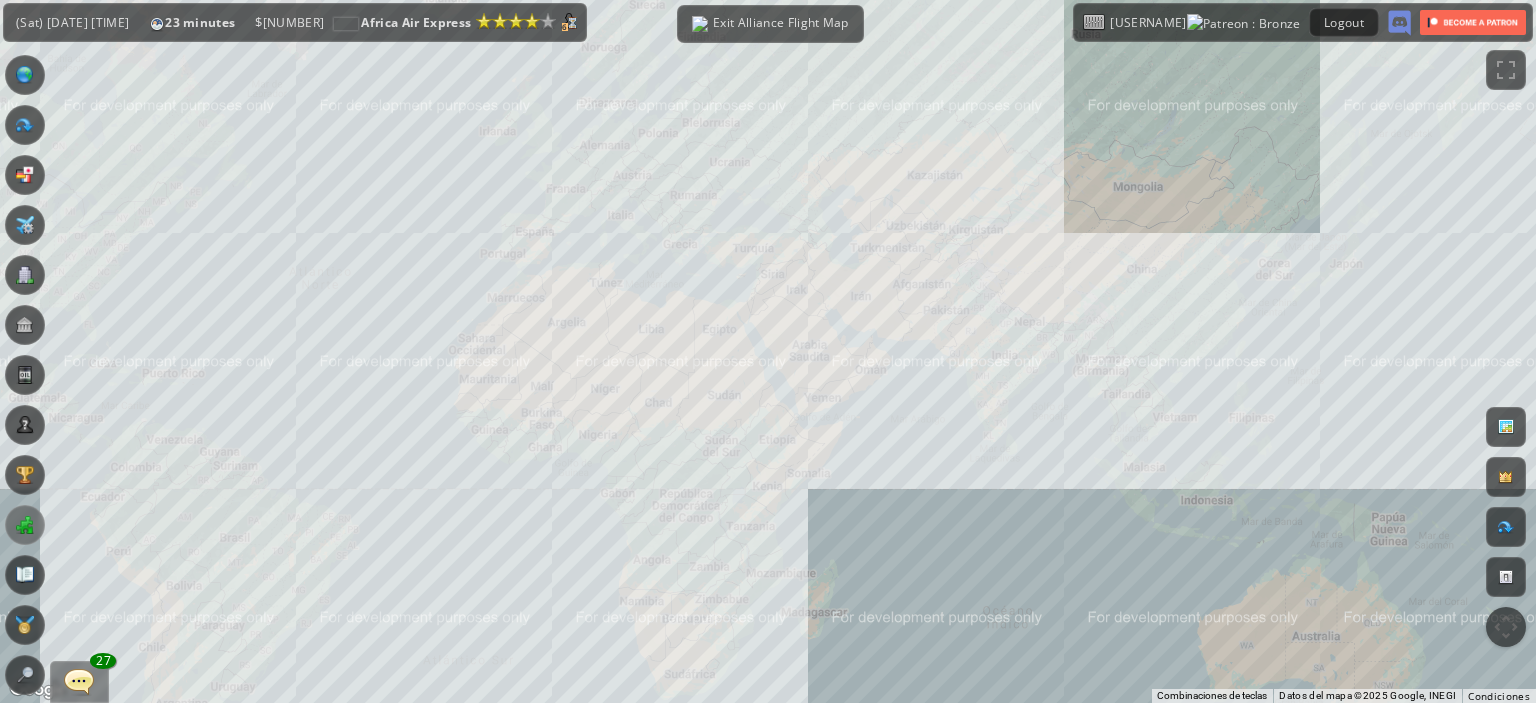 drag, startPoint x: 872, startPoint y: 667, endPoint x: 940, endPoint y: 550, distance: 135.32553 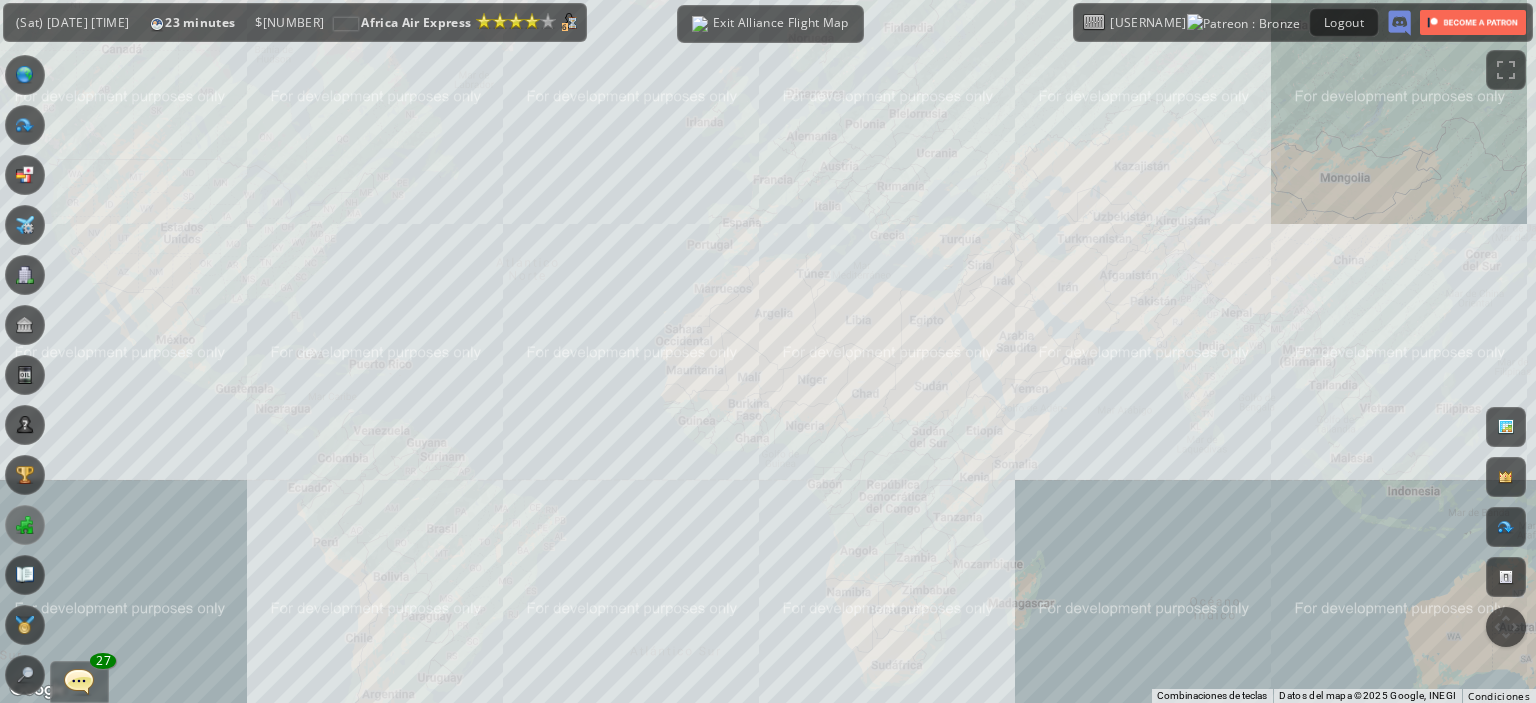 drag, startPoint x: 561, startPoint y: 645, endPoint x: 772, endPoint y: 636, distance: 211.19185 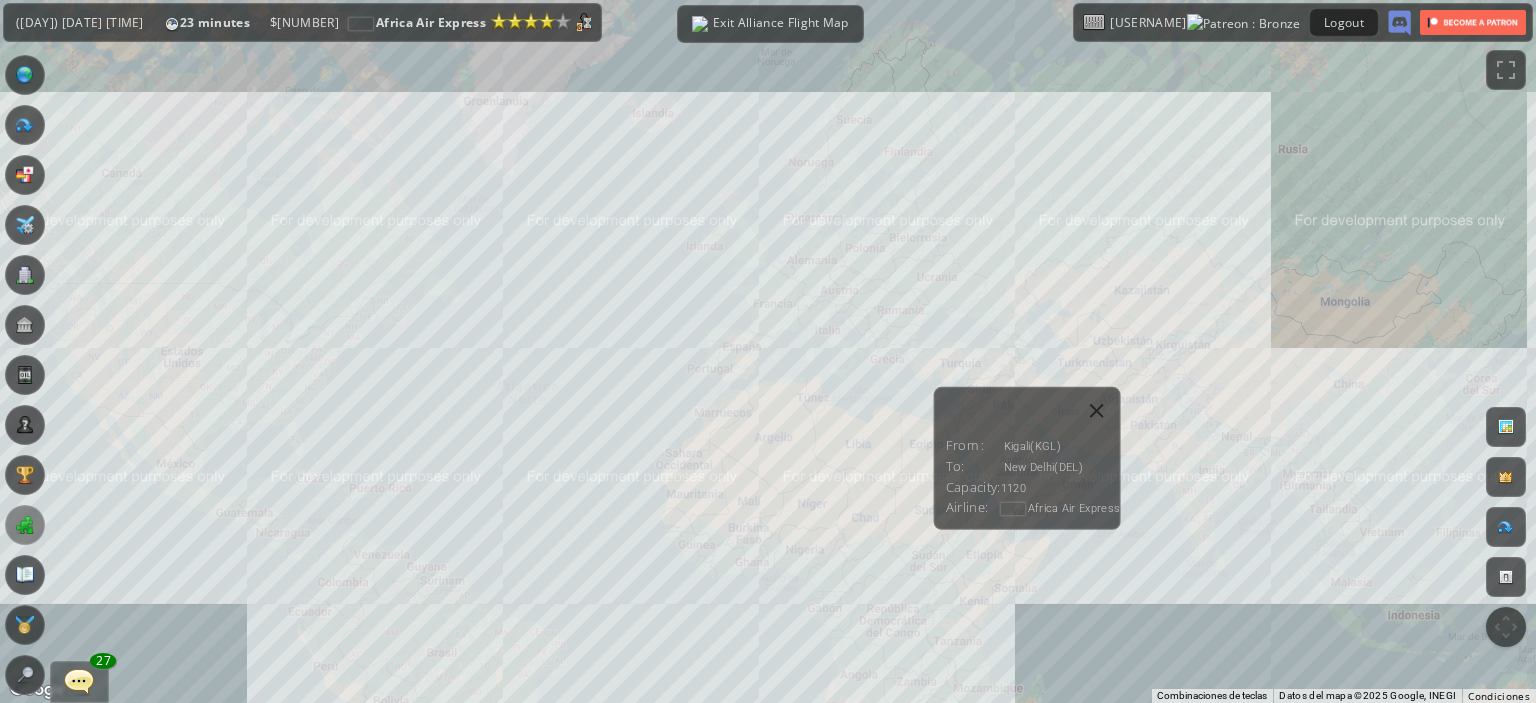 drag, startPoint x: 1256, startPoint y: 695, endPoint x: 936, endPoint y: 522, distance: 363.77054 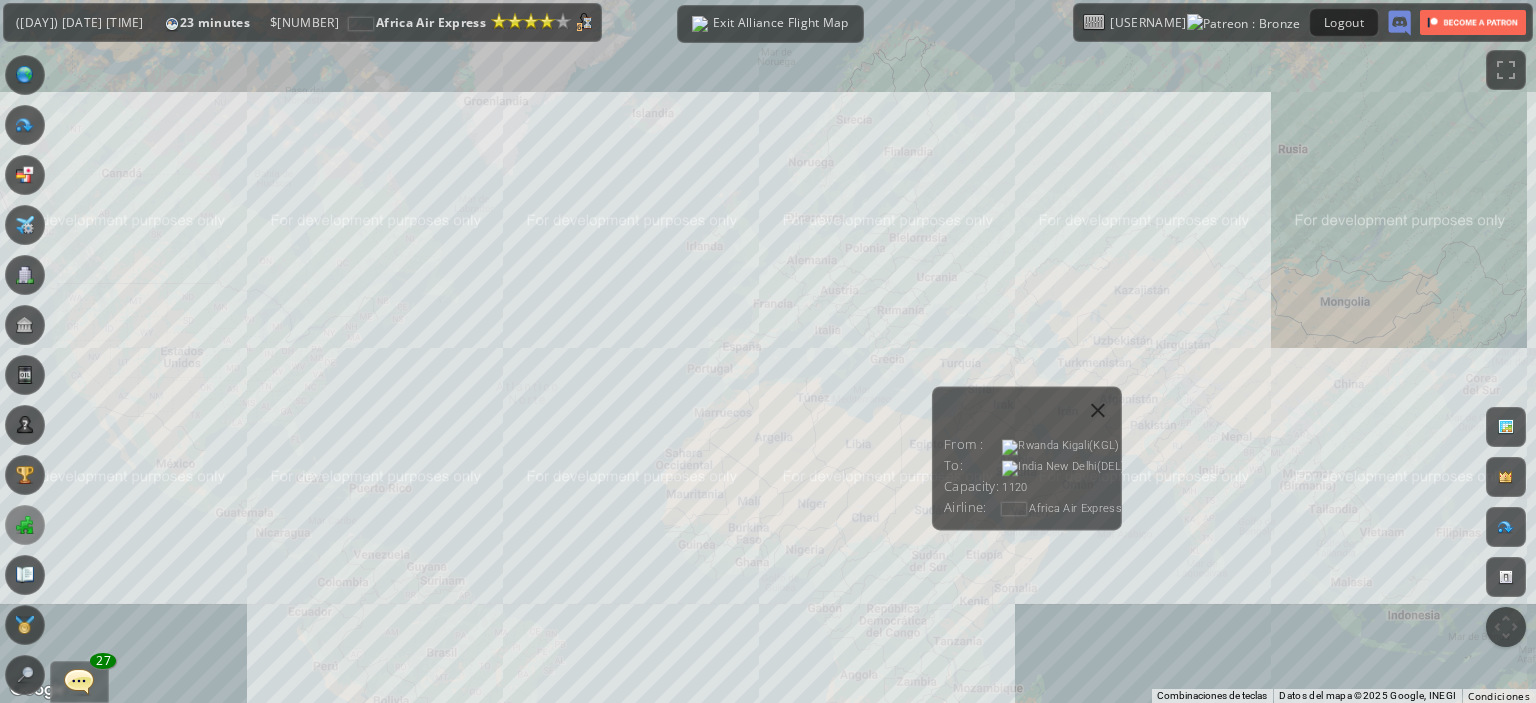 click on "Para navegar, presiona las teclas de flecha.
From :
[CITY]([CODE])
To:
[CITY]([CODE])
Capacity:
[NUMBER]
Airline:
[AIRLINE_NAME]
Exit Alliance Flight Map Combinaciones de teclas Datos del mapa Datos del mapa ©[YEAR] Google, INEGI Datos del mapa ©[YEAR] Google, INEGI [NUMBER] km  Hacer clic para alternar entre unidades imperiales y métricas Condiciones Informar un error en el mapa" at bounding box center (768, 351) 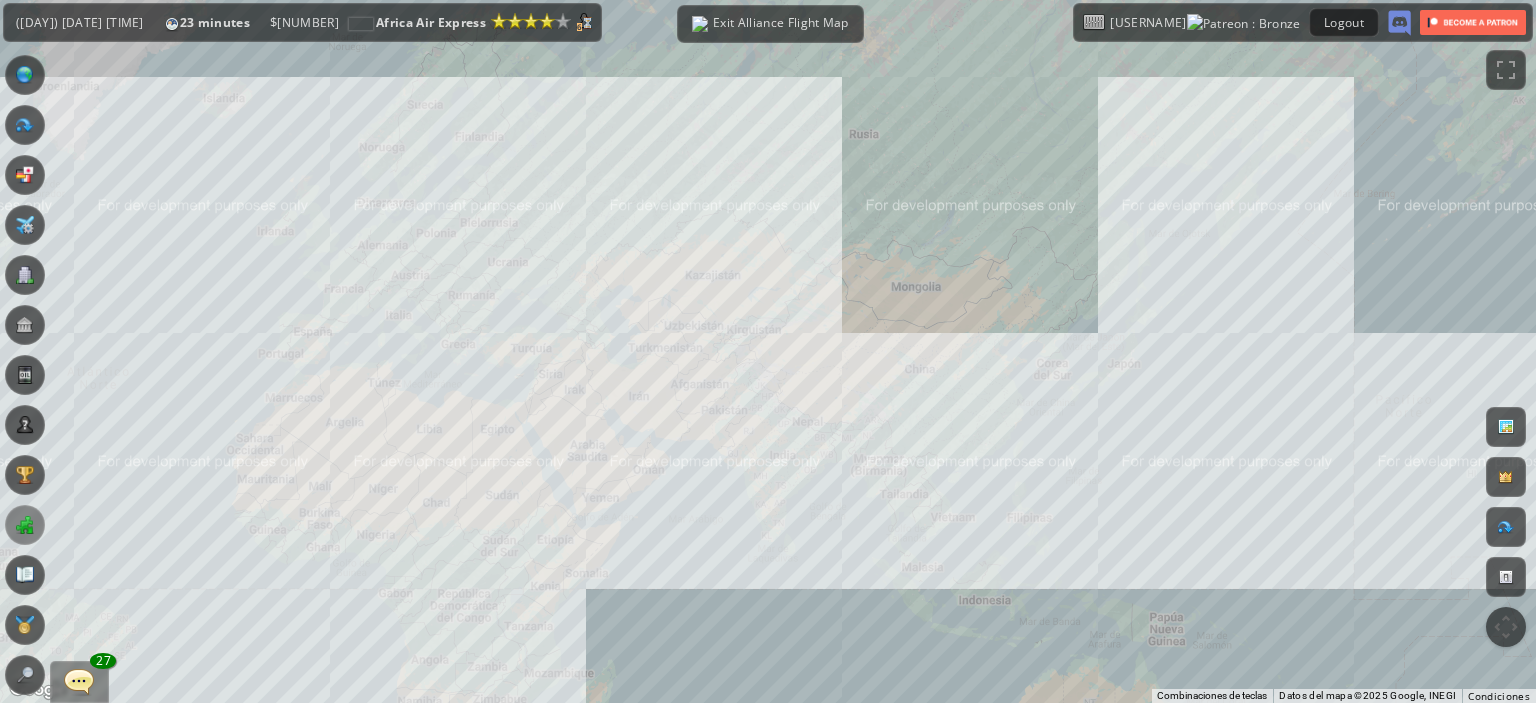 drag, startPoint x: 1248, startPoint y: 656, endPoint x: 817, endPoint y: 640, distance: 431.29688 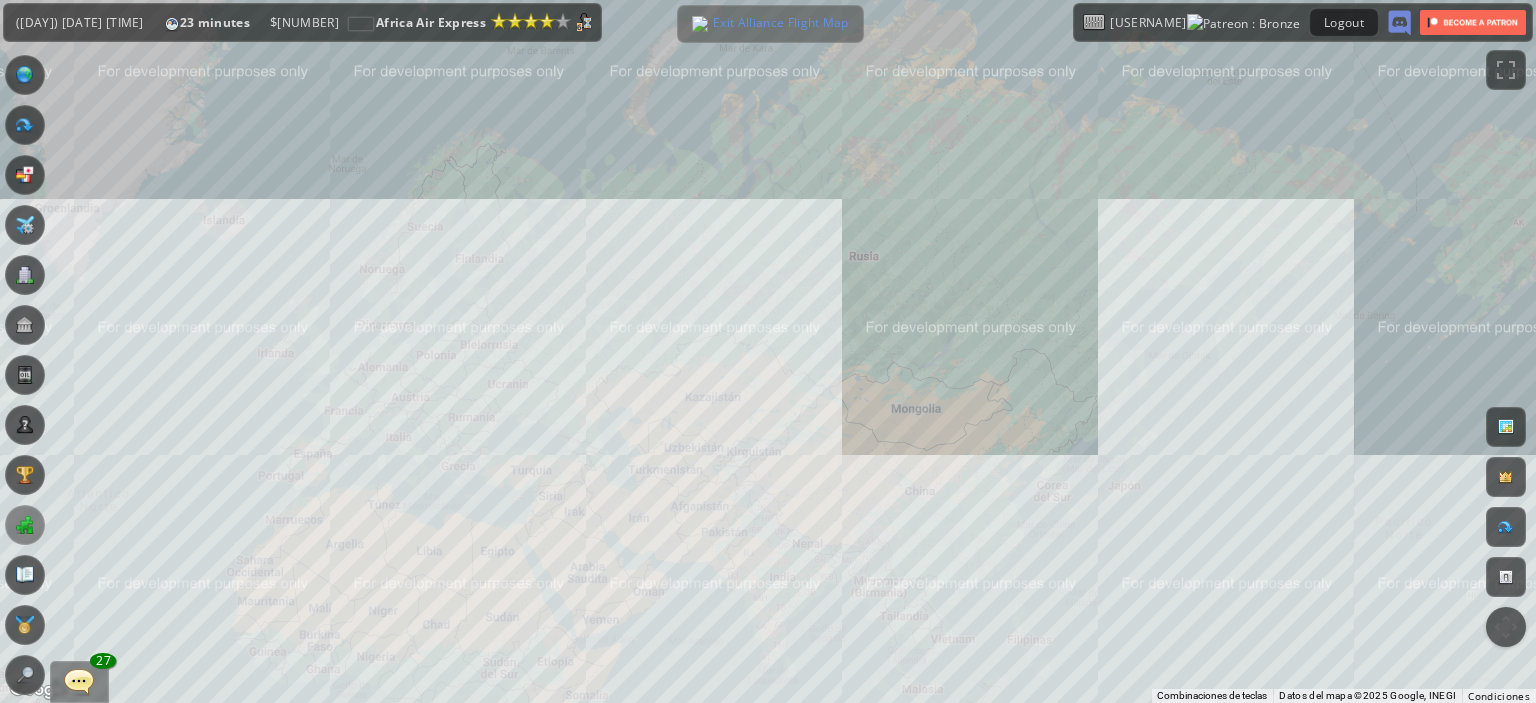 click on "Exit Alliance Flight Map" at bounding box center [770, 24] 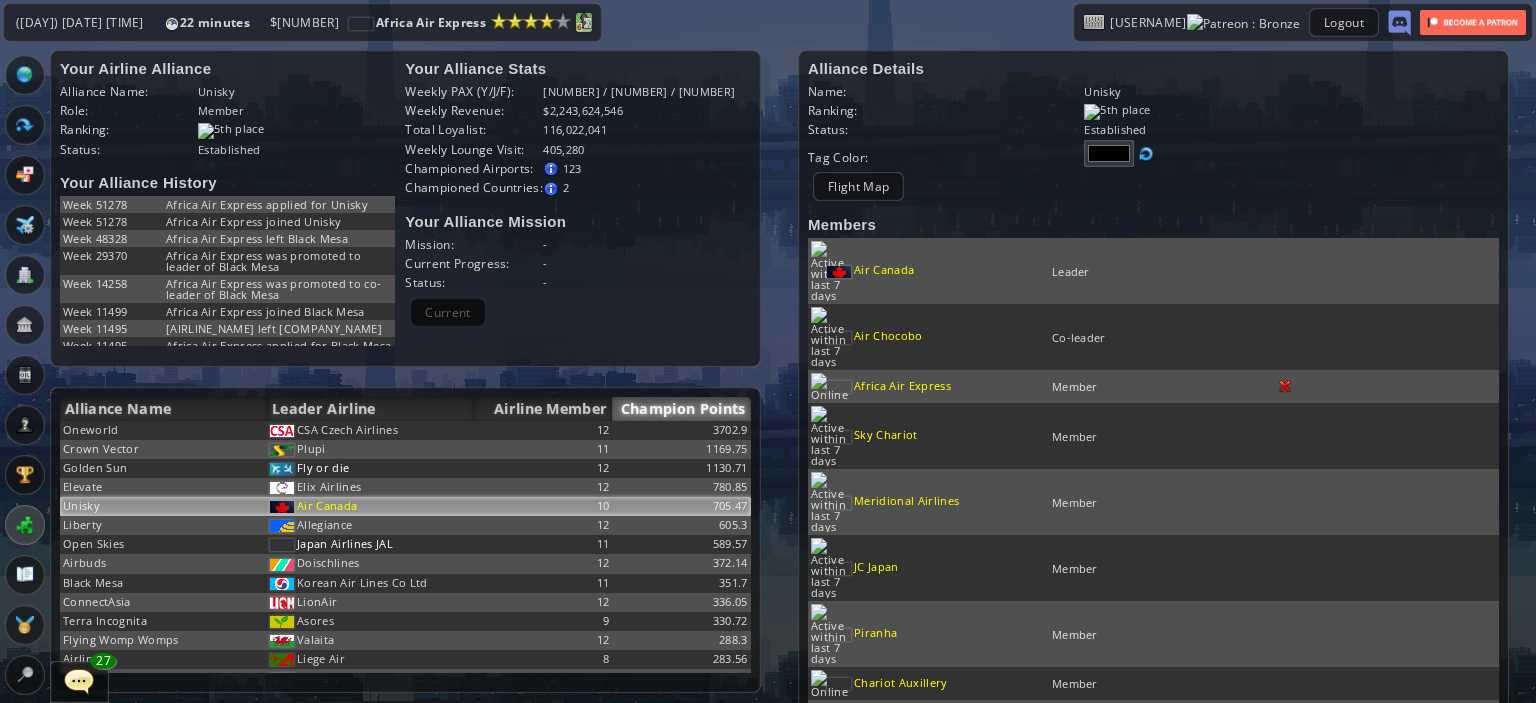 click at bounding box center [584, 21] 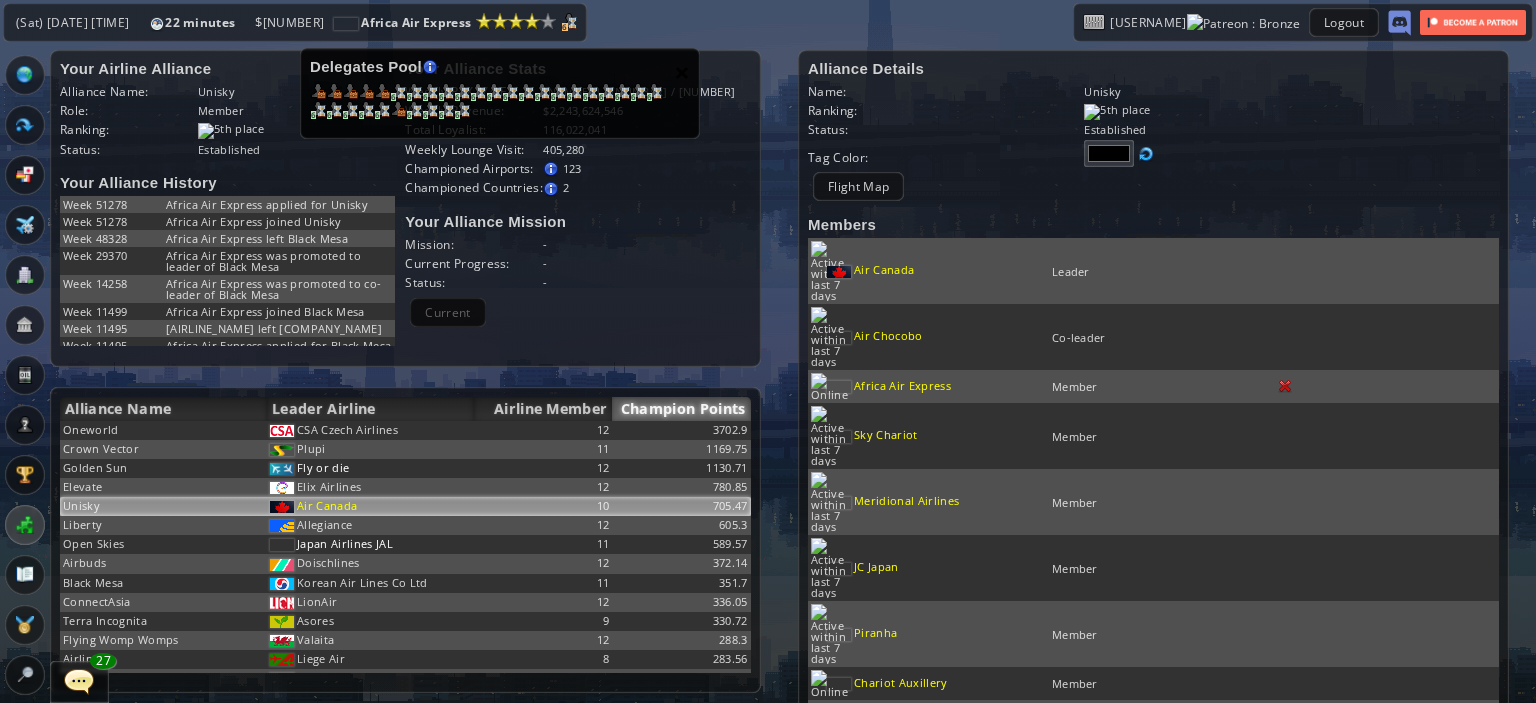 click on "×" at bounding box center [682, 72] 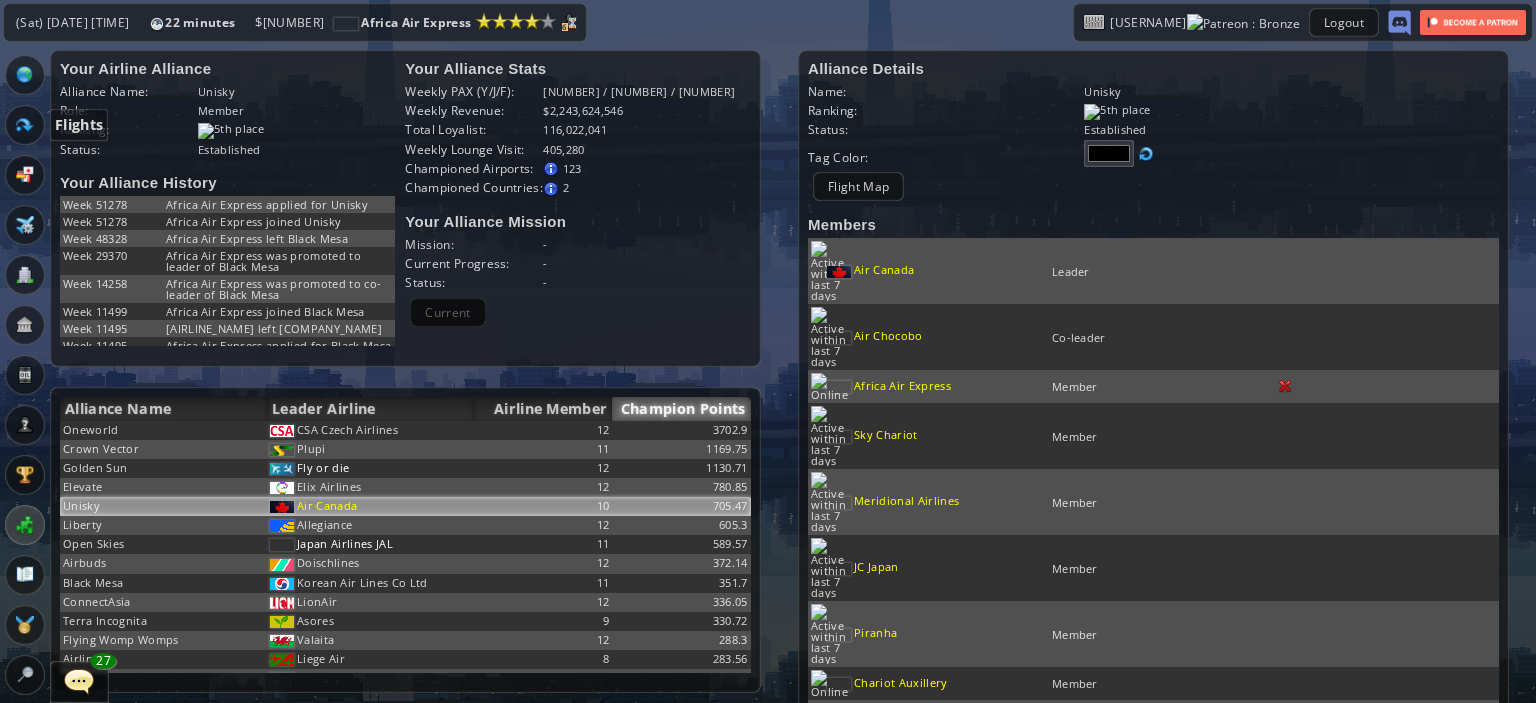 click at bounding box center (25, 125) 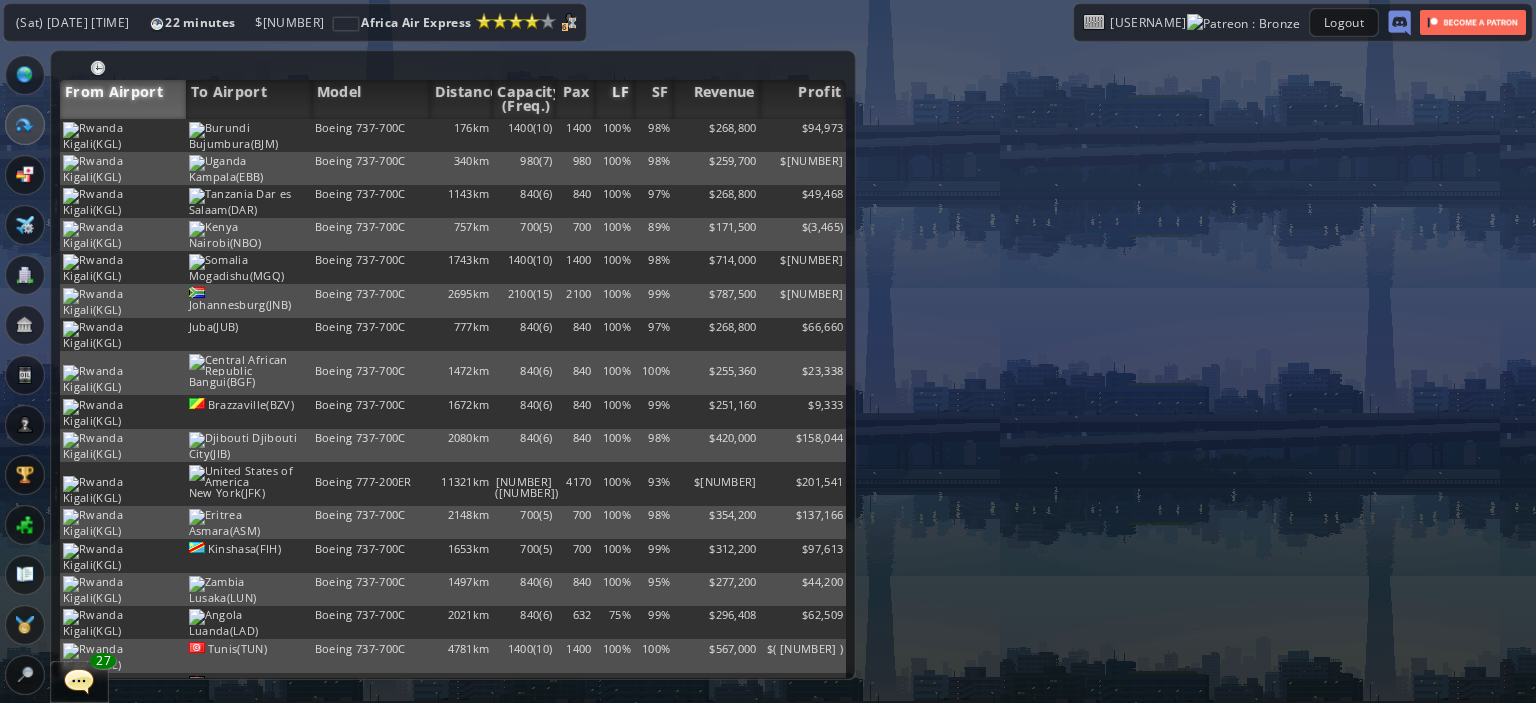 click on "LF" at bounding box center [614, 99] 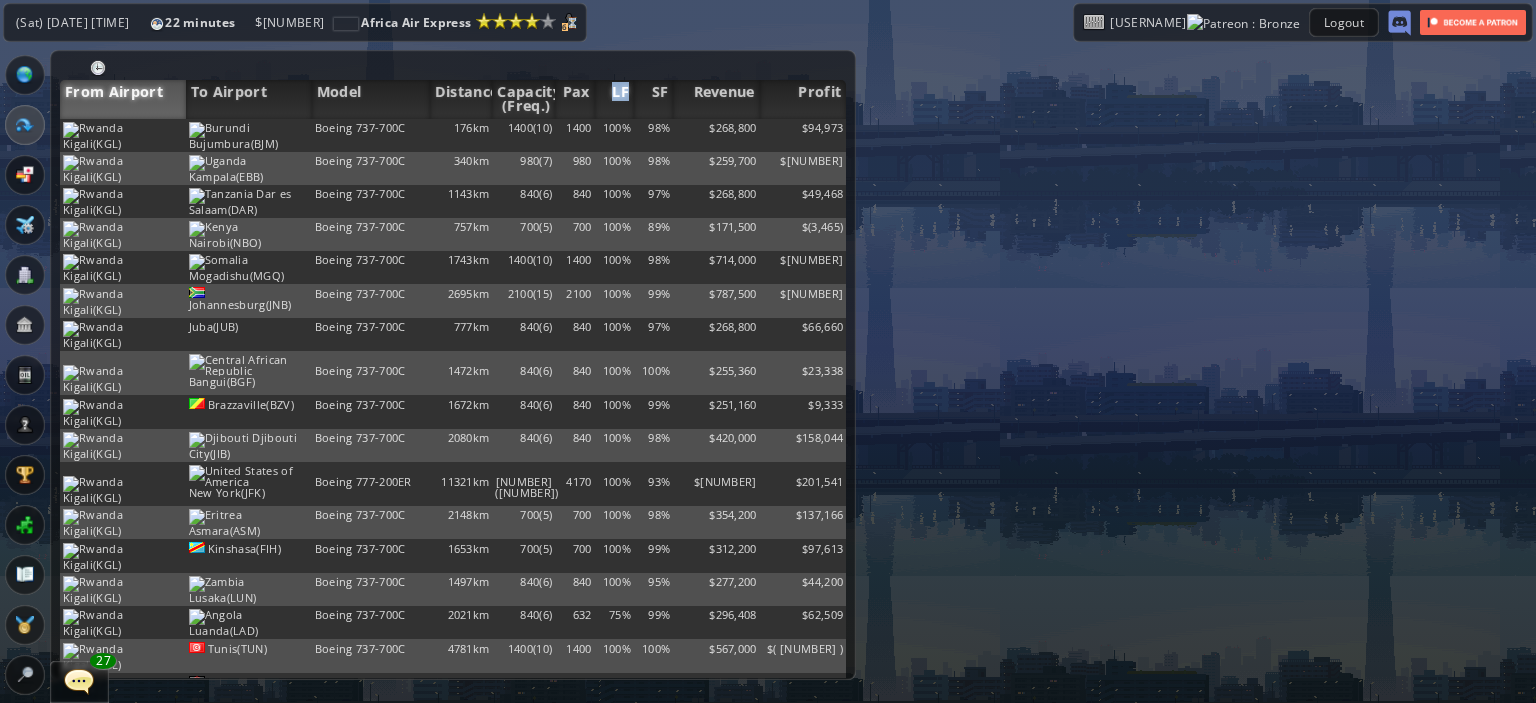 click on "LF" at bounding box center (614, 99) 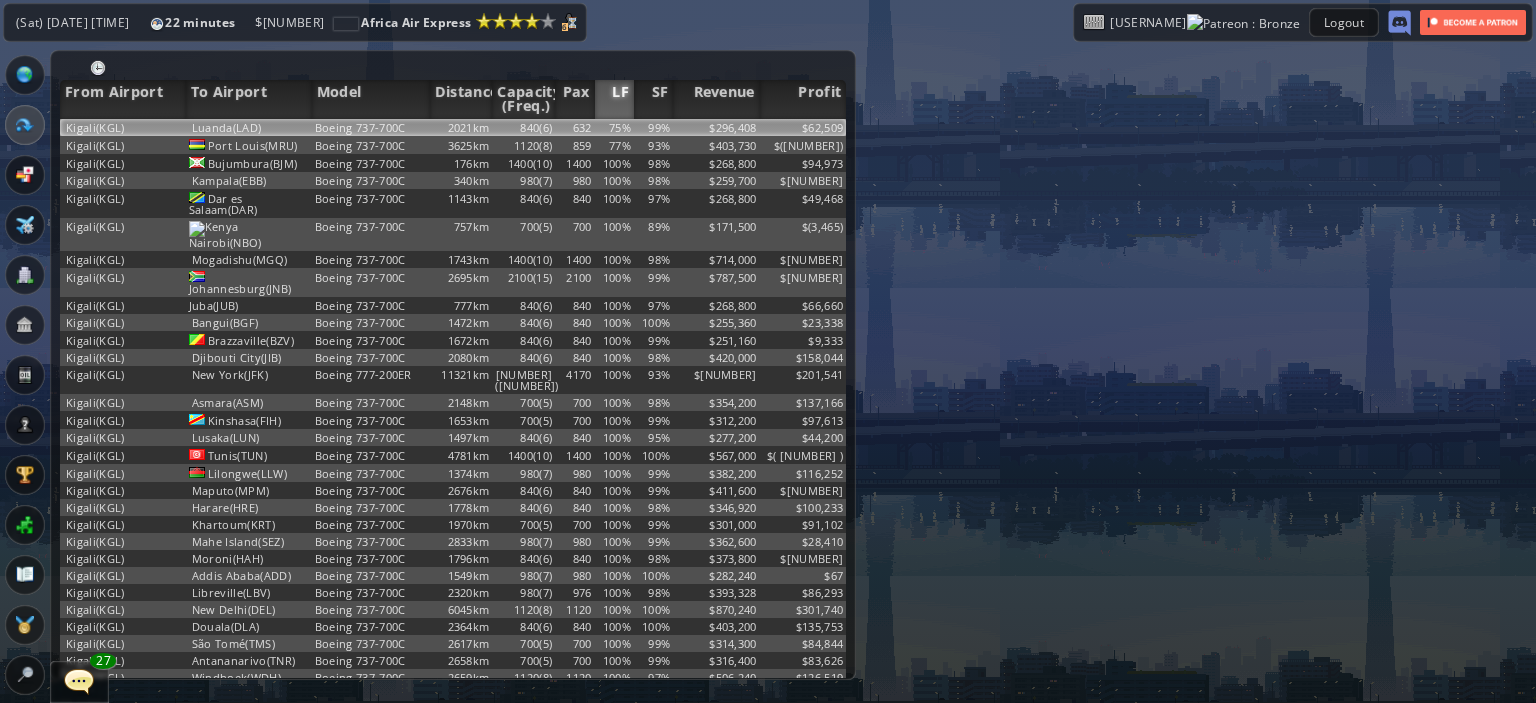 click on "75%" at bounding box center [614, 127] 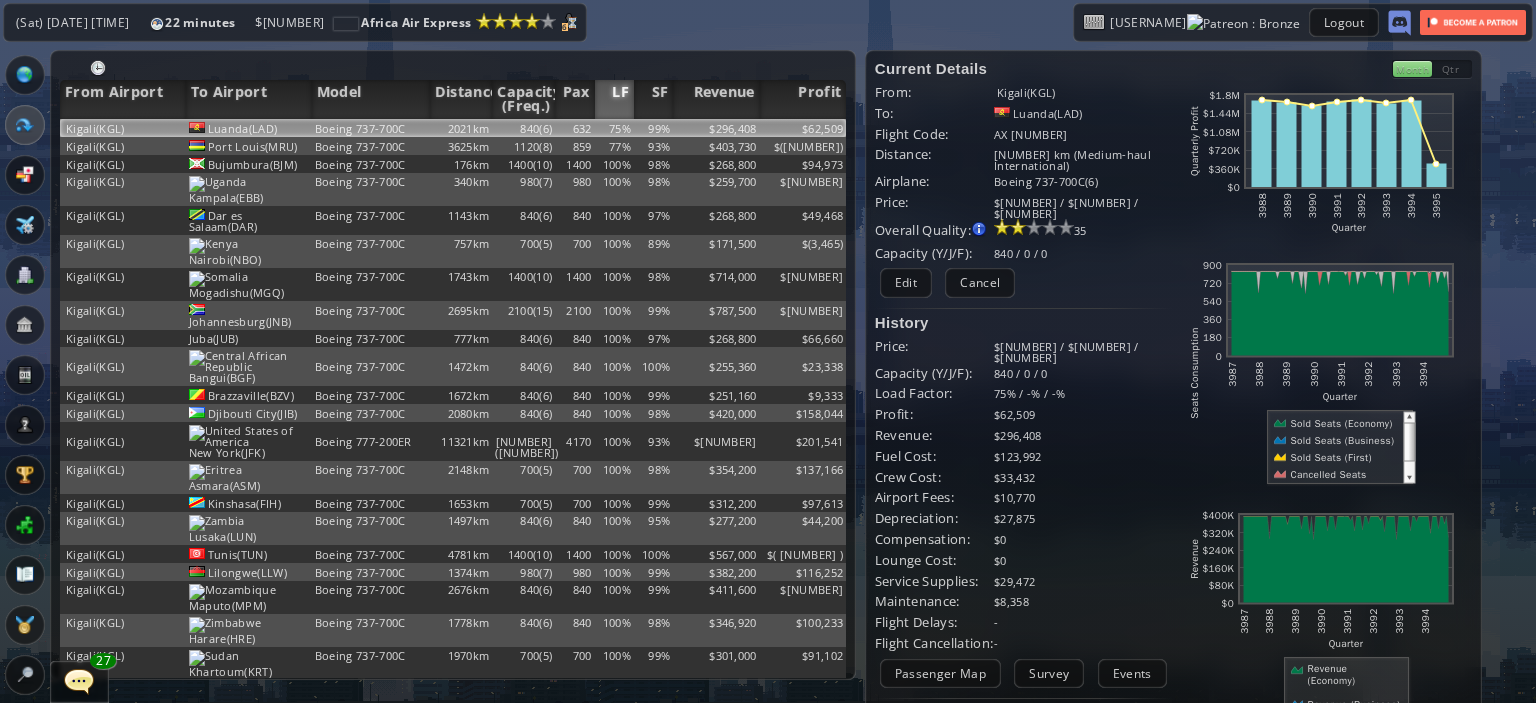 scroll, scrollTop: 0, scrollLeft: 0, axis: both 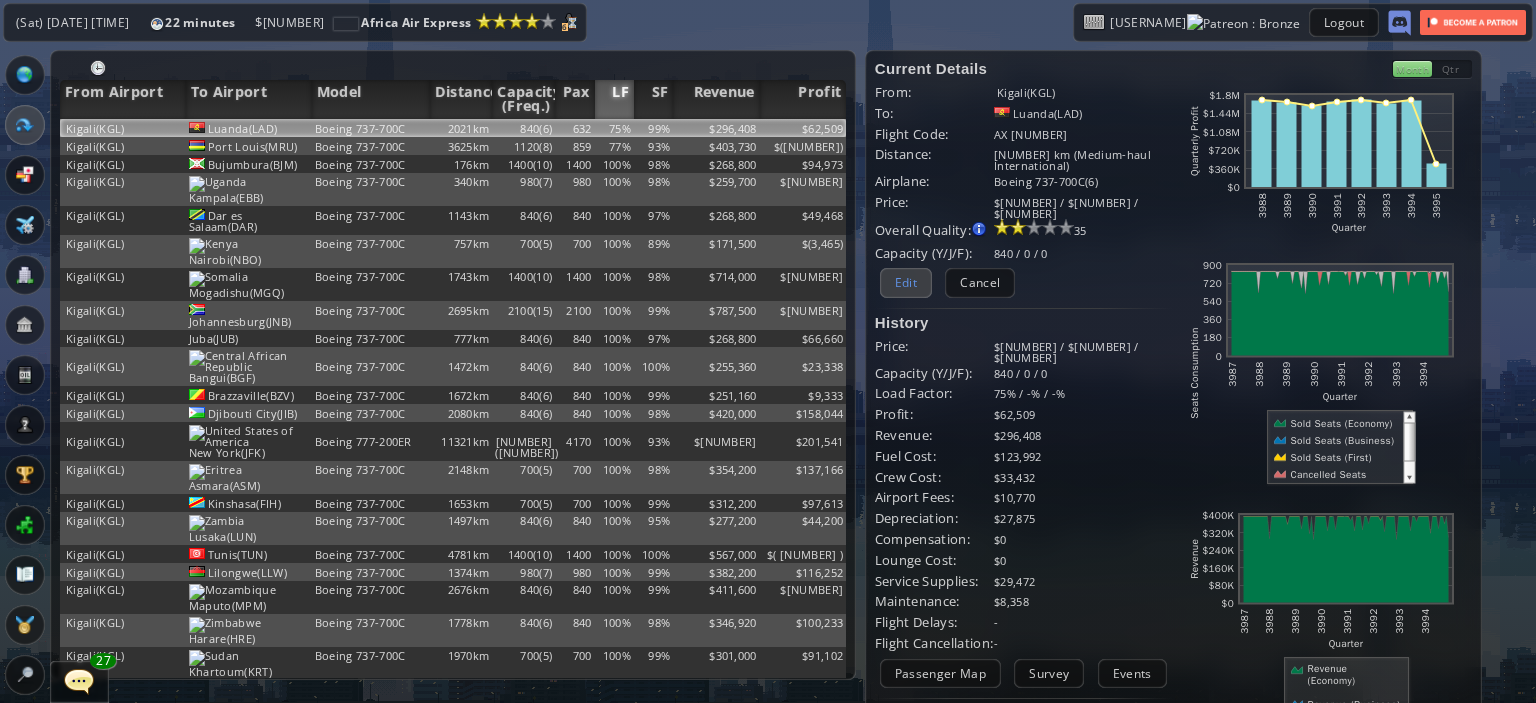 click on "Edit" at bounding box center (906, 282) 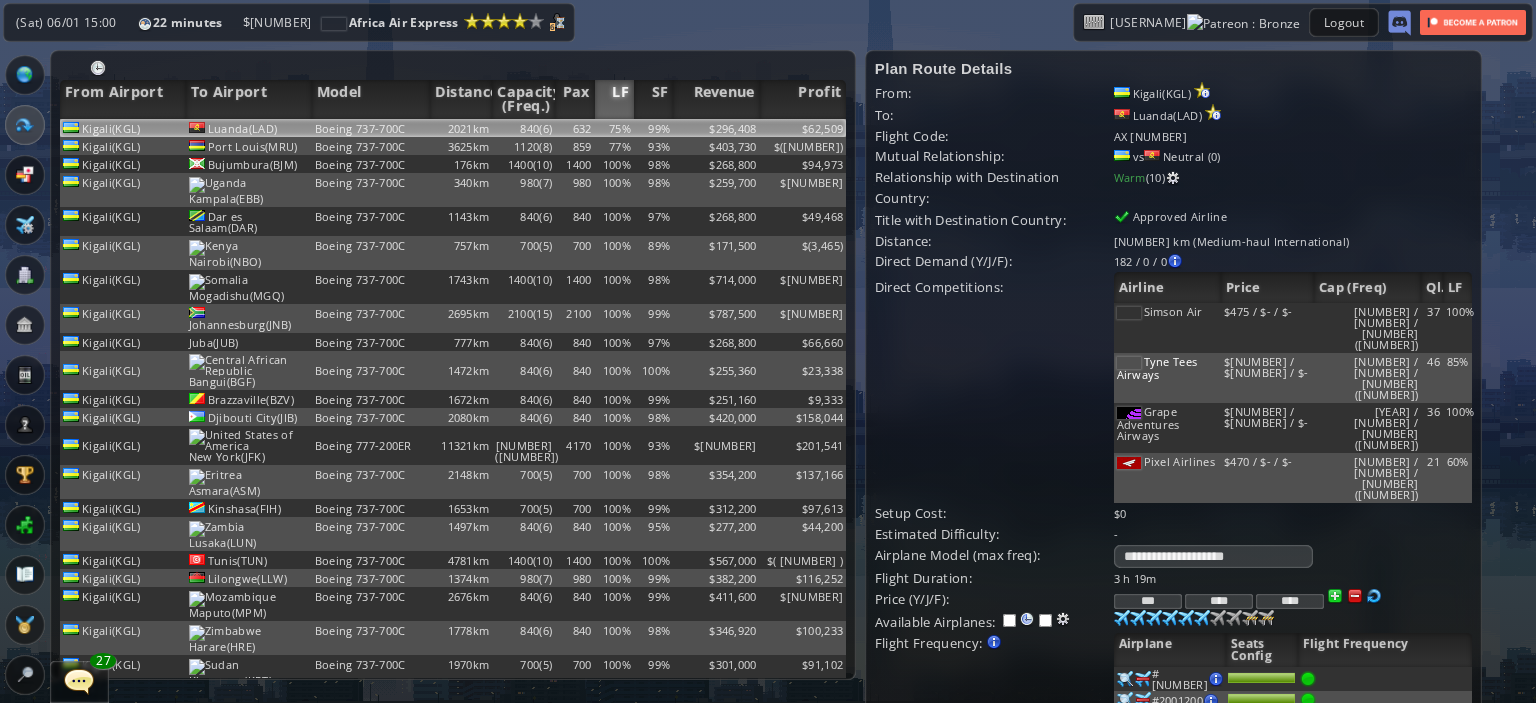 drag, startPoint x: 1140, startPoint y: 481, endPoint x: 1152, endPoint y: 485, distance: 12.649111 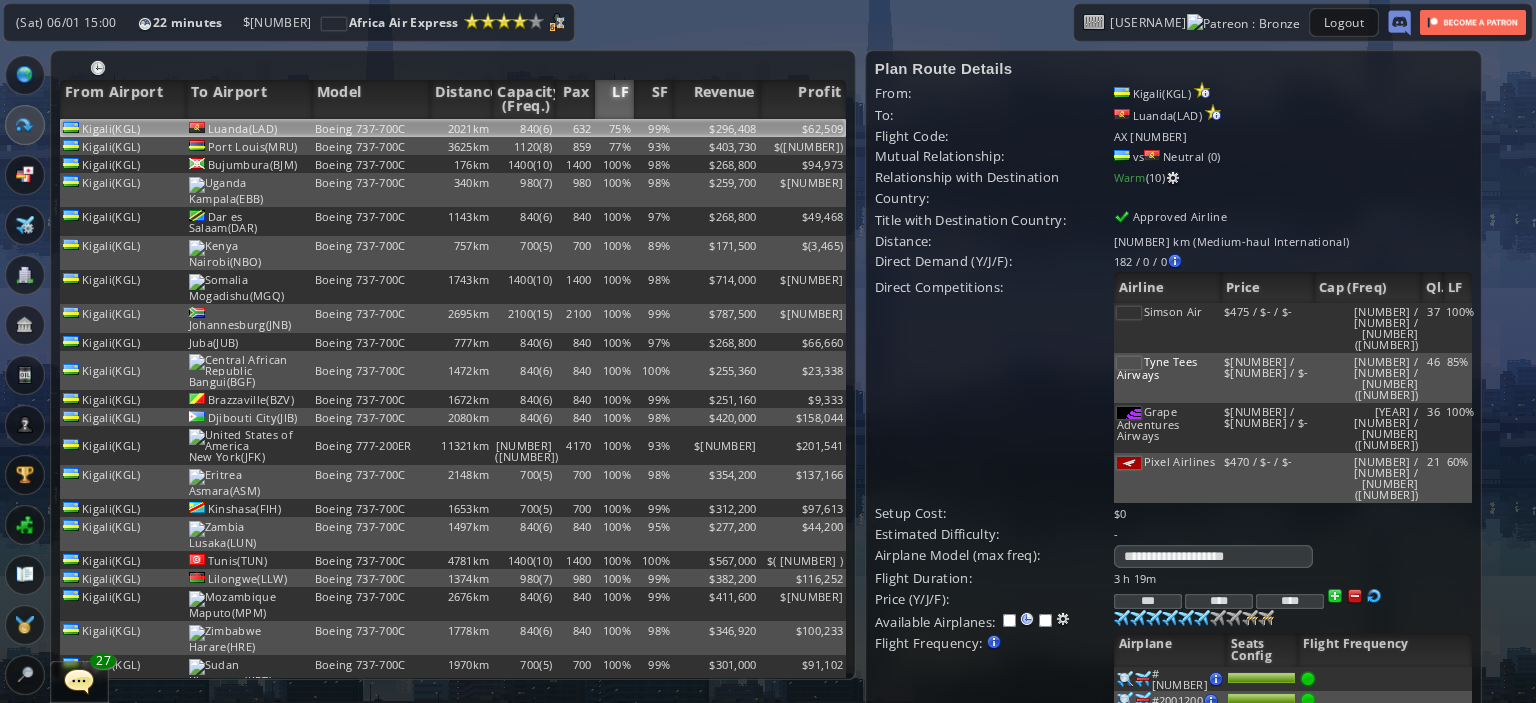 click on "***" at bounding box center (1148, 601) 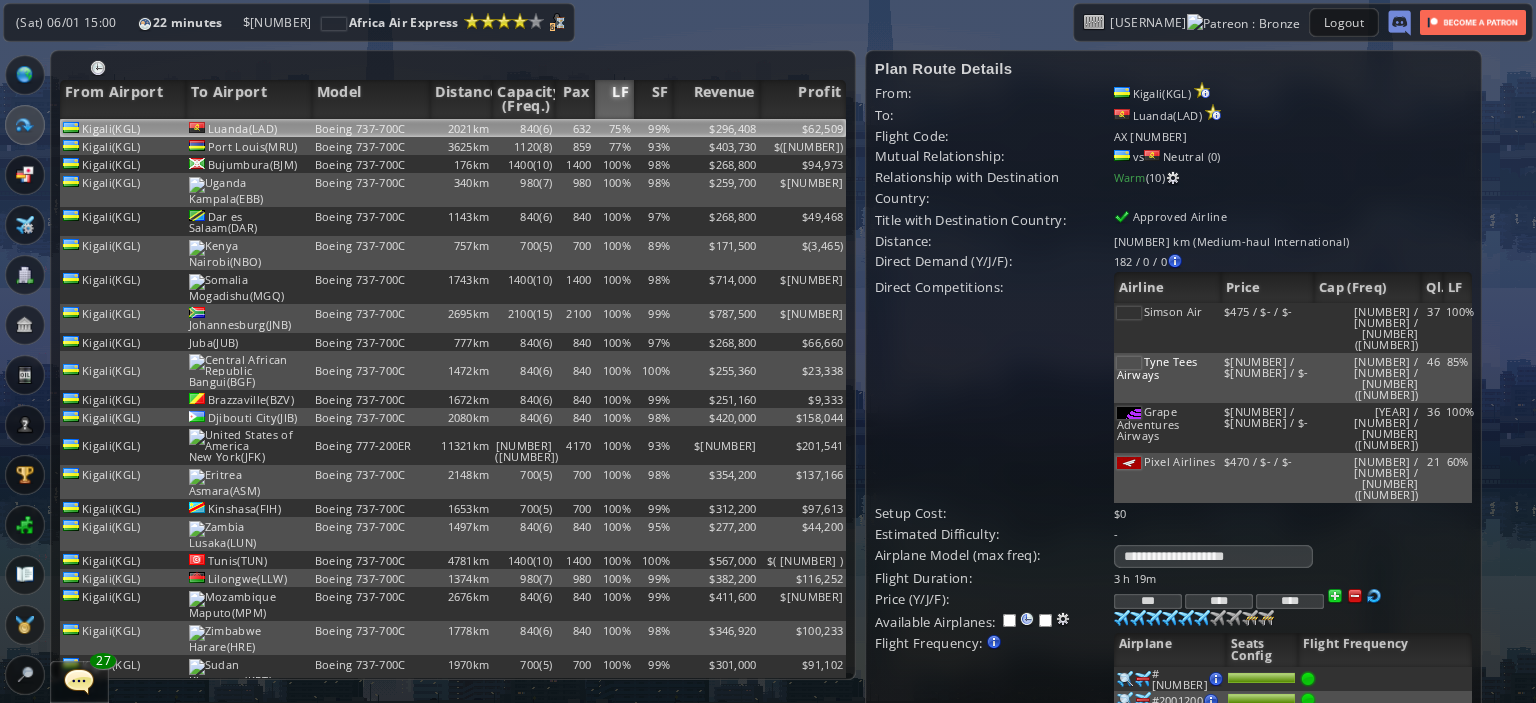 scroll, scrollTop: 100, scrollLeft: 0, axis: vertical 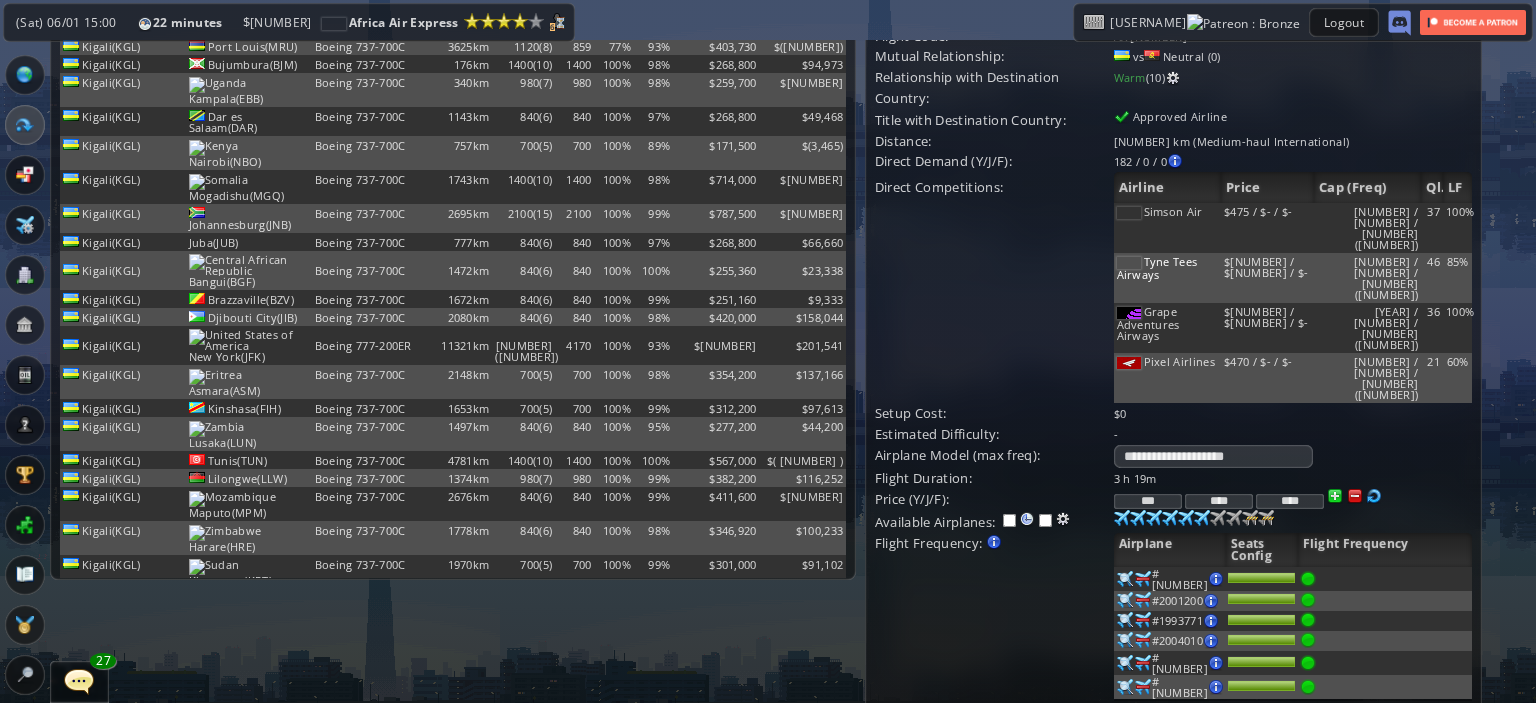 click on "Update" at bounding box center [916, 797] 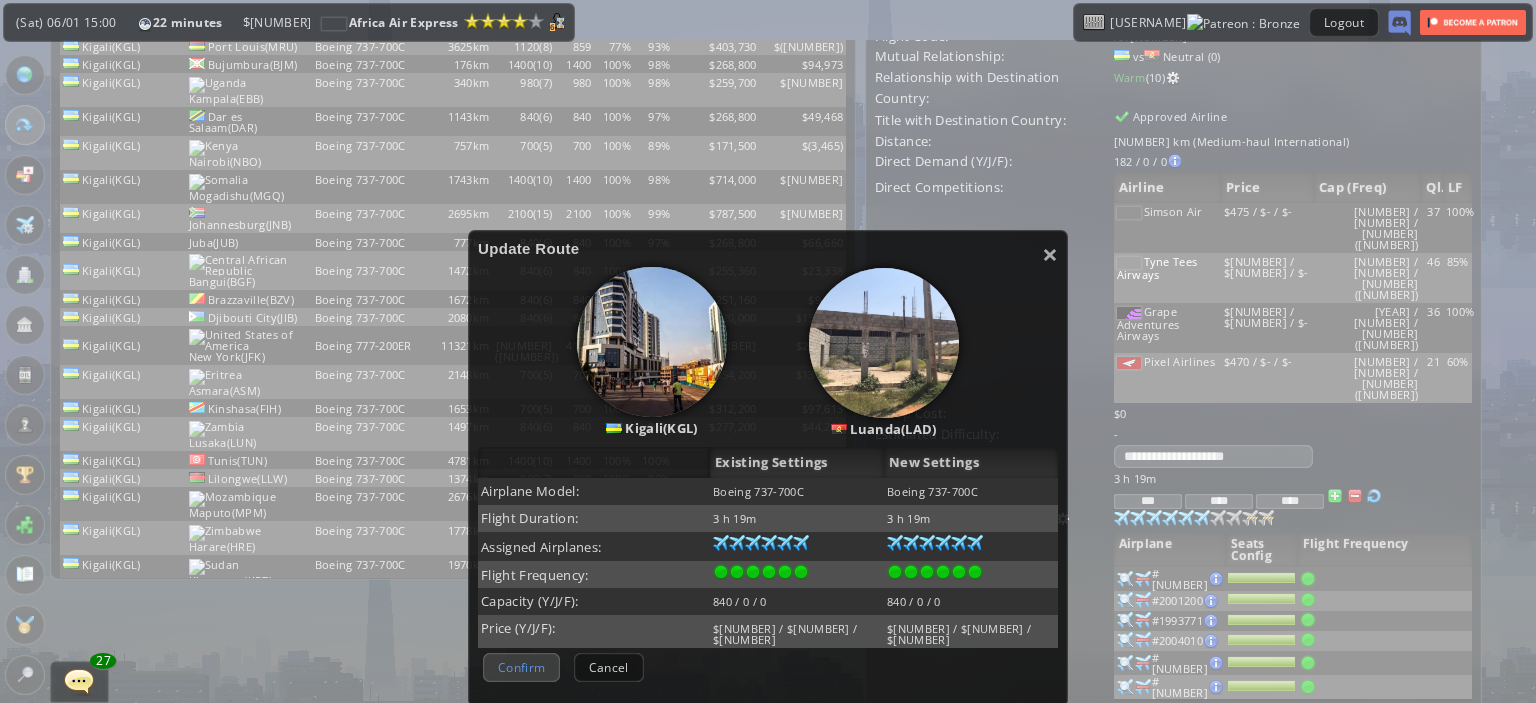 click on "Confirm" at bounding box center (521, 667) 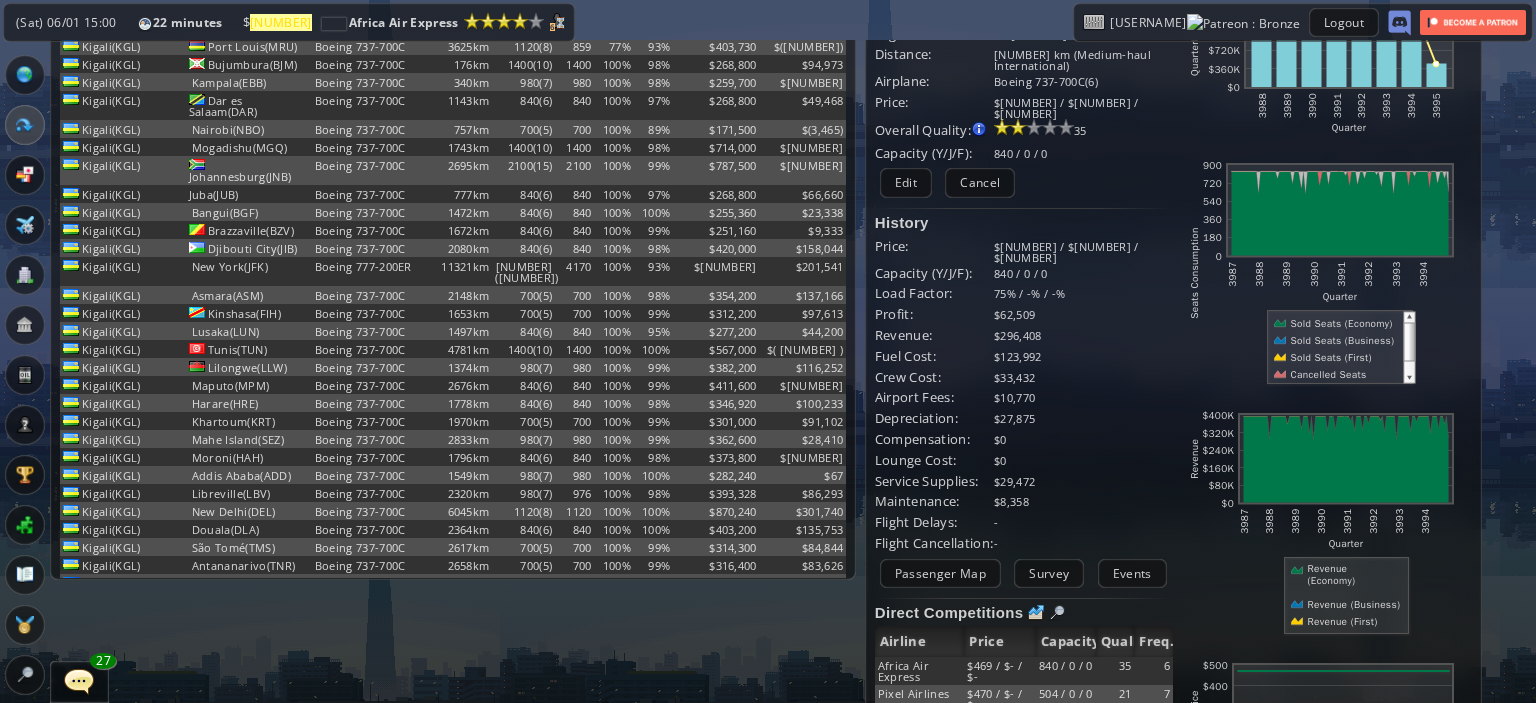 scroll, scrollTop: 0, scrollLeft: 0, axis: both 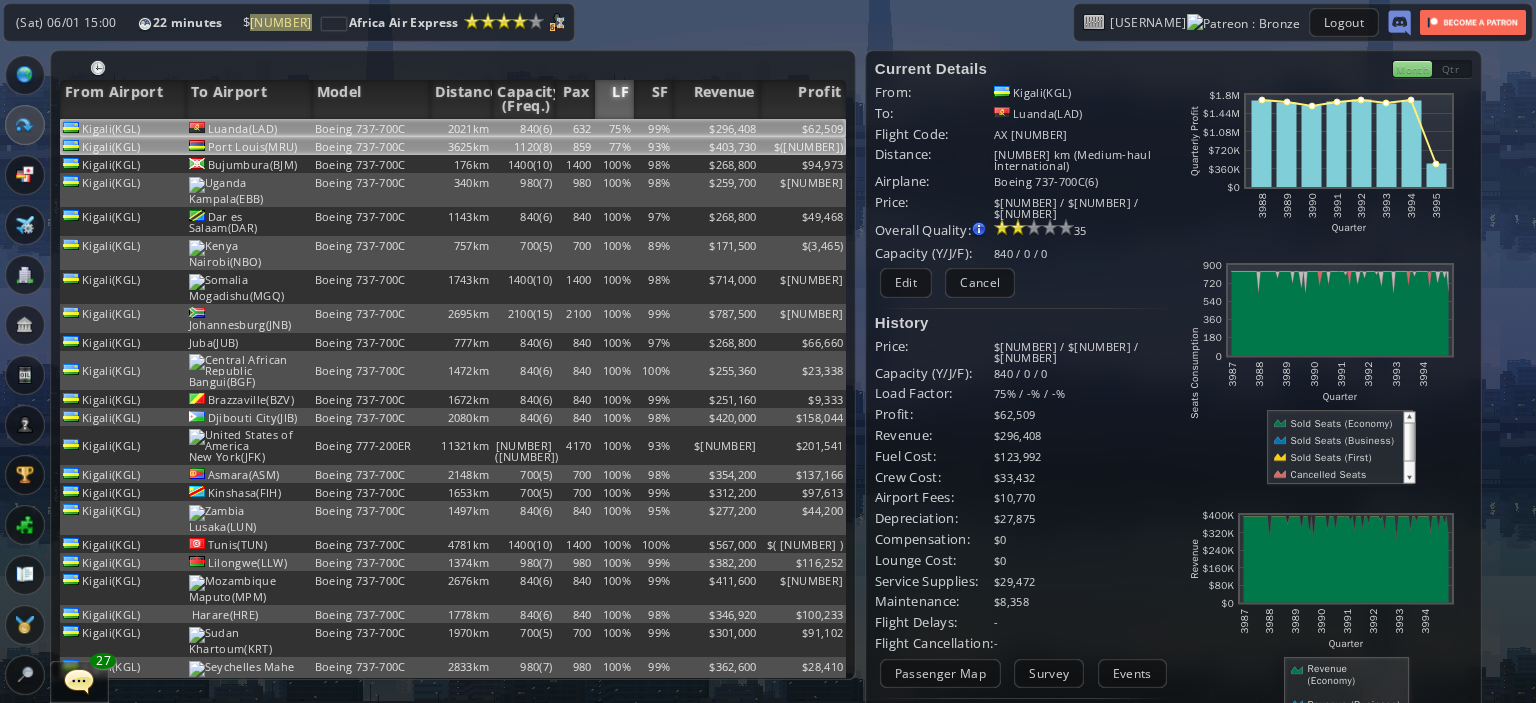 click on "93%" at bounding box center [653, 128] 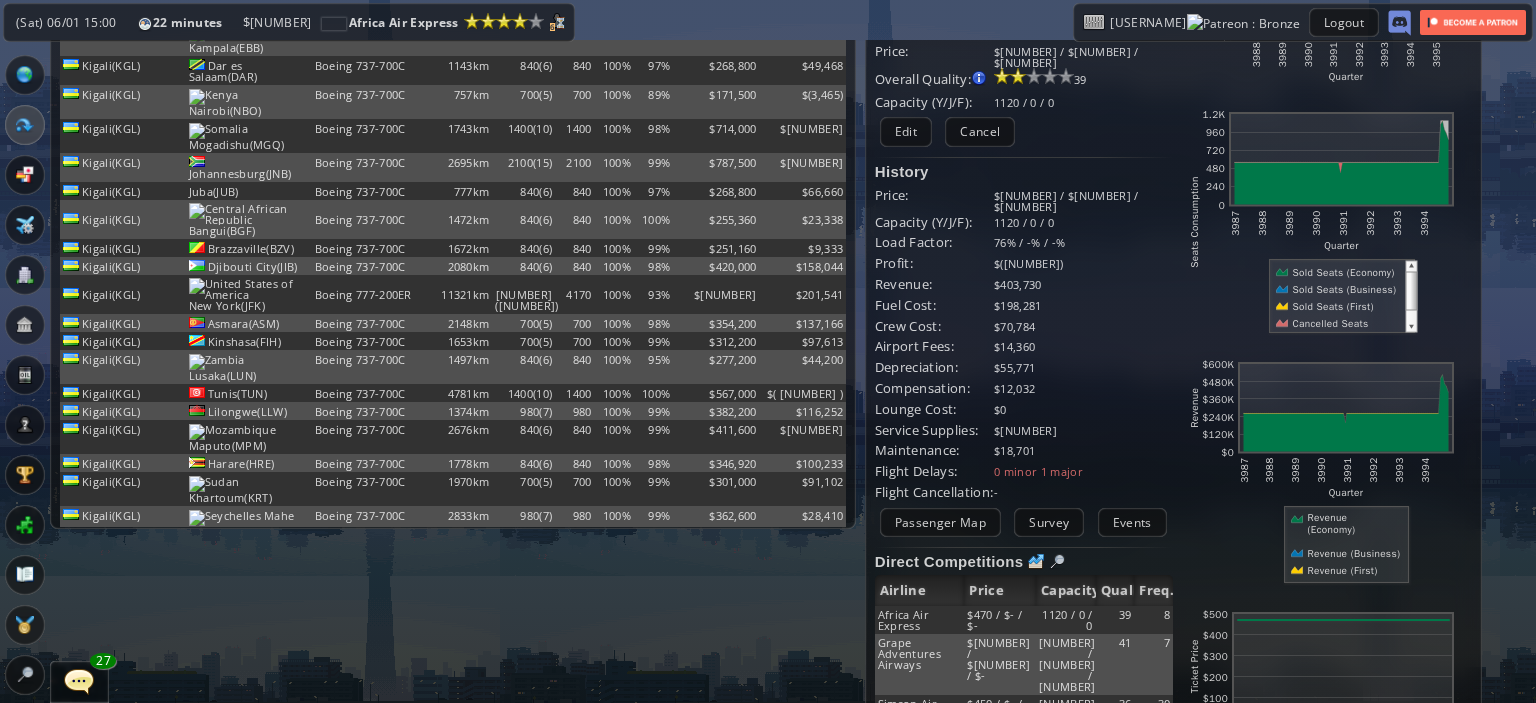 scroll, scrollTop: 200, scrollLeft: 0, axis: vertical 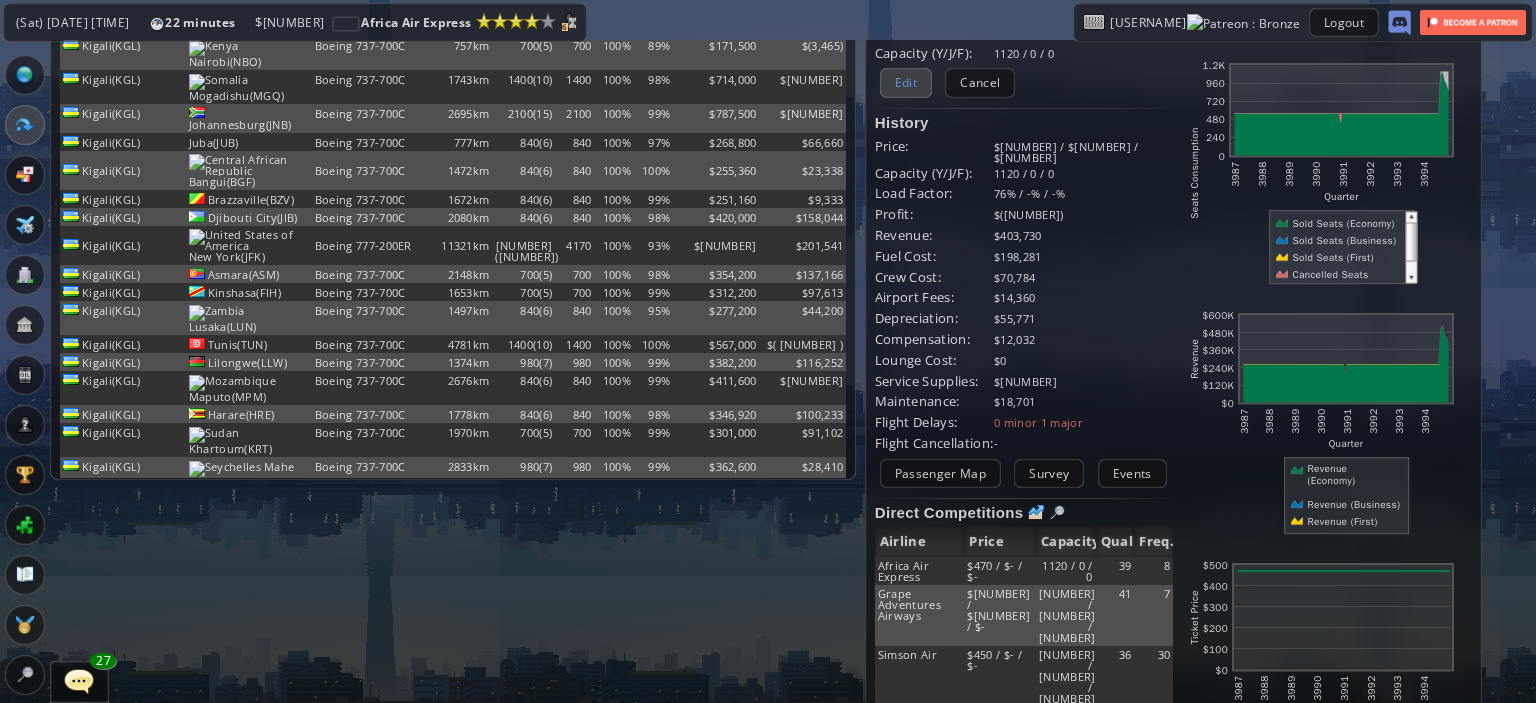 click on "Edit" at bounding box center [906, 82] 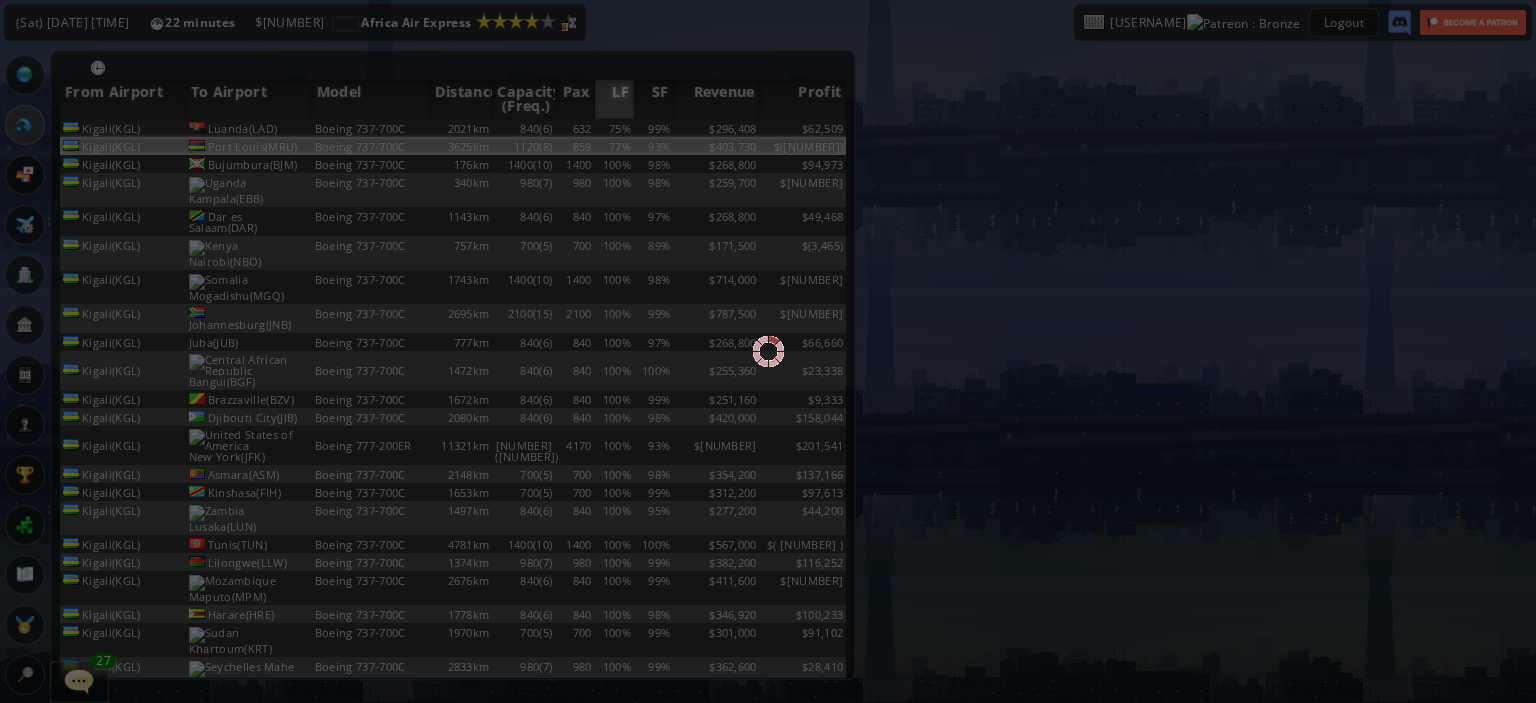 scroll, scrollTop: 0, scrollLeft: 0, axis: both 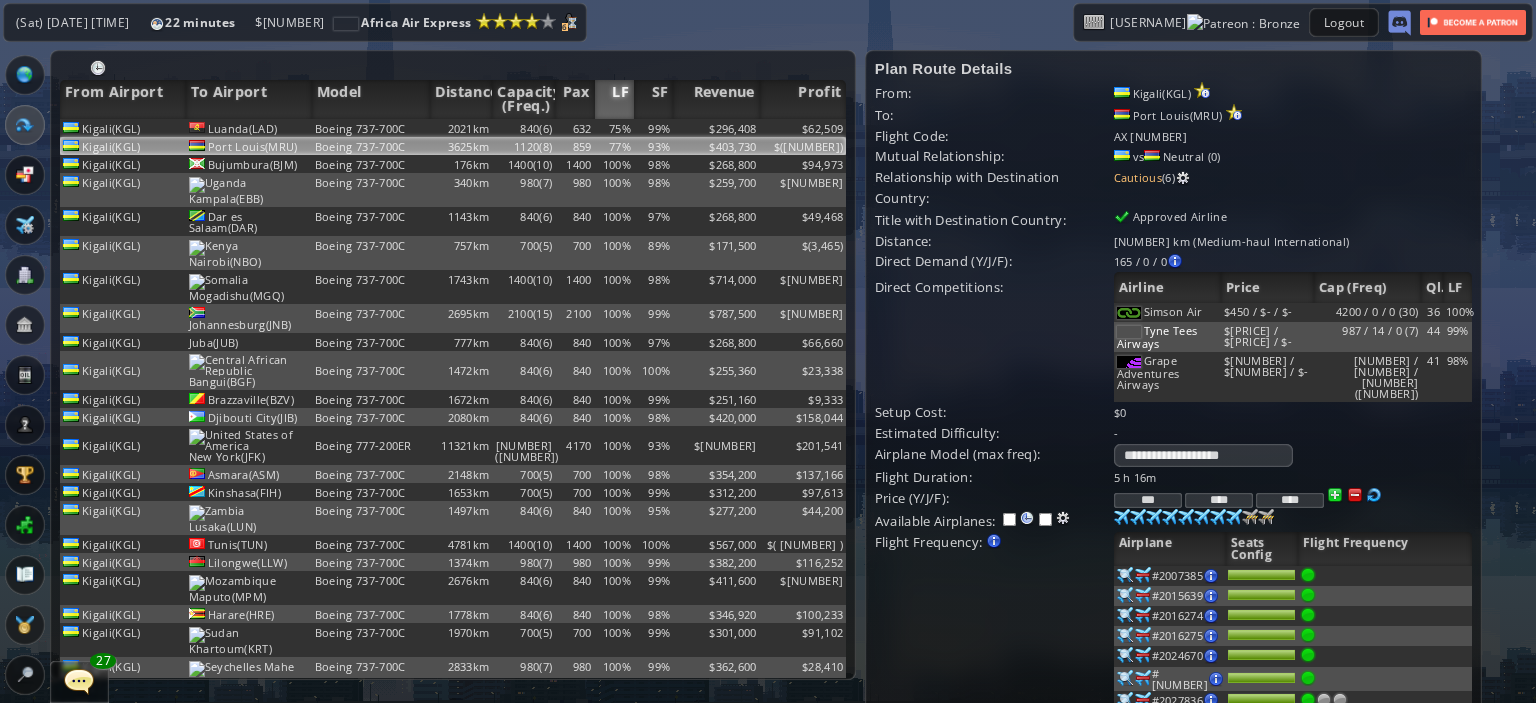 drag, startPoint x: 1153, startPoint y: 469, endPoint x: 1079, endPoint y: 463, distance: 74.24284 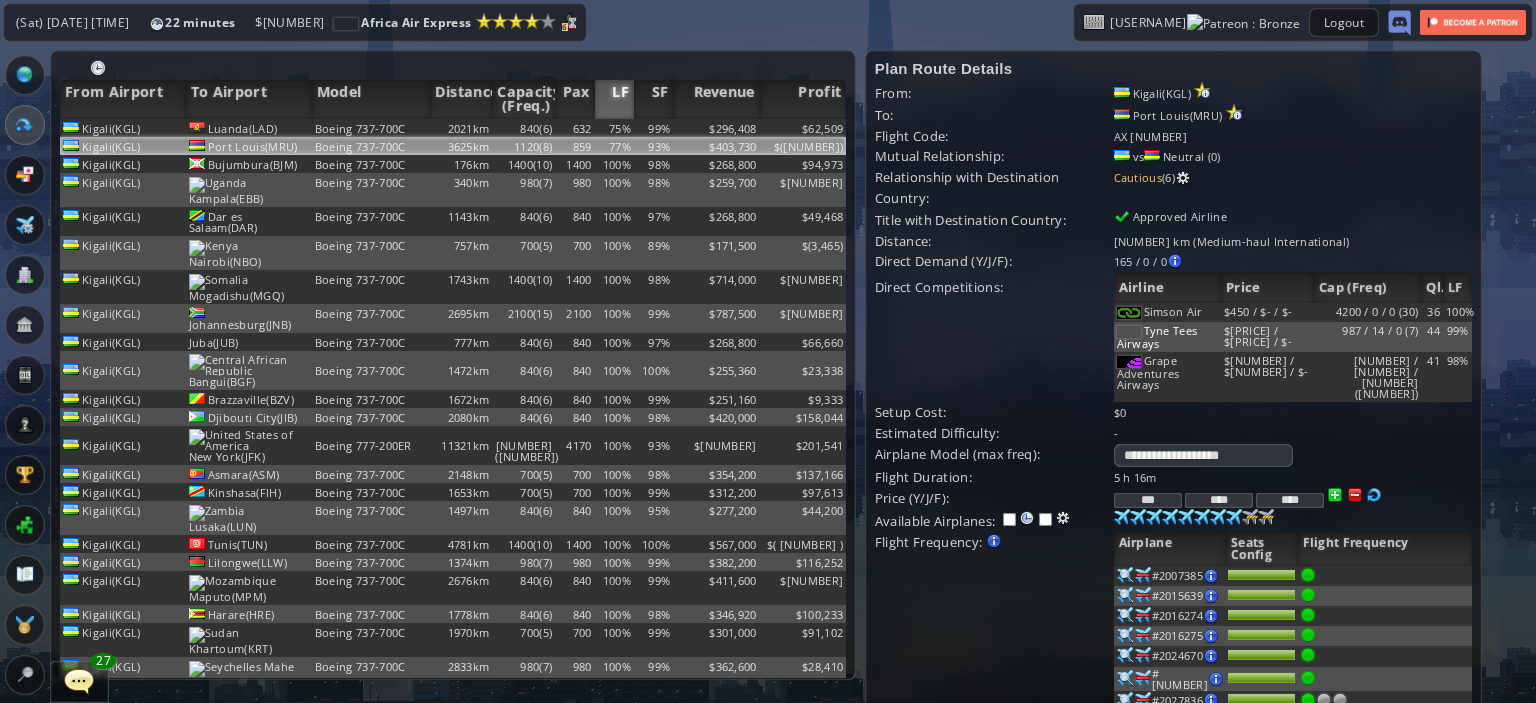 click on "Price (Y/J/F):
***
****
****" at bounding box center [1173, 498] 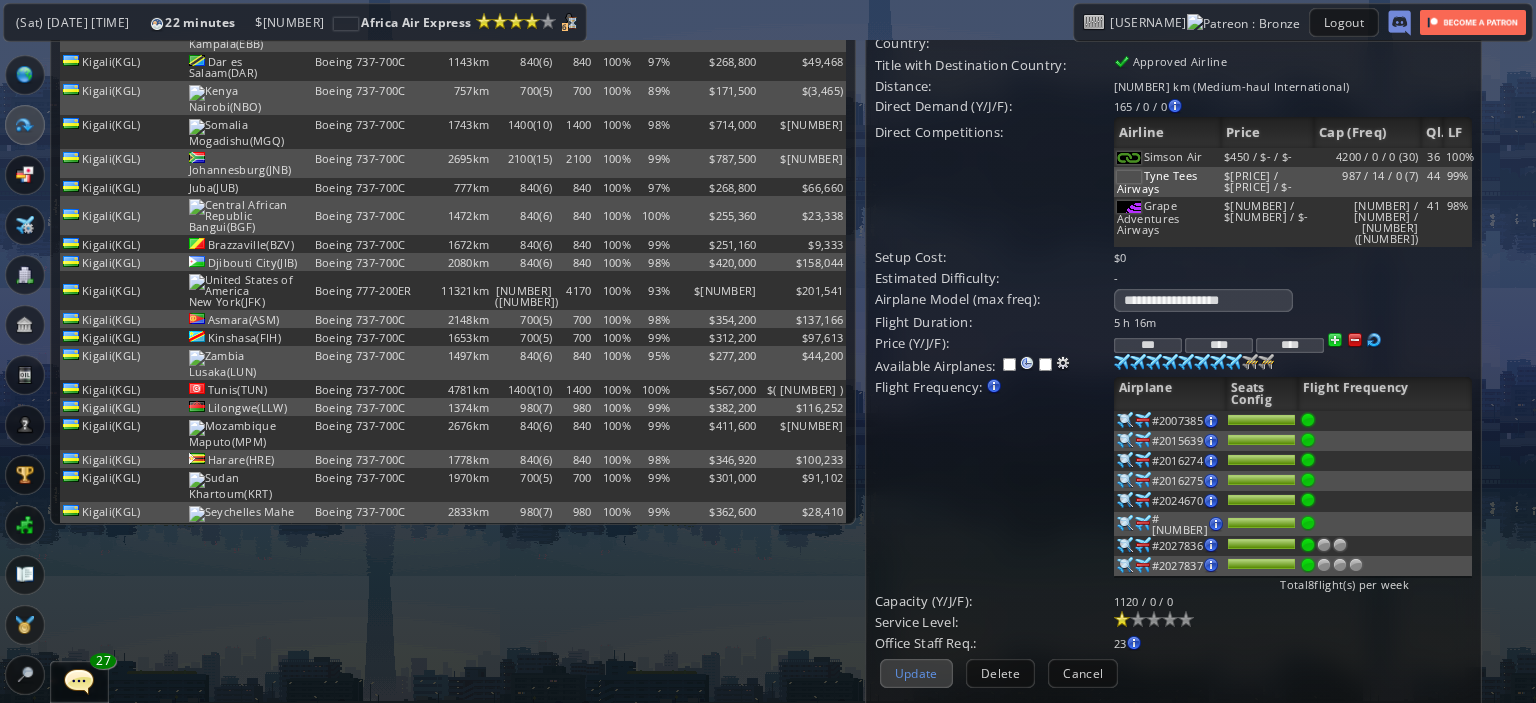 scroll, scrollTop: 200, scrollLeft: 0, axis: vertical 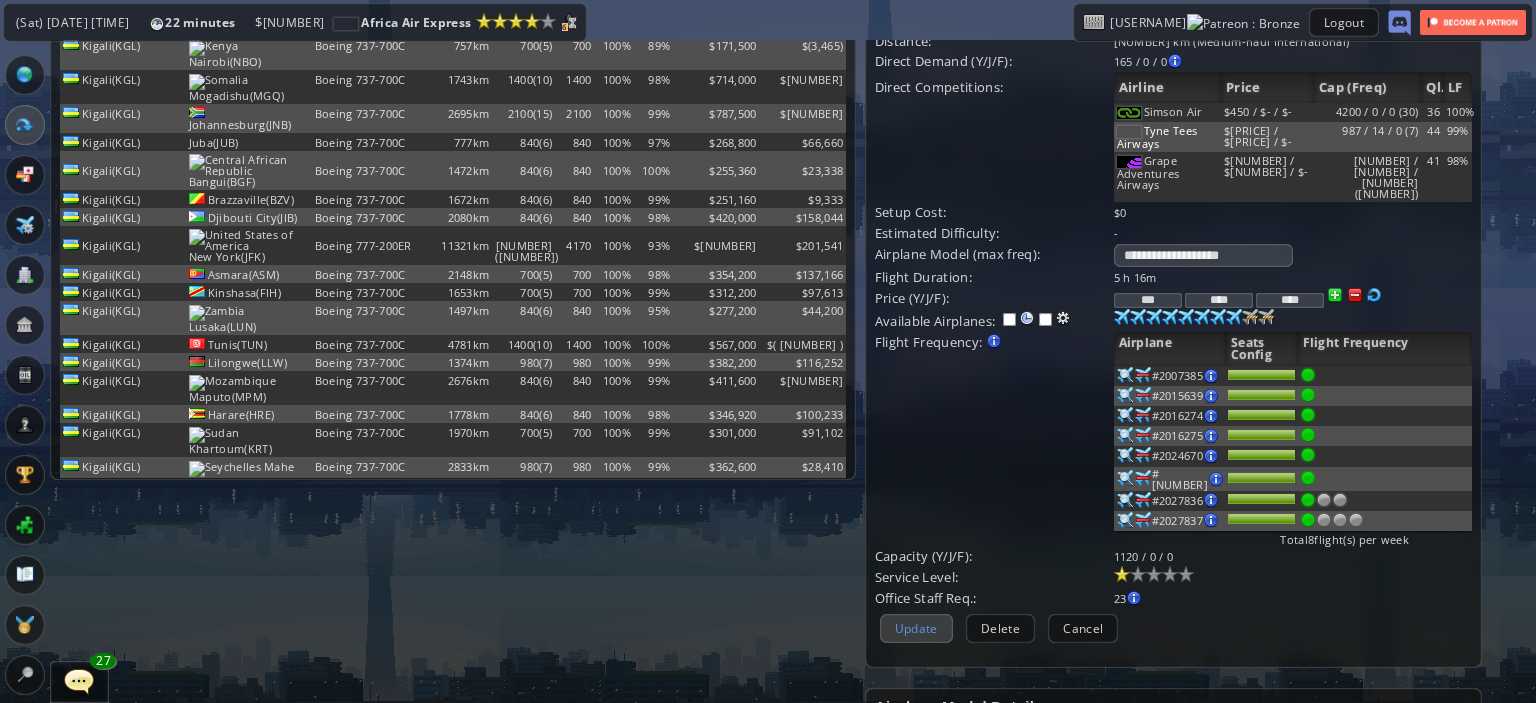 click on "Update" at bounding box center [916, 628] 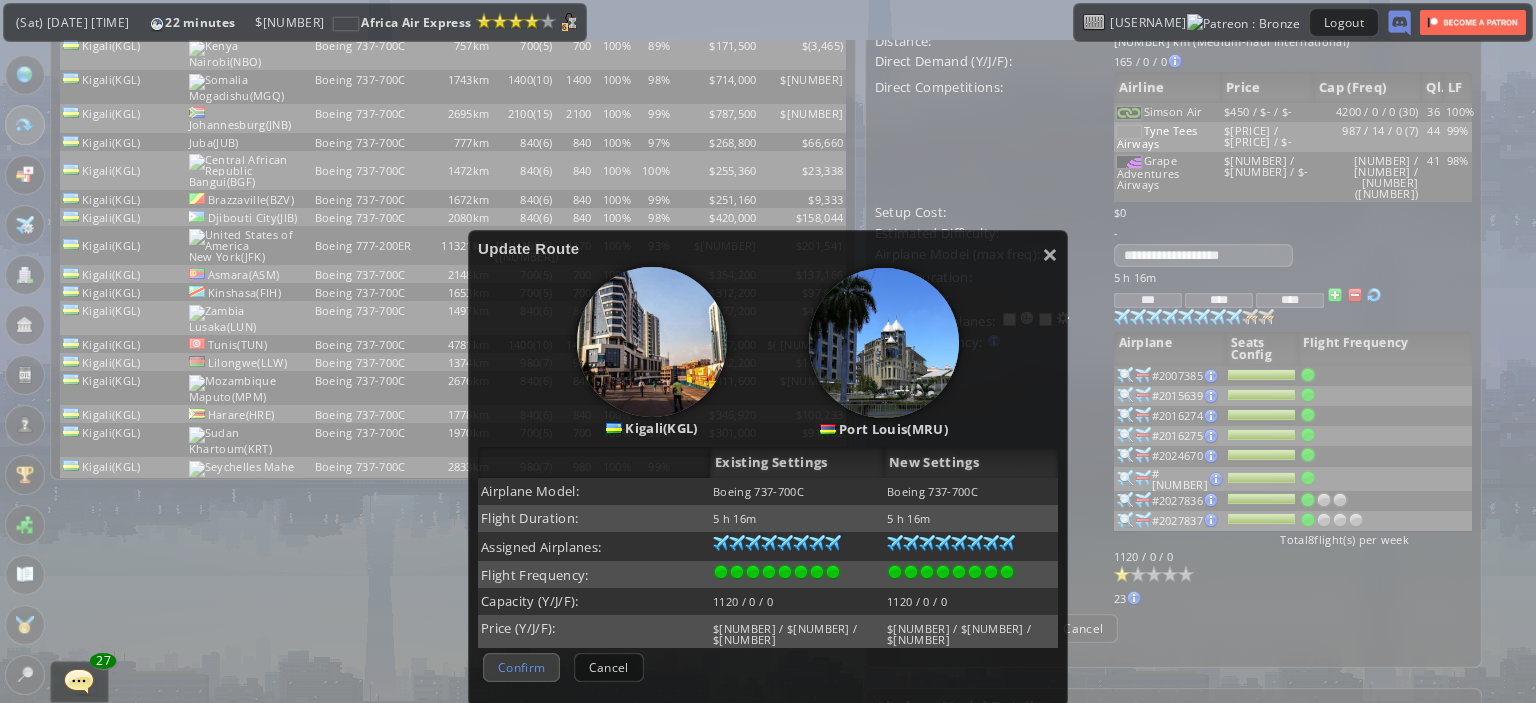click on "Confirm" at bounding box center (521, 667) 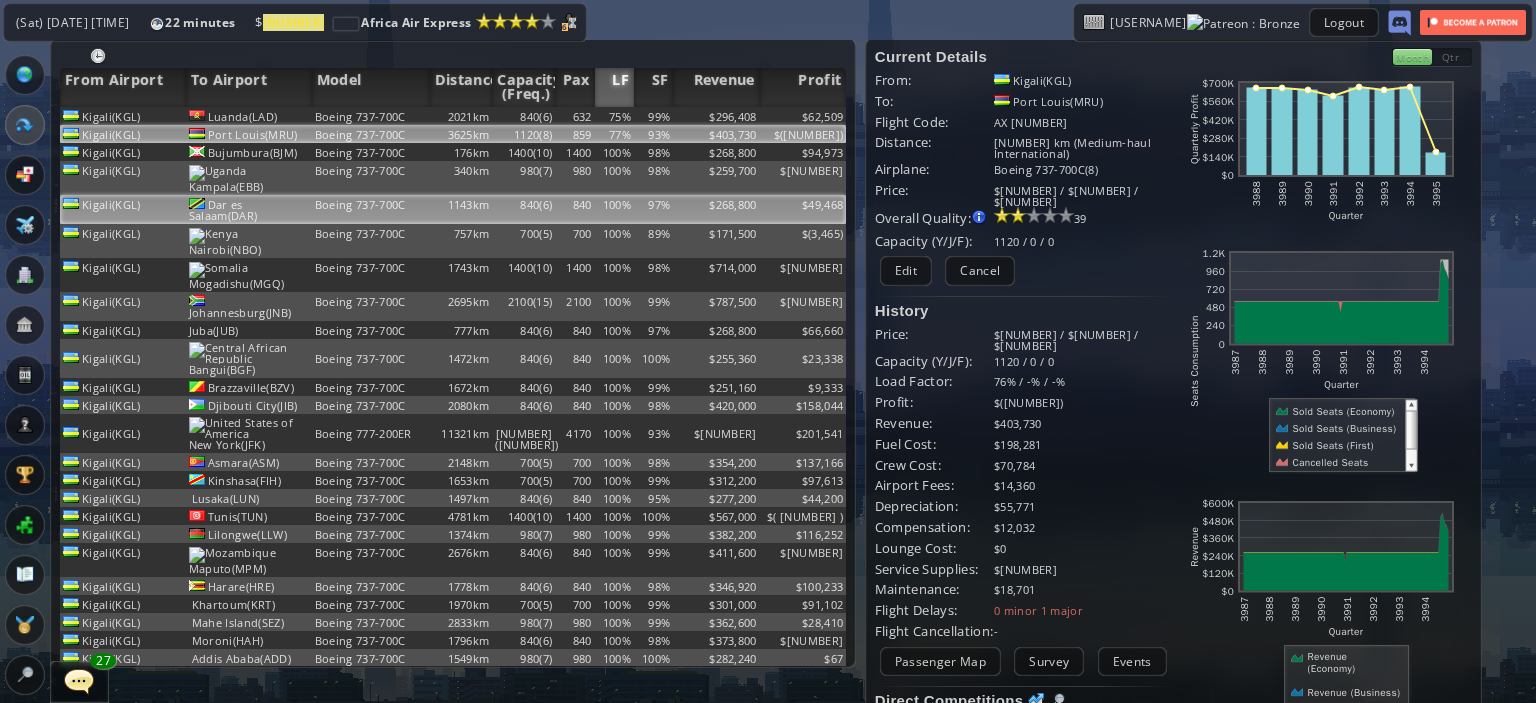 scroll, scrollTop: 0, scrollLeft: 0, axis: both 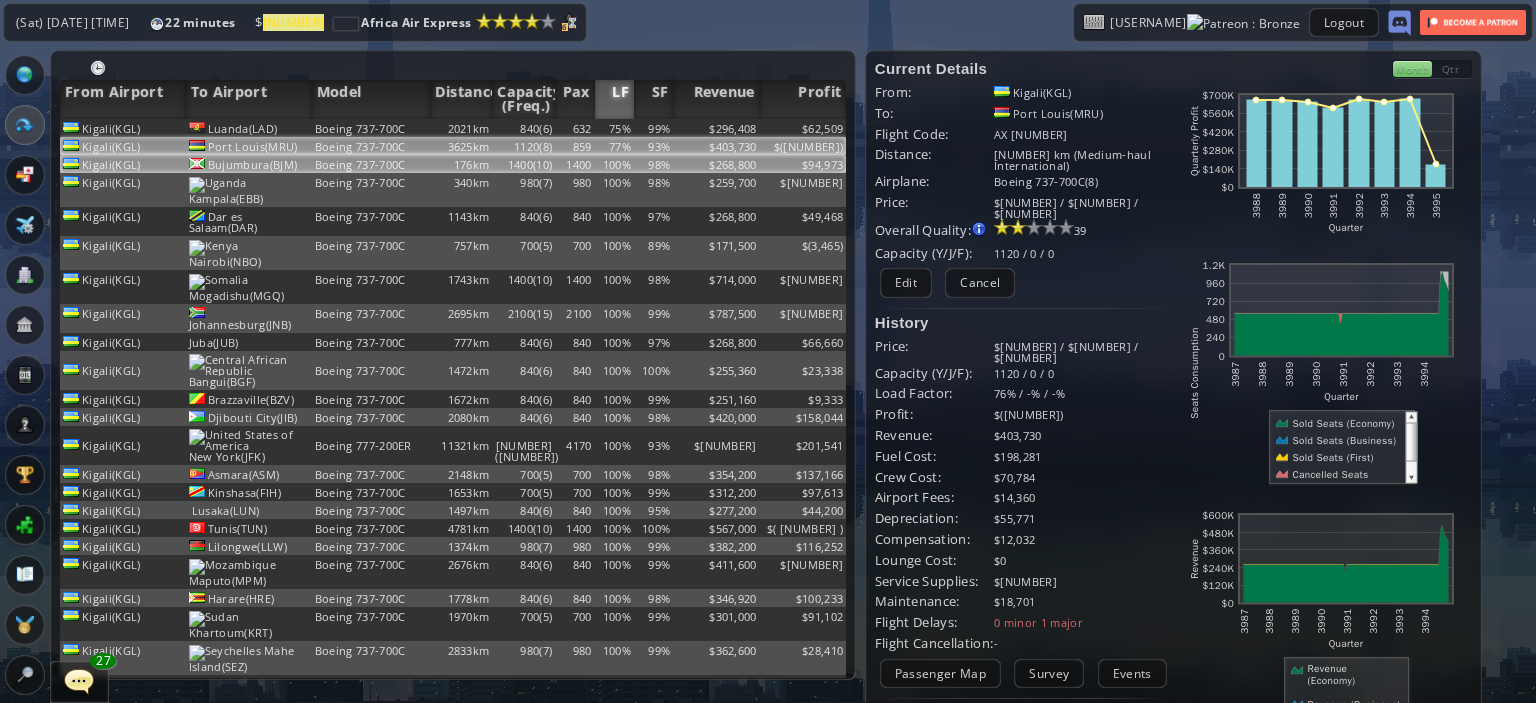 click on "1400(10)" at bounding box center (523, 128) 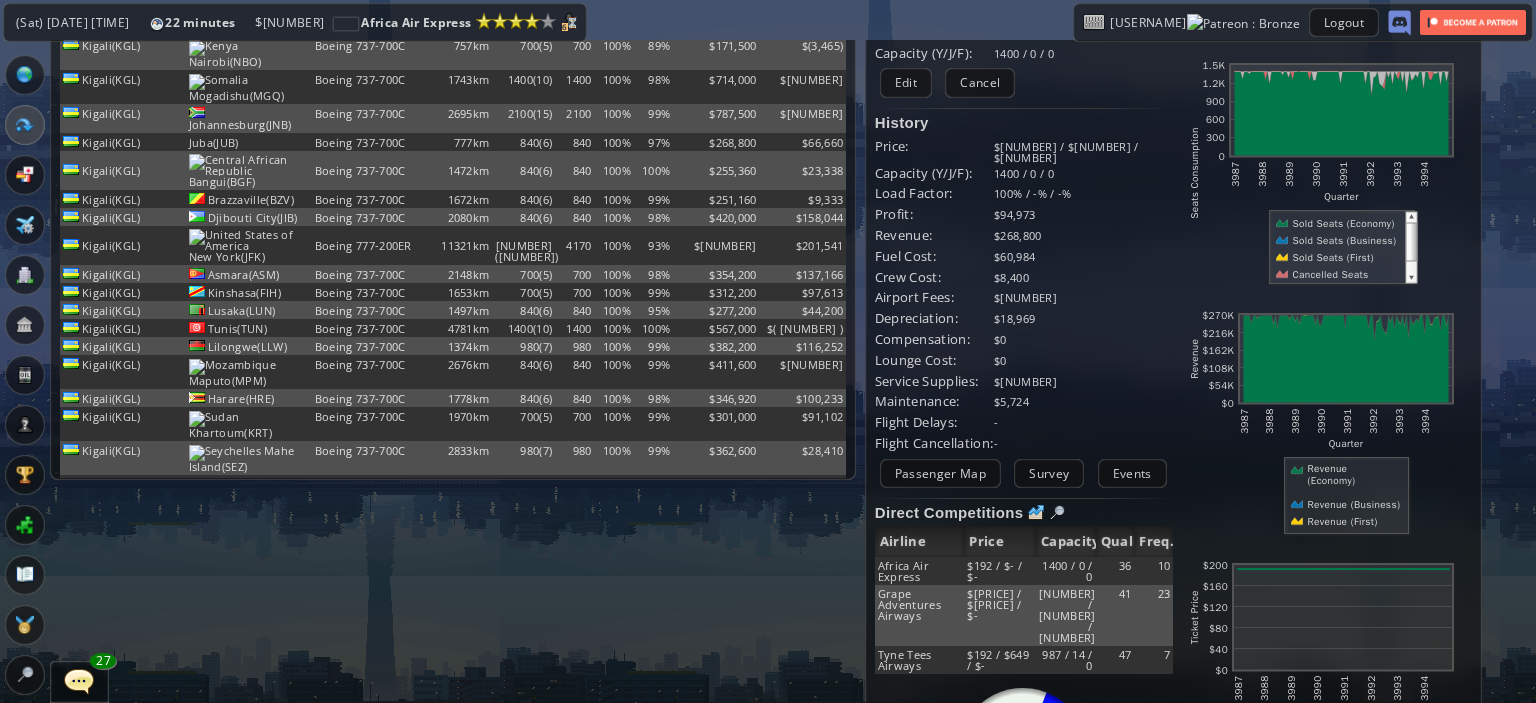 scroll, scrollTop: 100, scrollLeft: 0, axis: vertical 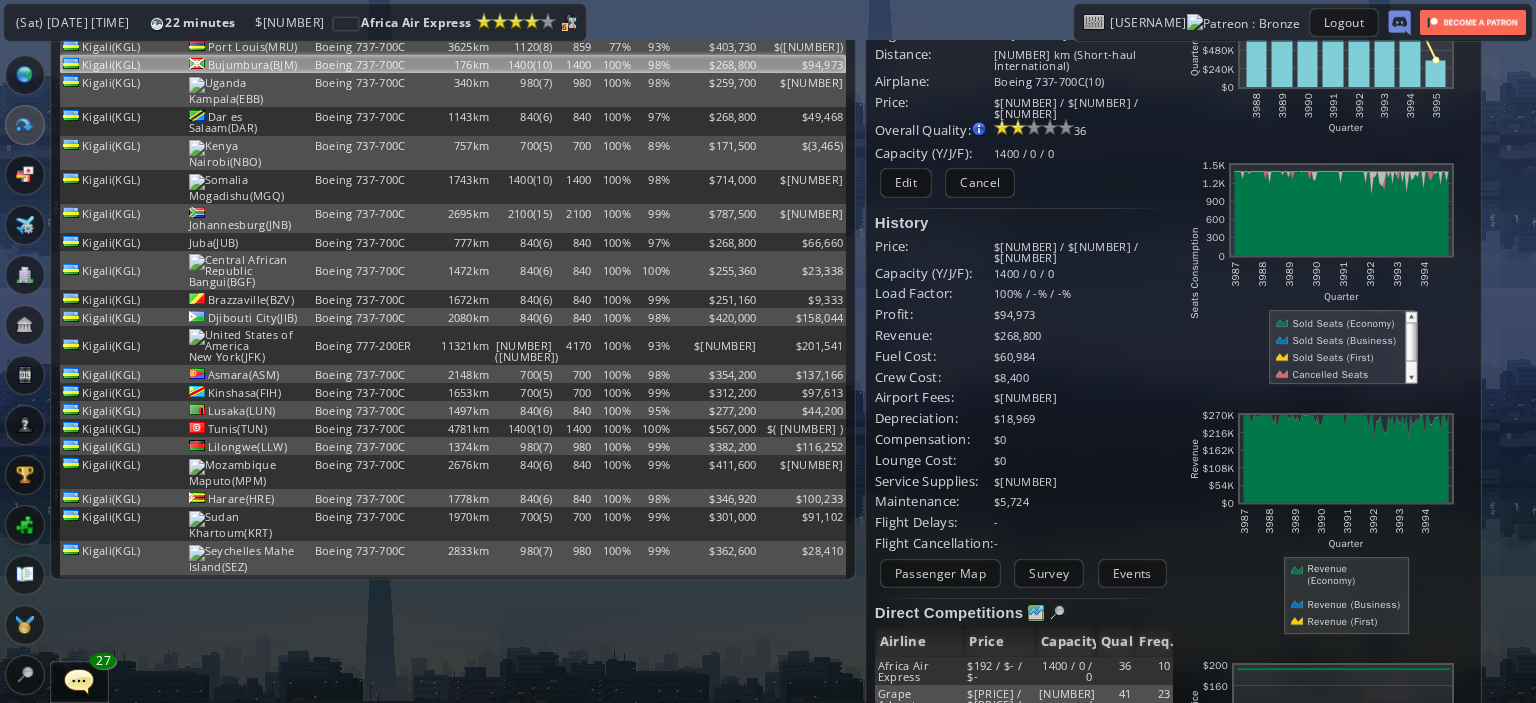 click at bounding box center [1036, 613] 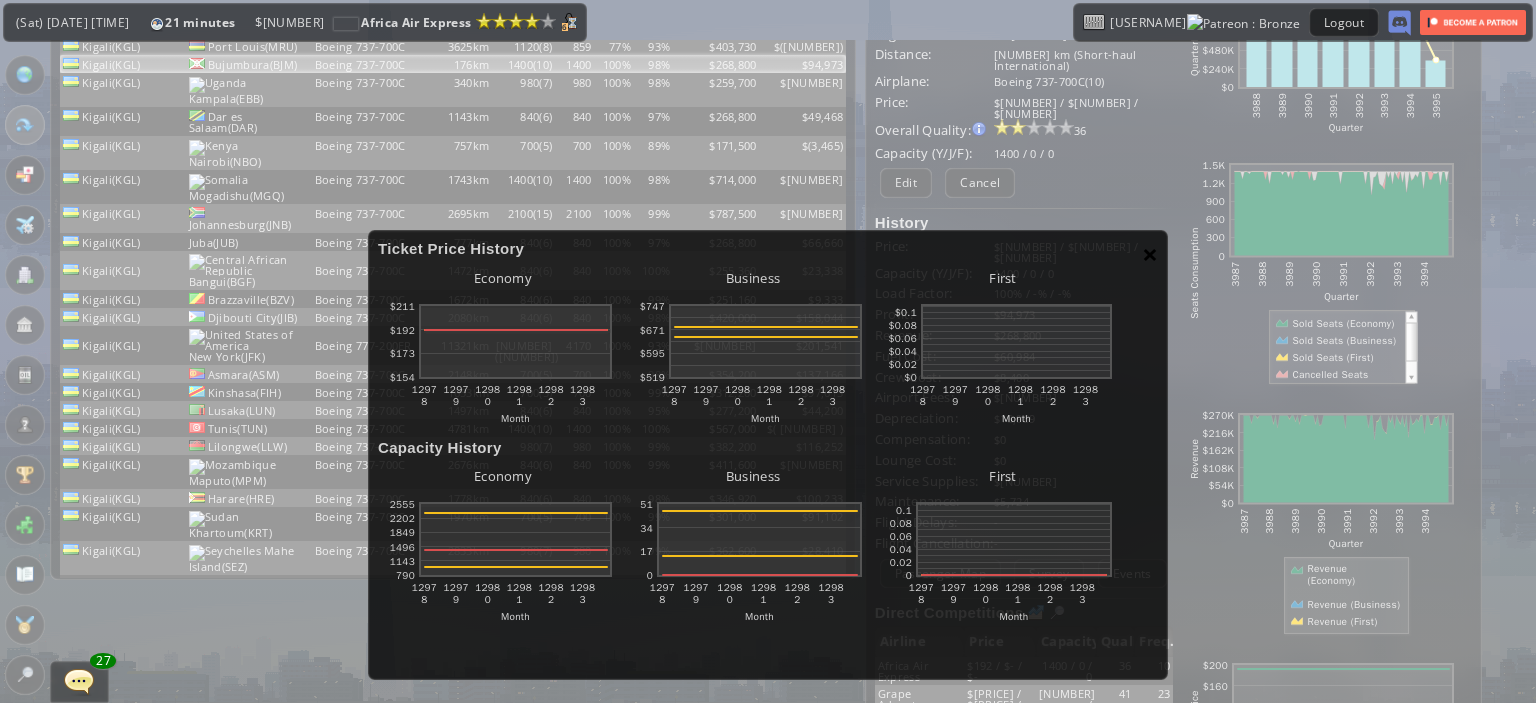 click on "×" at bounding box center [1150, 254] 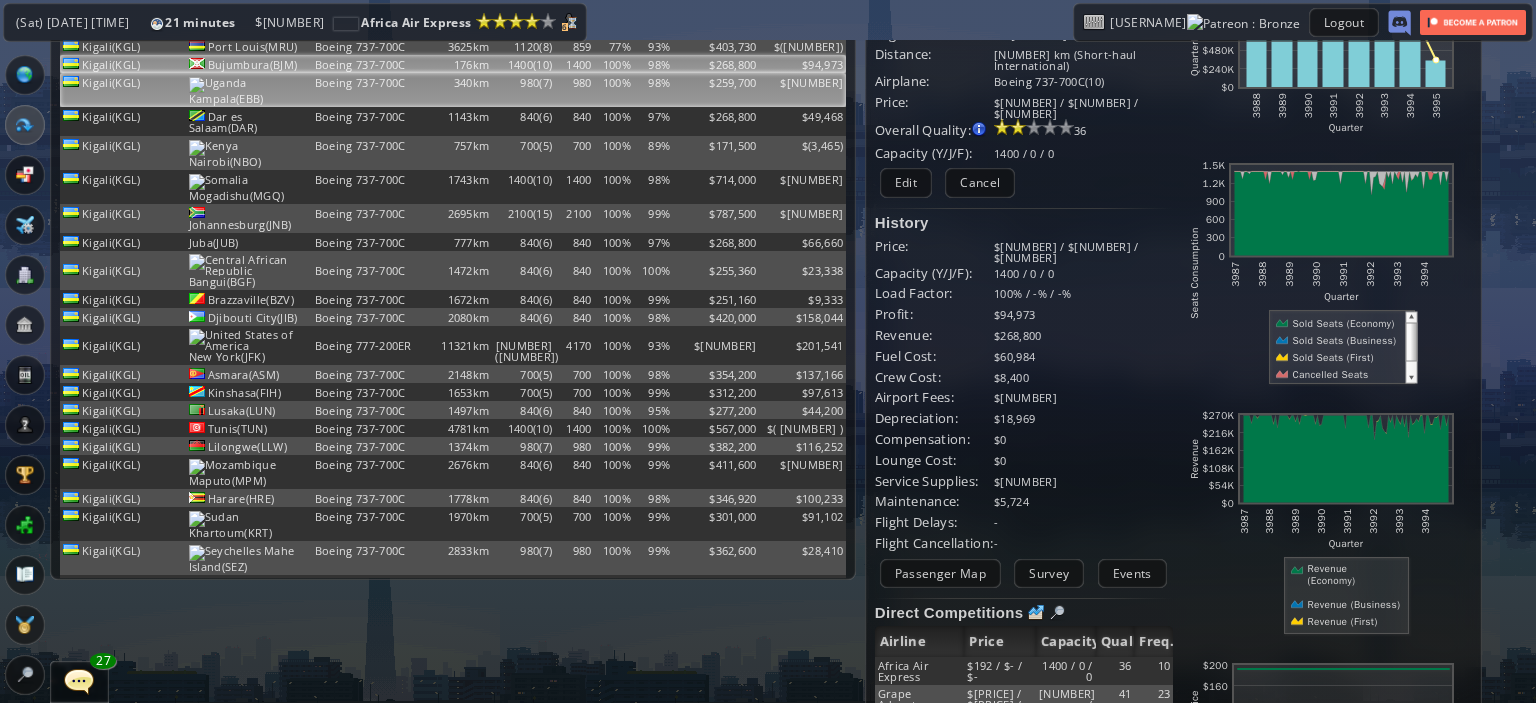 click on "98%" at bounding box center (653, 28) 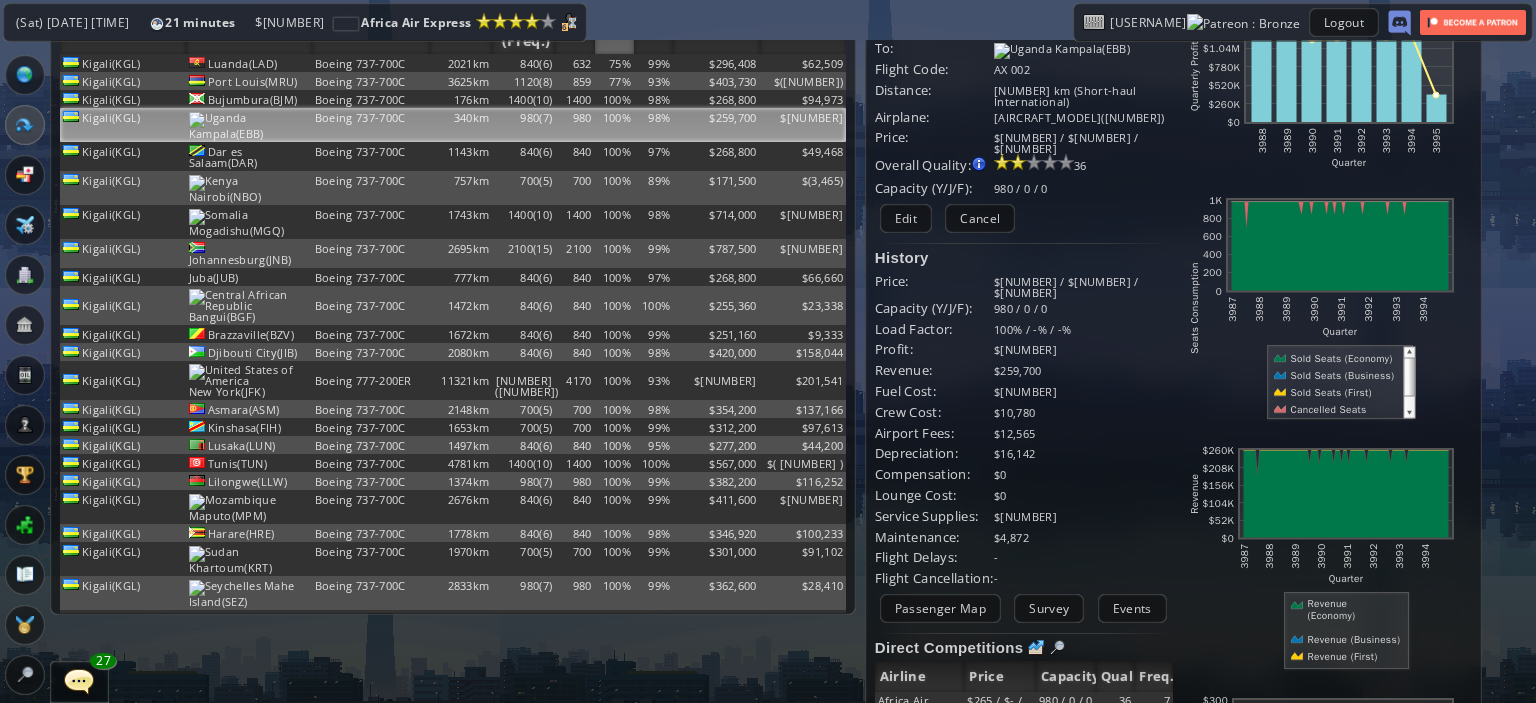 scroll, scrollTop: 100, scrollLeft: 0, axis: vertical 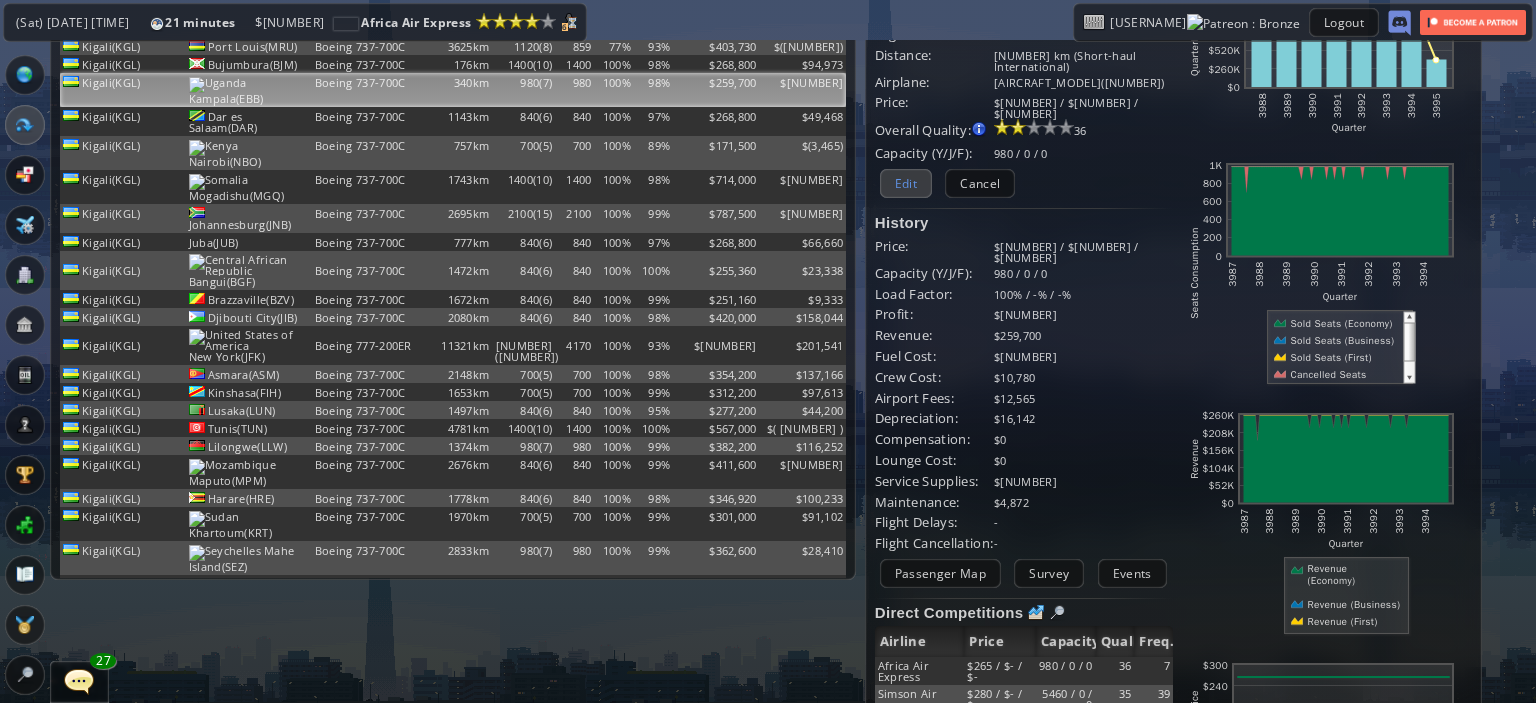 click on "Edit" at bounding box center [906, 183] 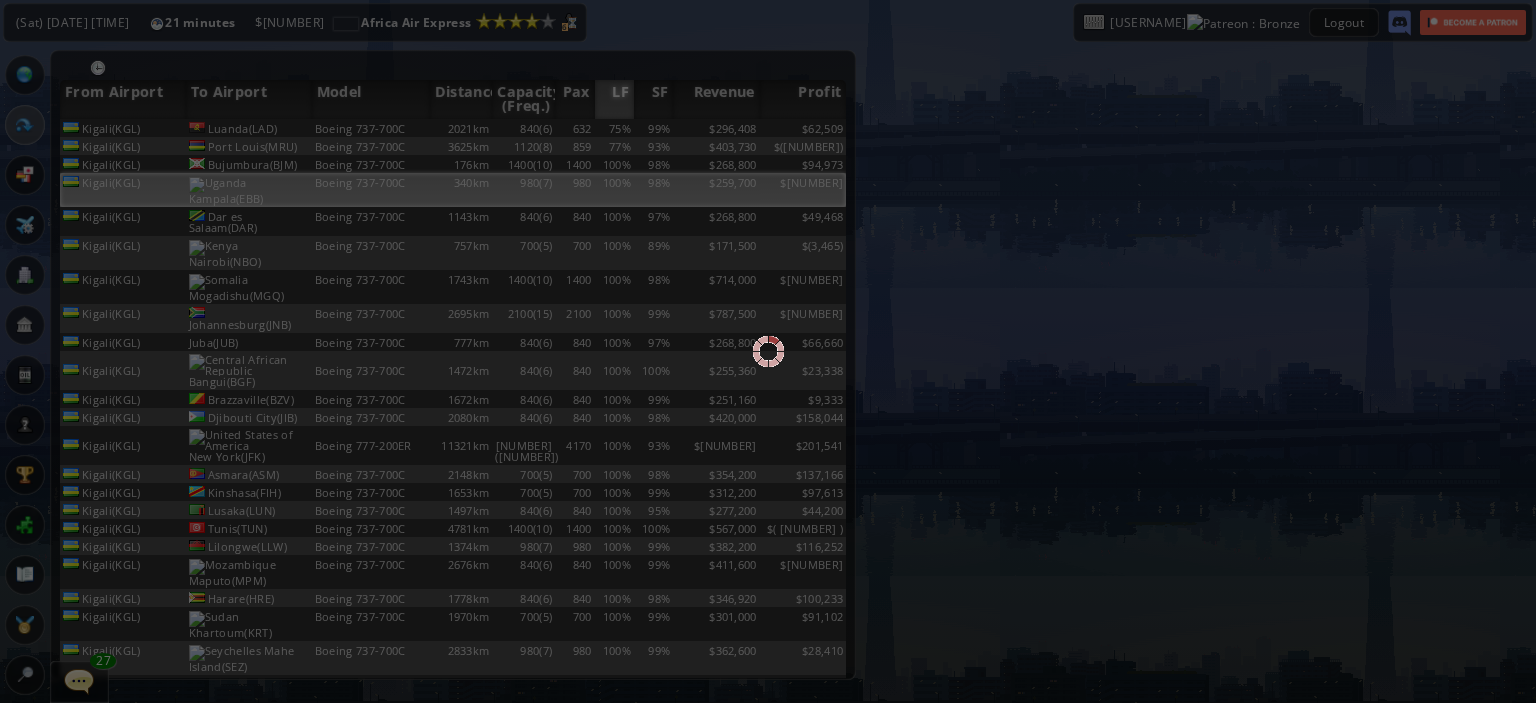 scroll, scrollTop: 0, scrollLeft: 0, axis: both 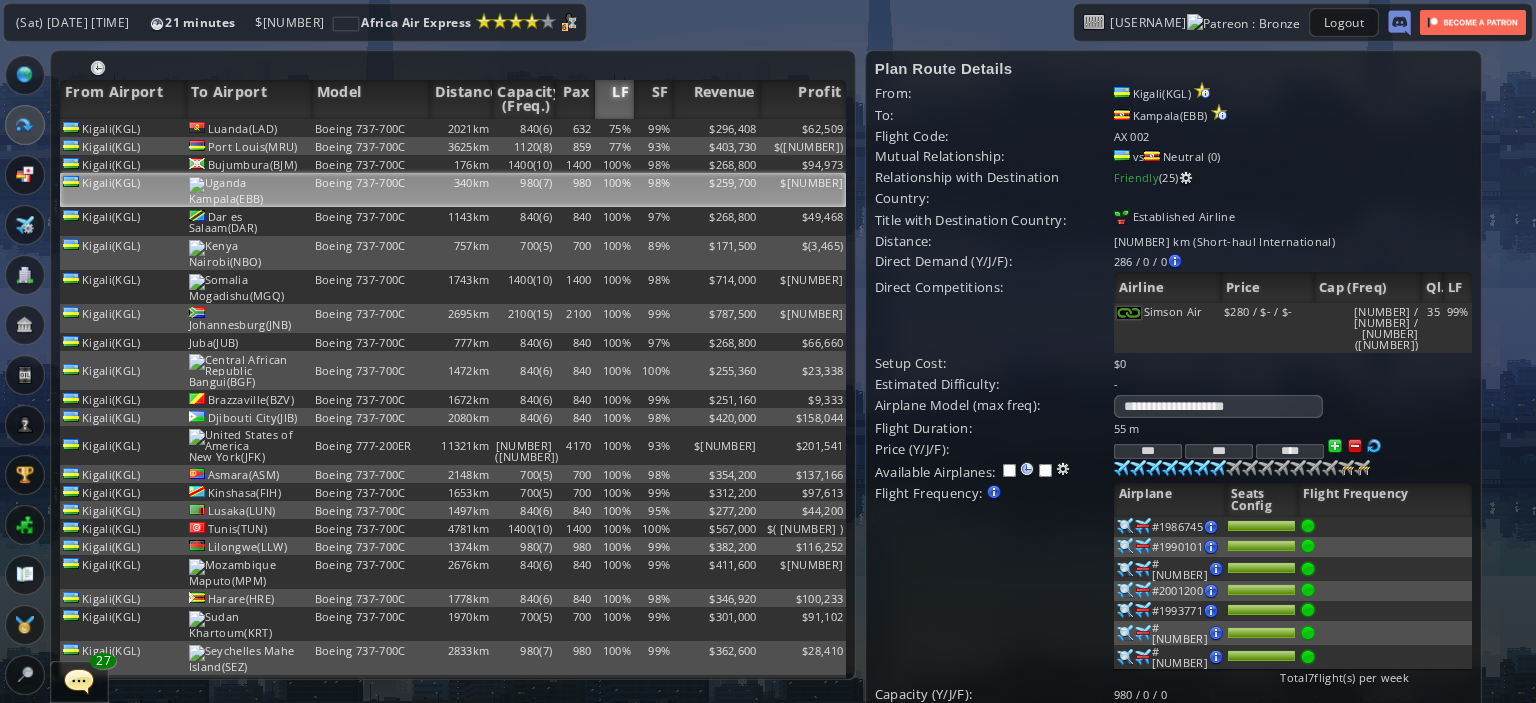 click on "***" at bounding box center (1148, 451) 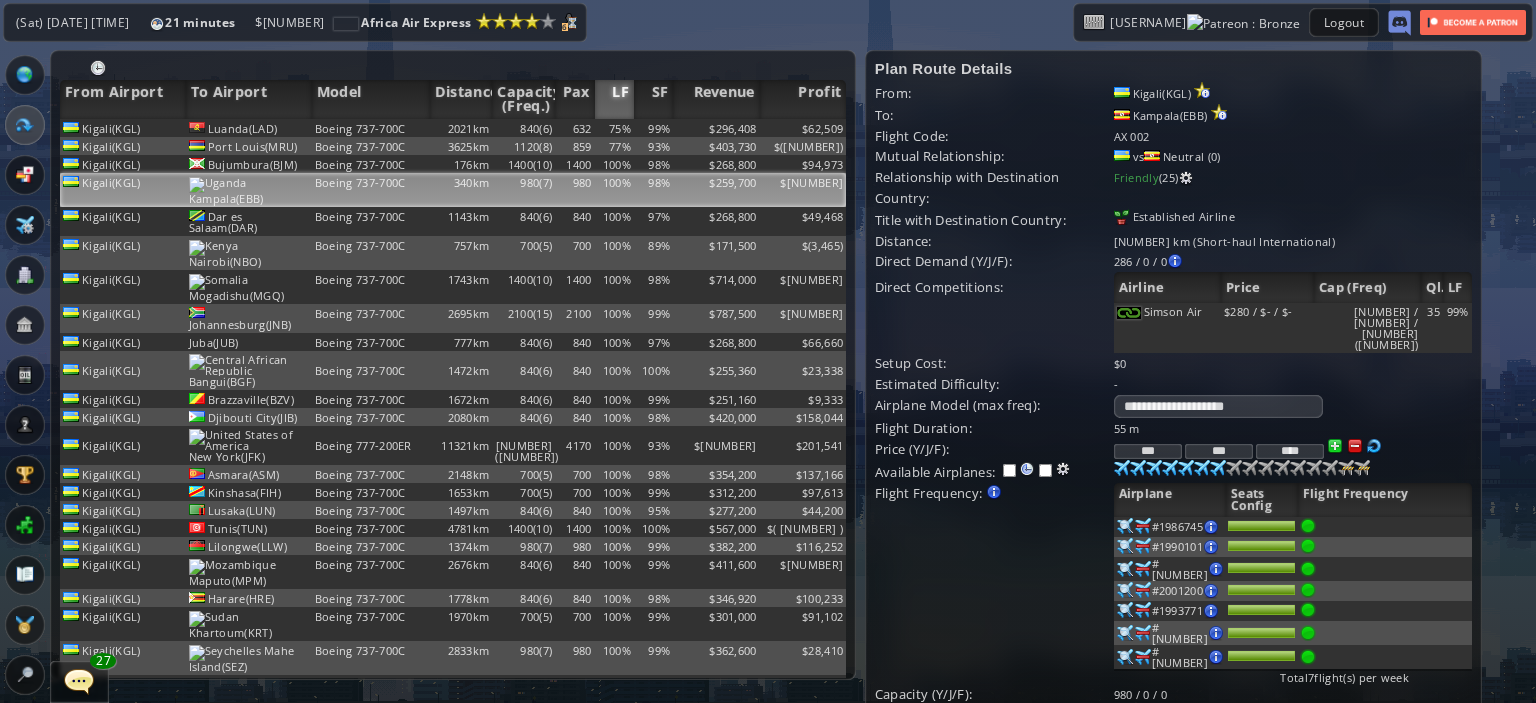 drag, startPoint x: 1140, startPoint y: 396, endPoint x: 1154, endPoint y: 395, distance: 14.035668 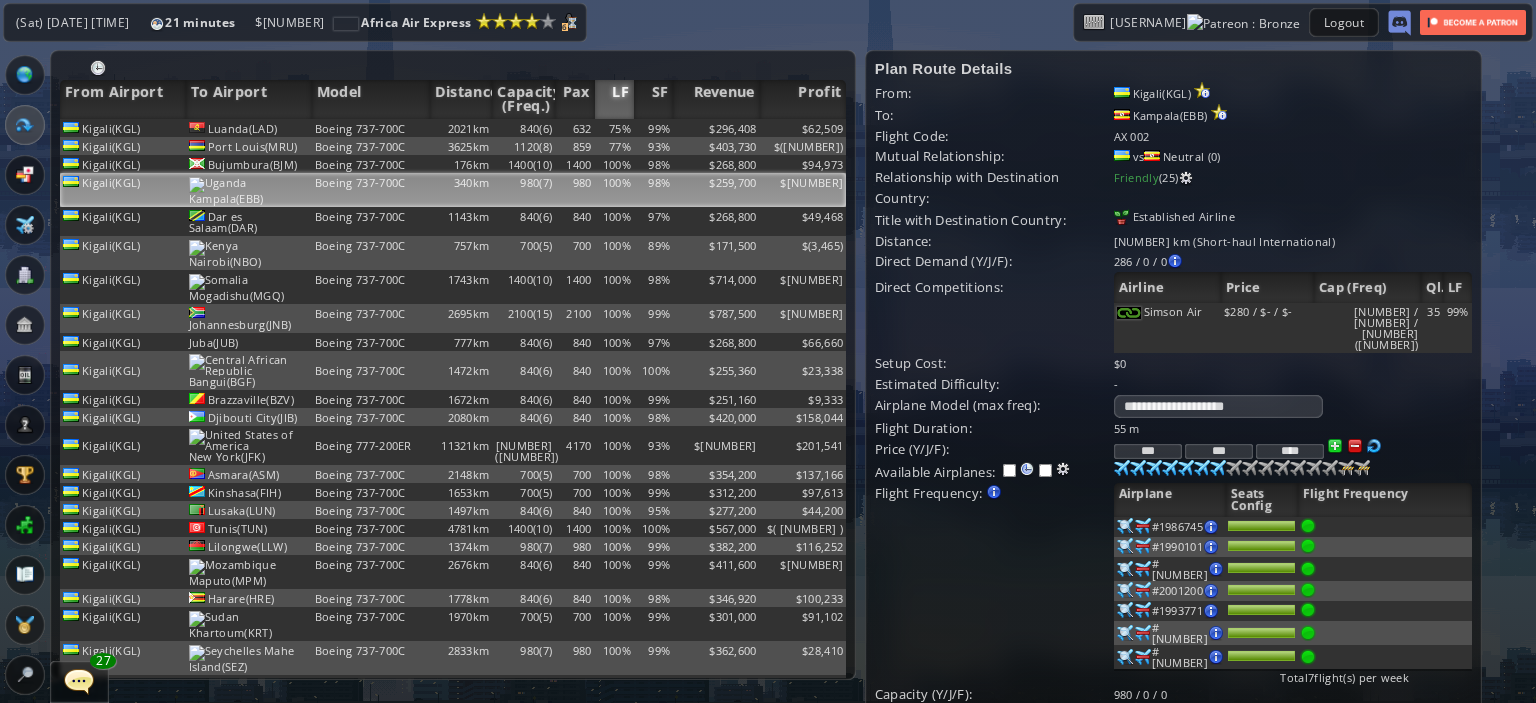 click on "***" at bounding box center [1148, 451] 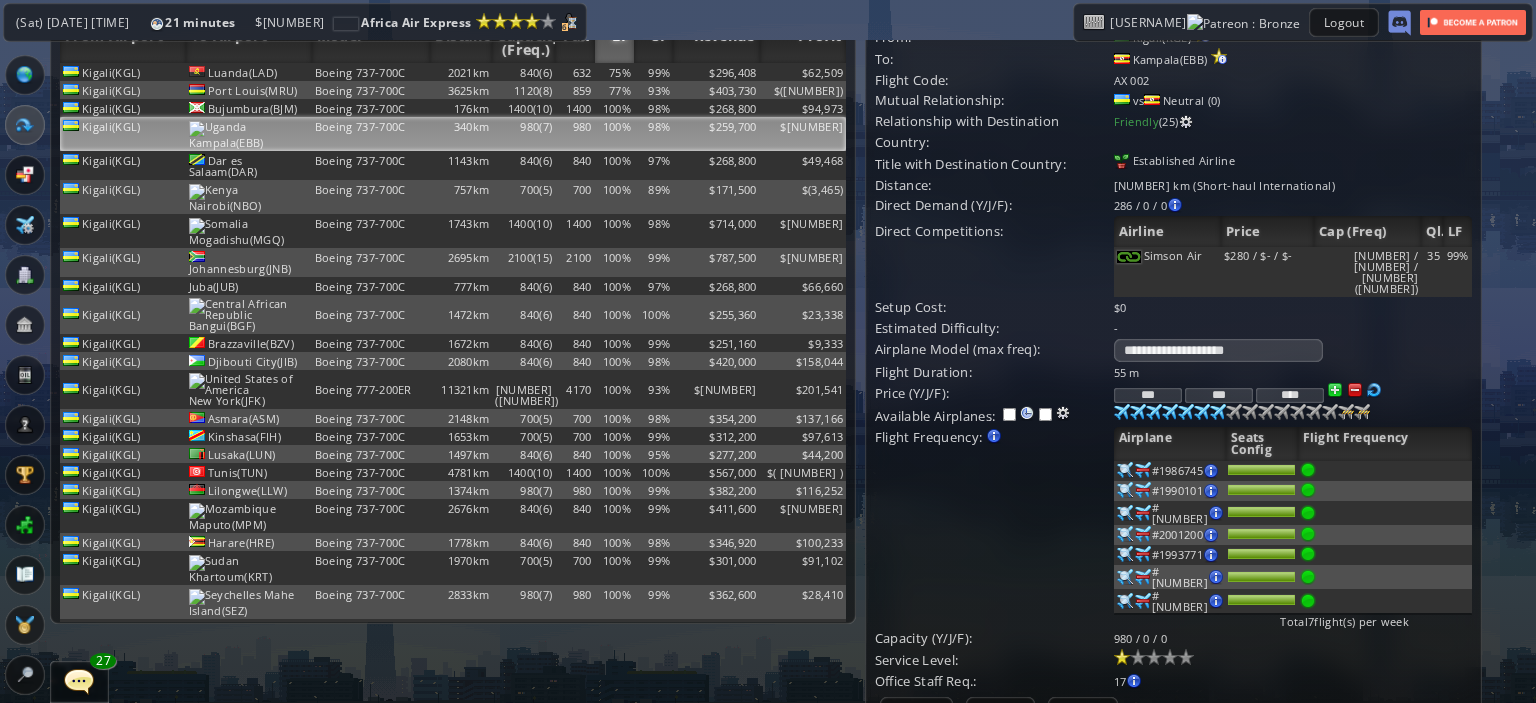 scroll, scrollTop: 100, scrollLeft: 0, axis: vertical 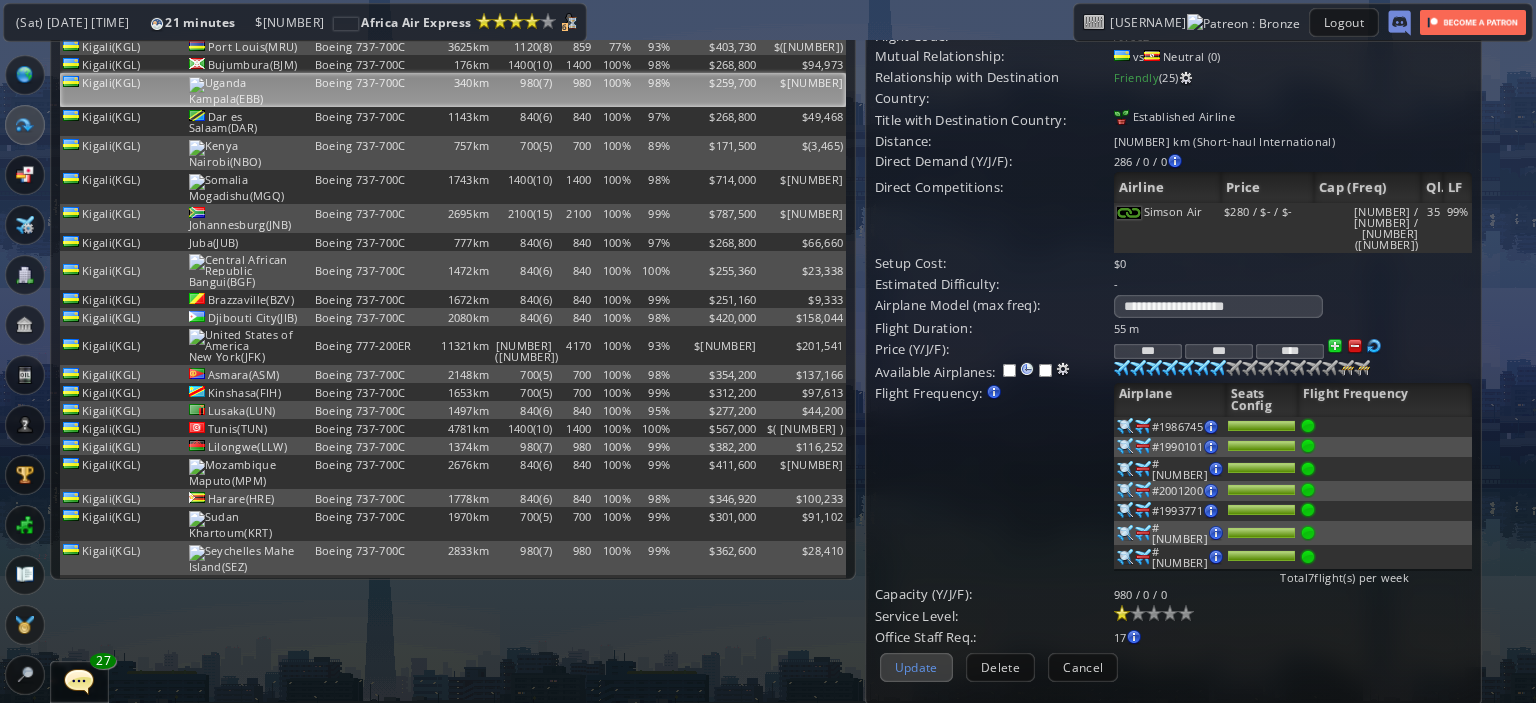 type on "***" 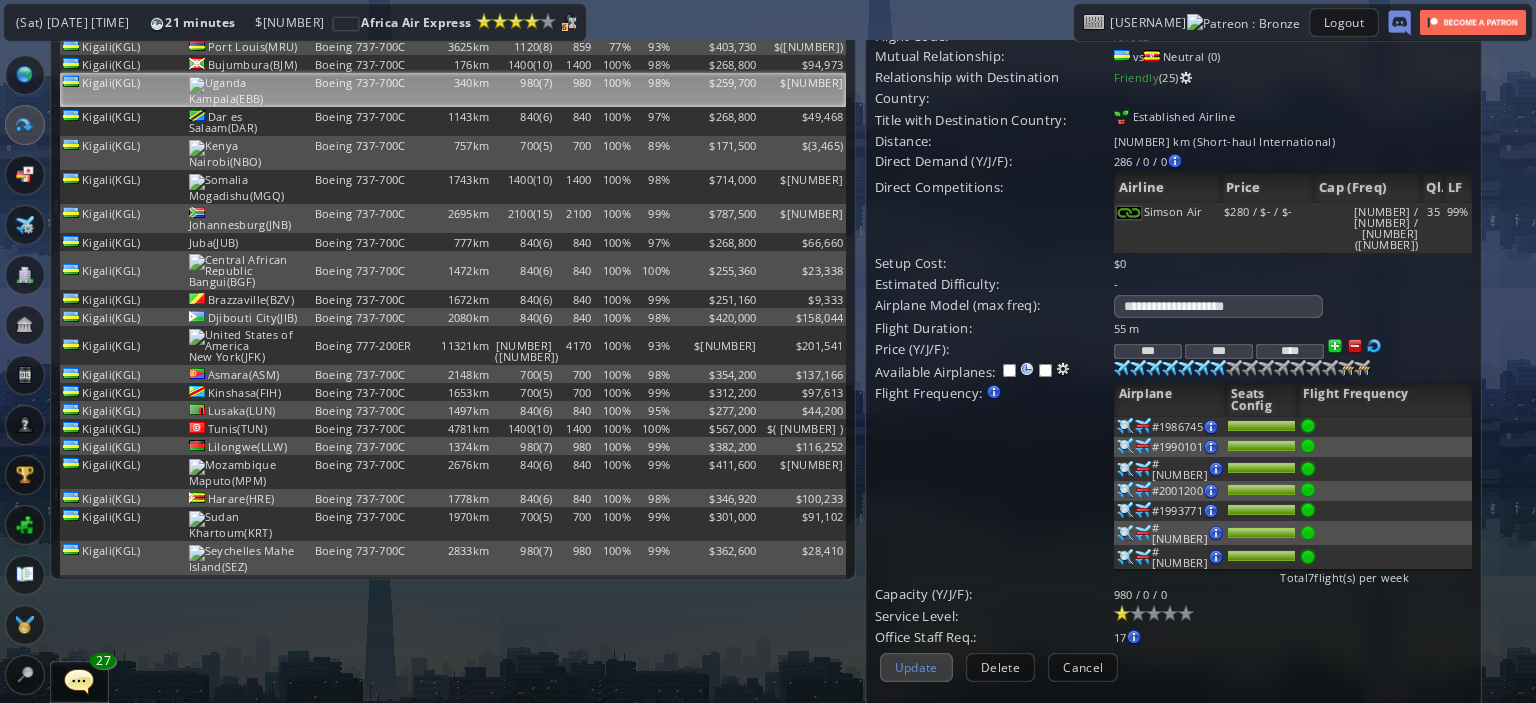 click on "Update" at bounding box center [916, 667] 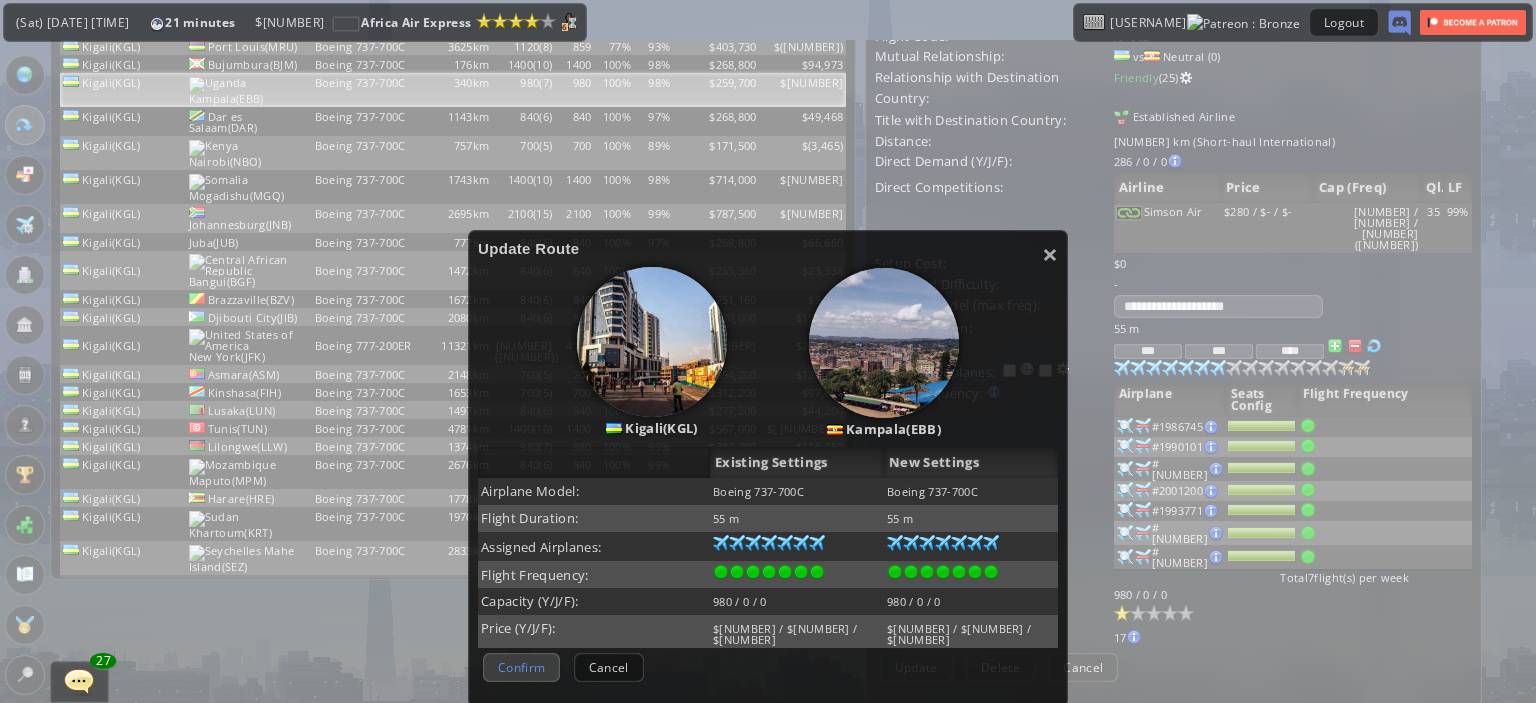 click on "Confirm" at bounding box center (521, 667) 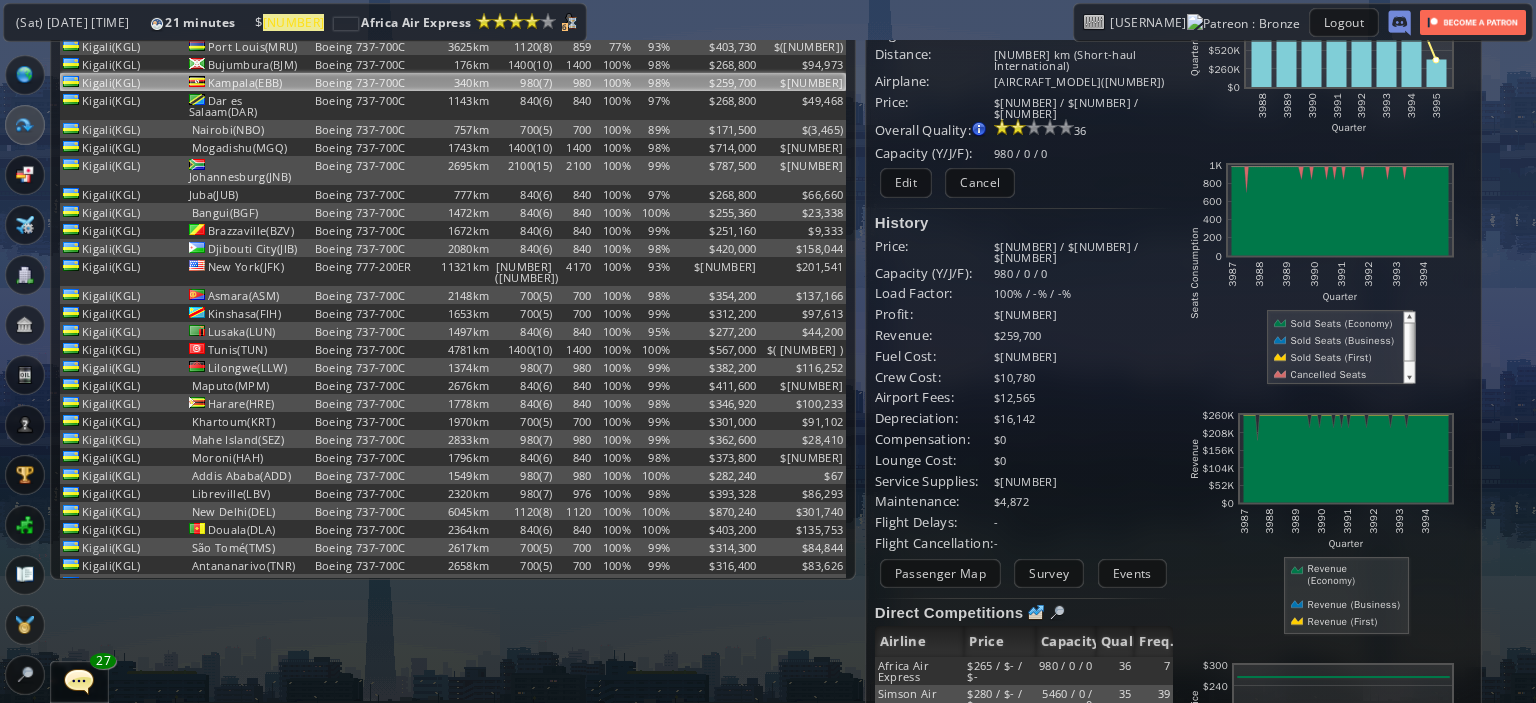 click on "Boeing 737-700C" at bounding box center [371, 28] 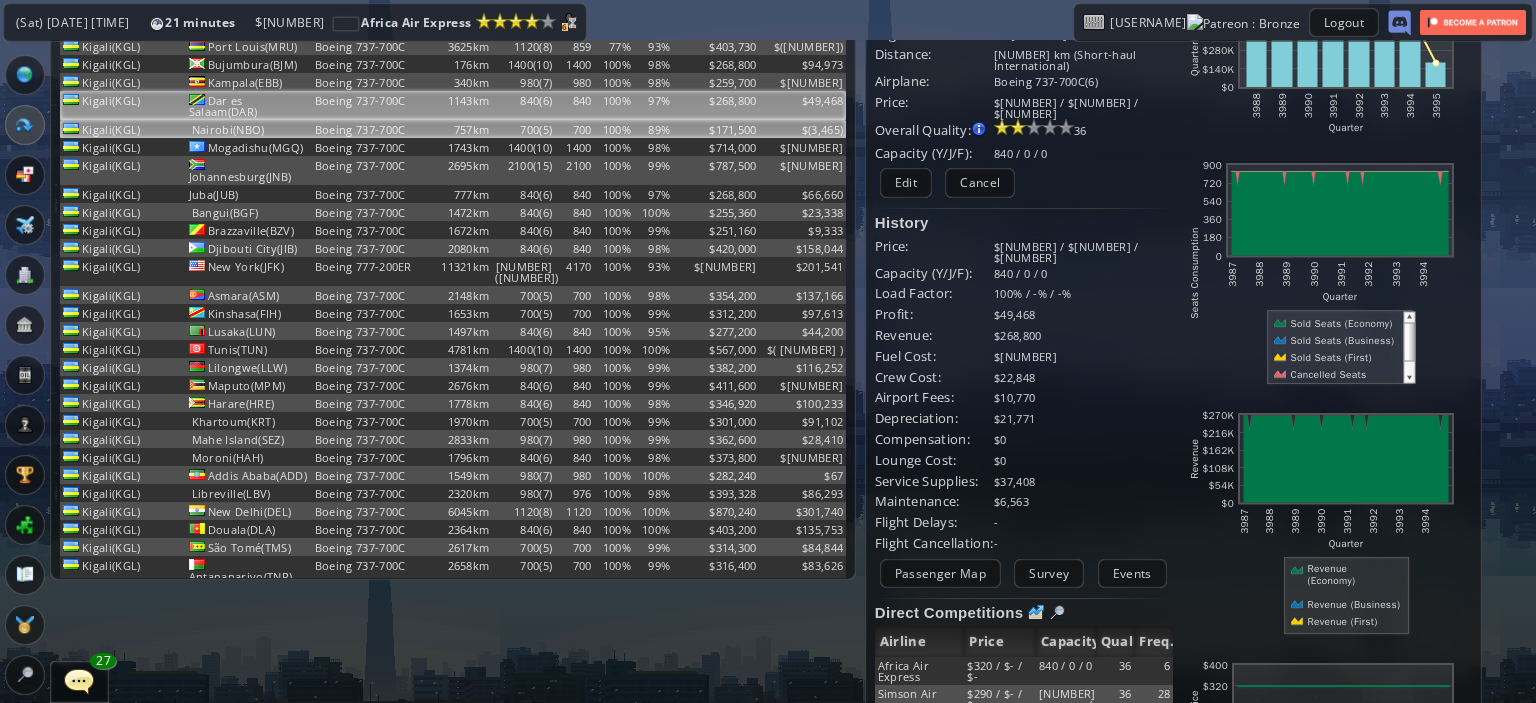 click on "100%" at bounding box center [614, 28] 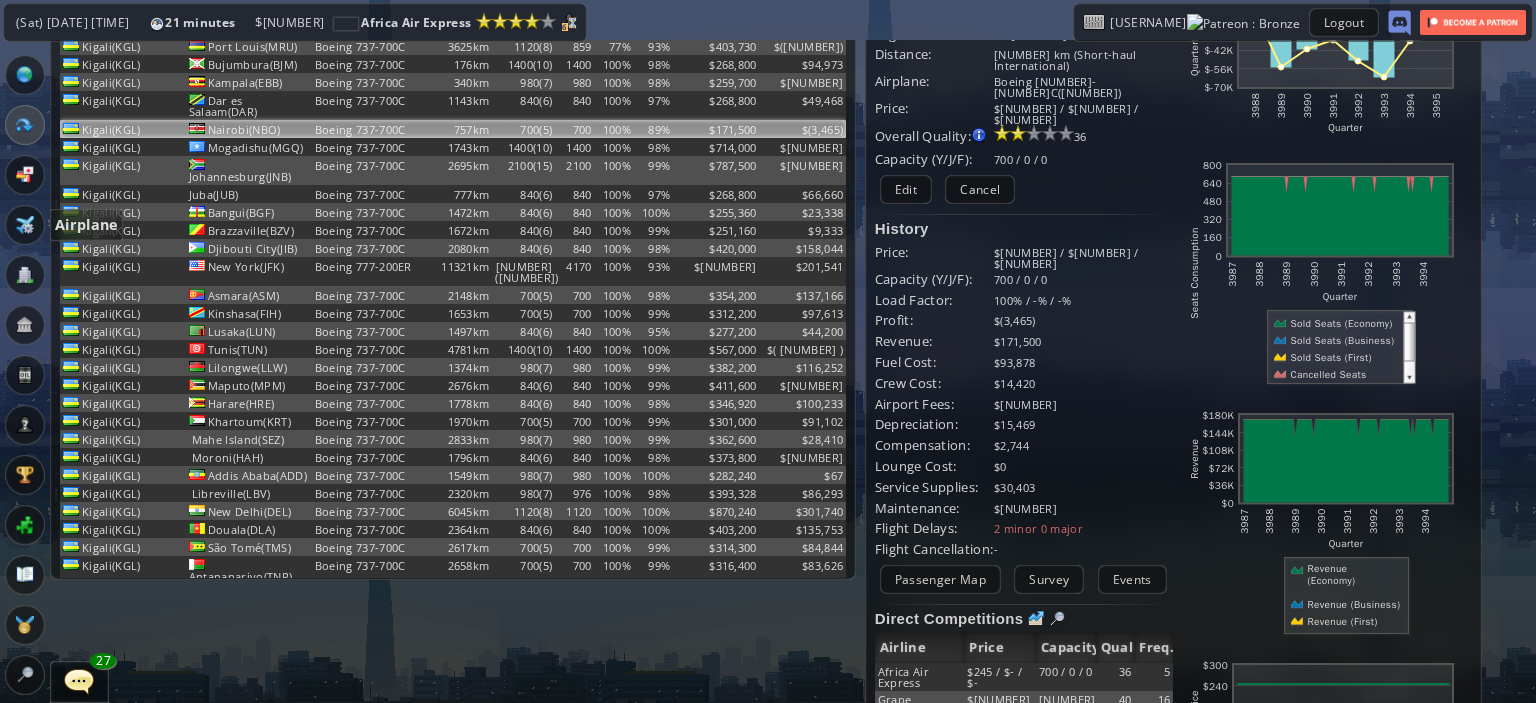 click at bounding box center (25, 225) 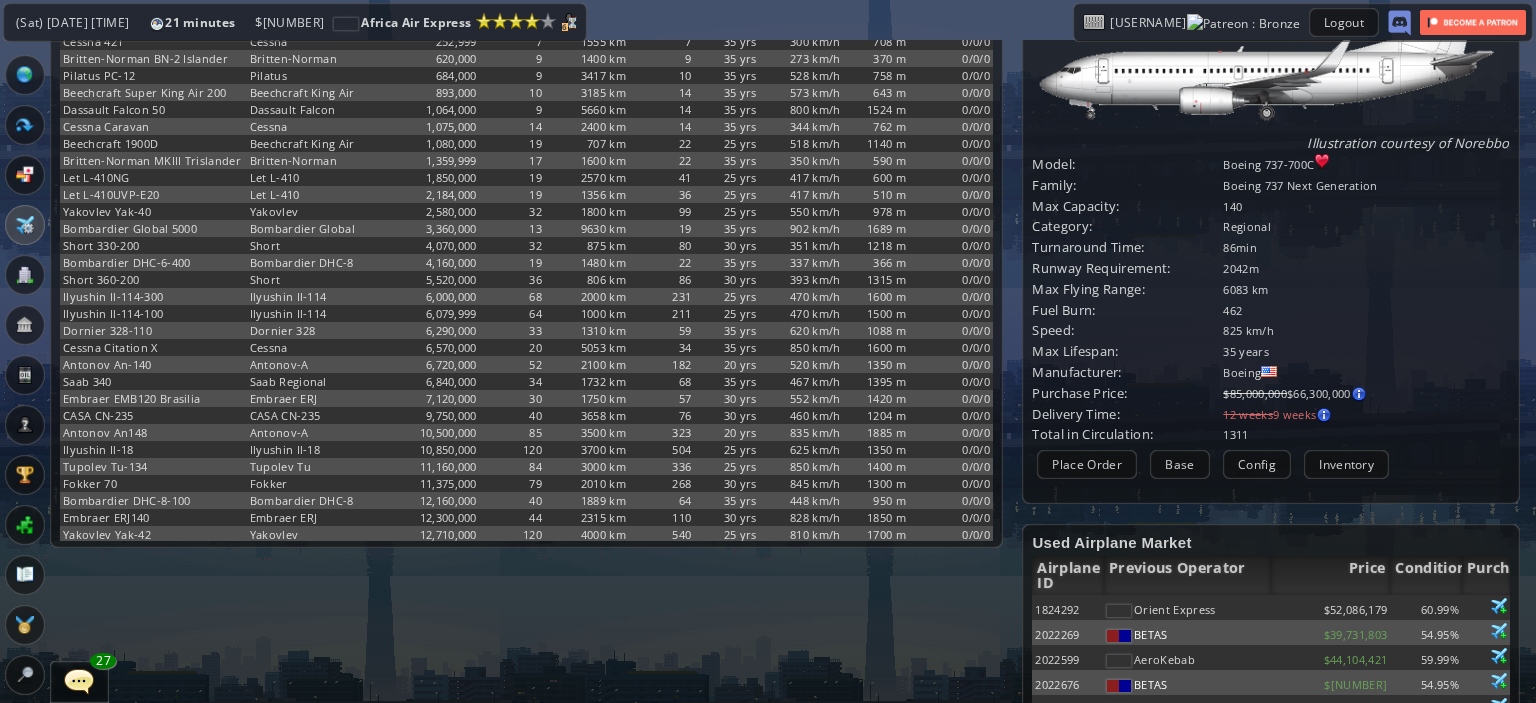 scroll, scrollTop: 0, scrollLeft: 0, axis: both 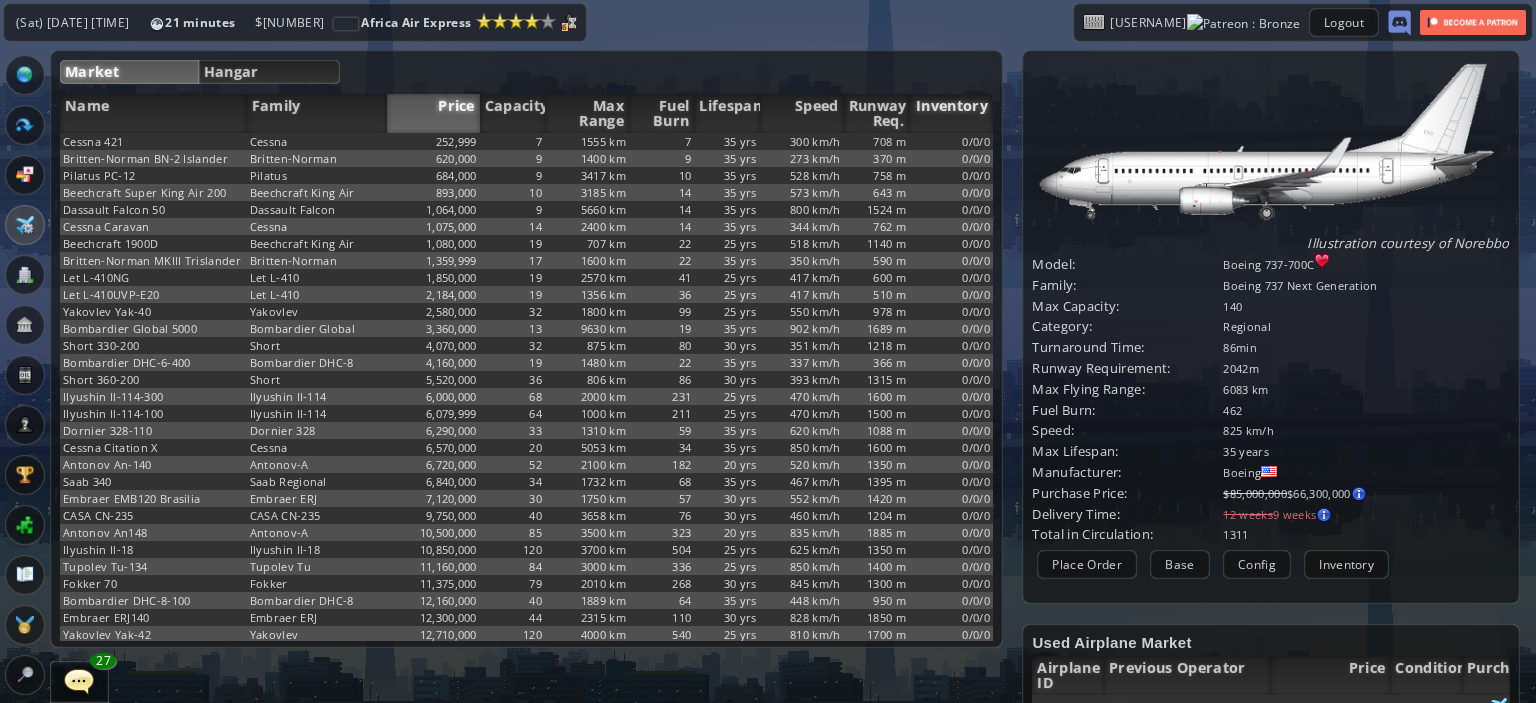 click on "Inventory" at bounding box center (951, 113) 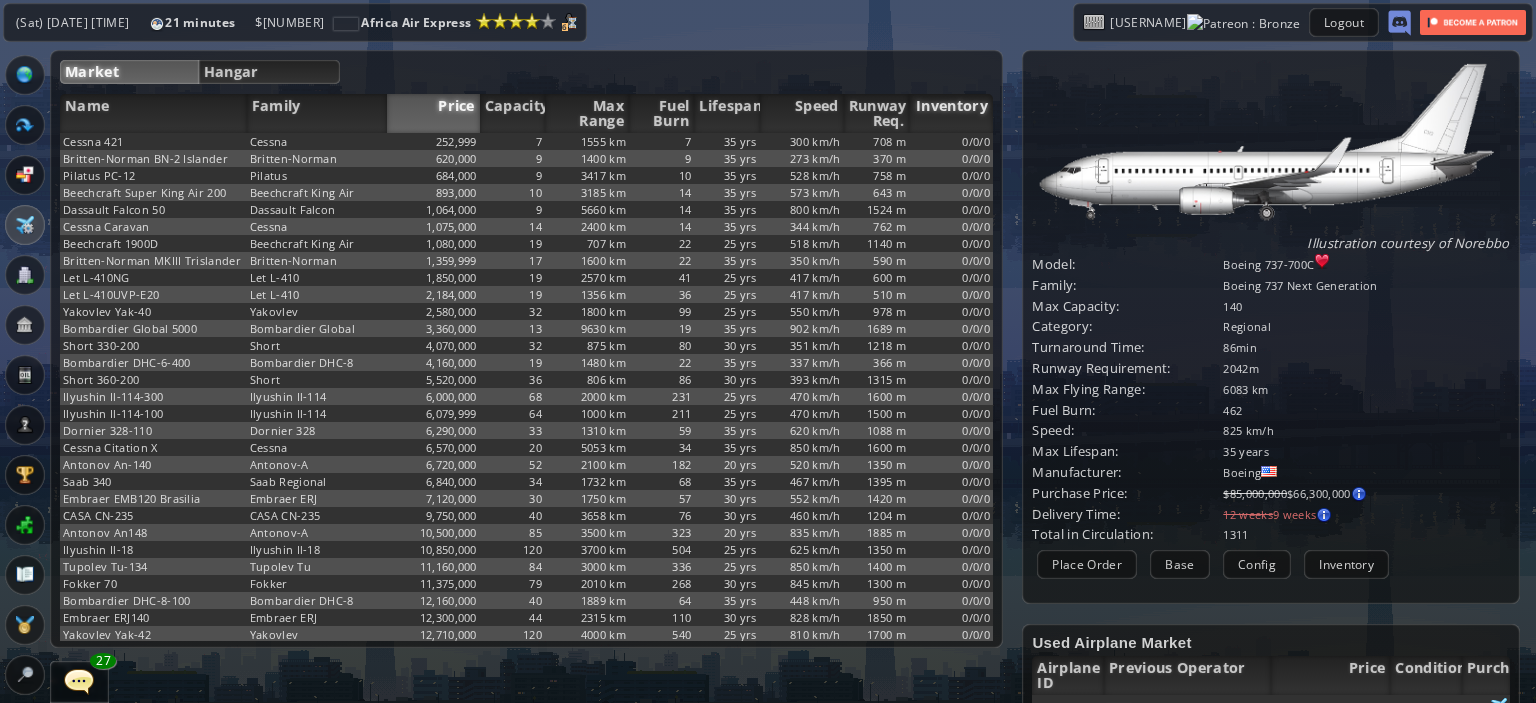 click on "Inventory" at bounding box center (951, 113) 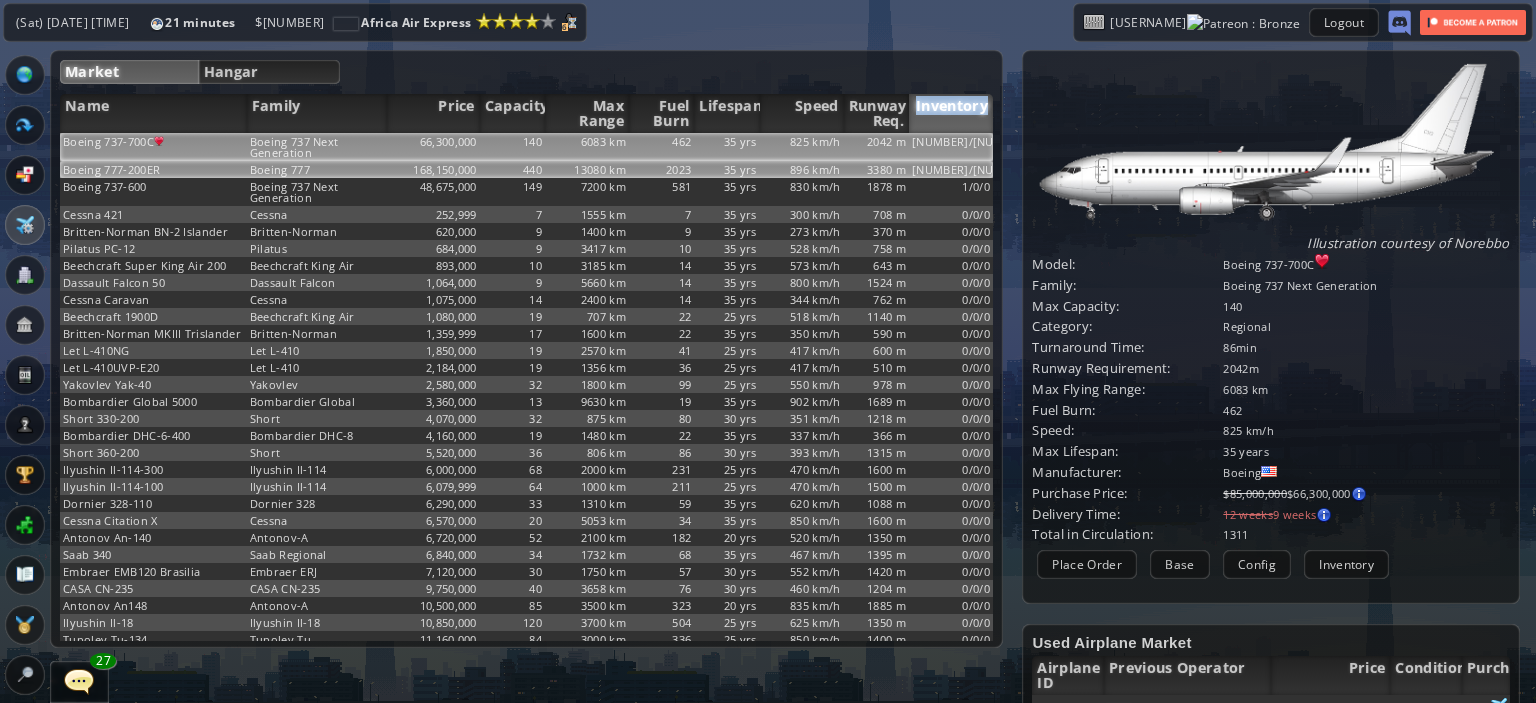 click on "[NUMBER]/[NUMBER]/[NUMBER]" at bounding box center (951, 147) 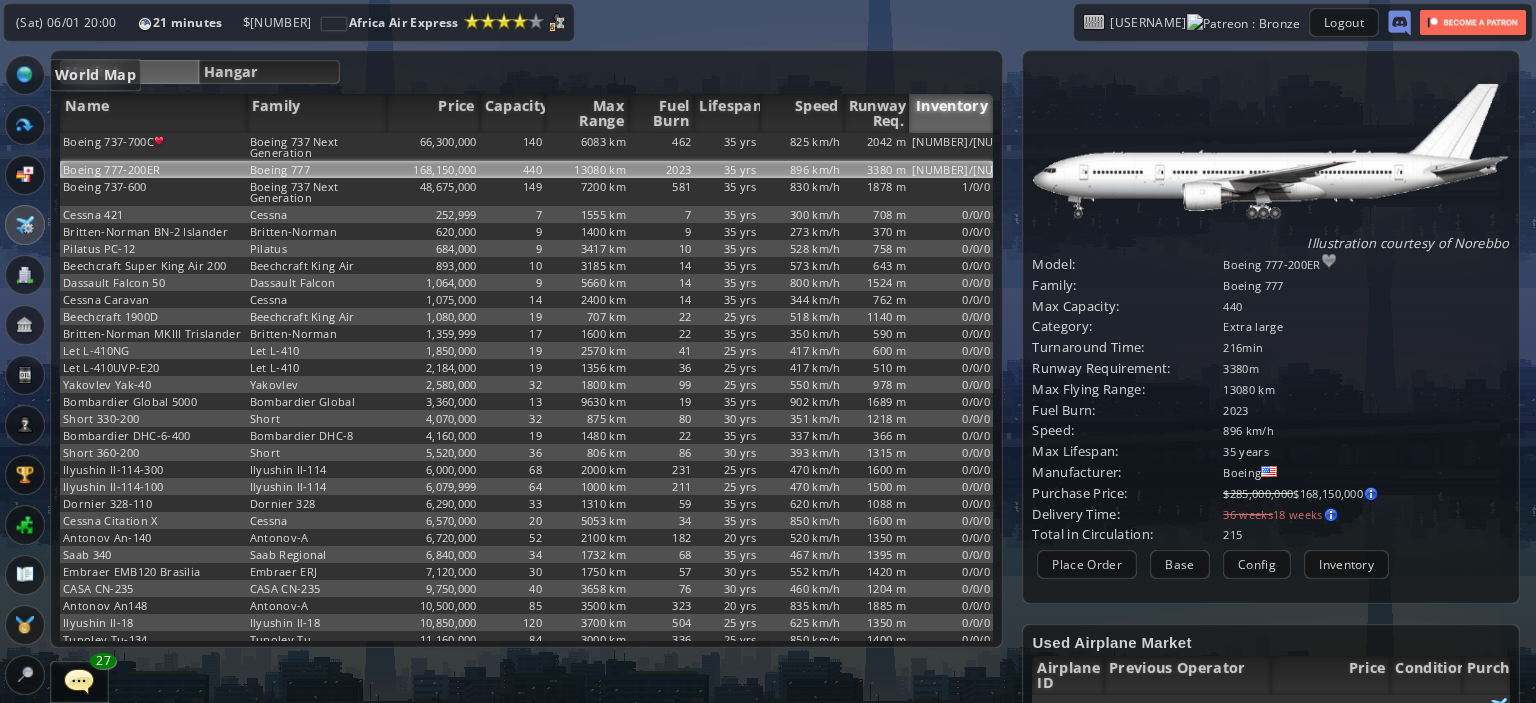 click at bounding box center (25, 75) 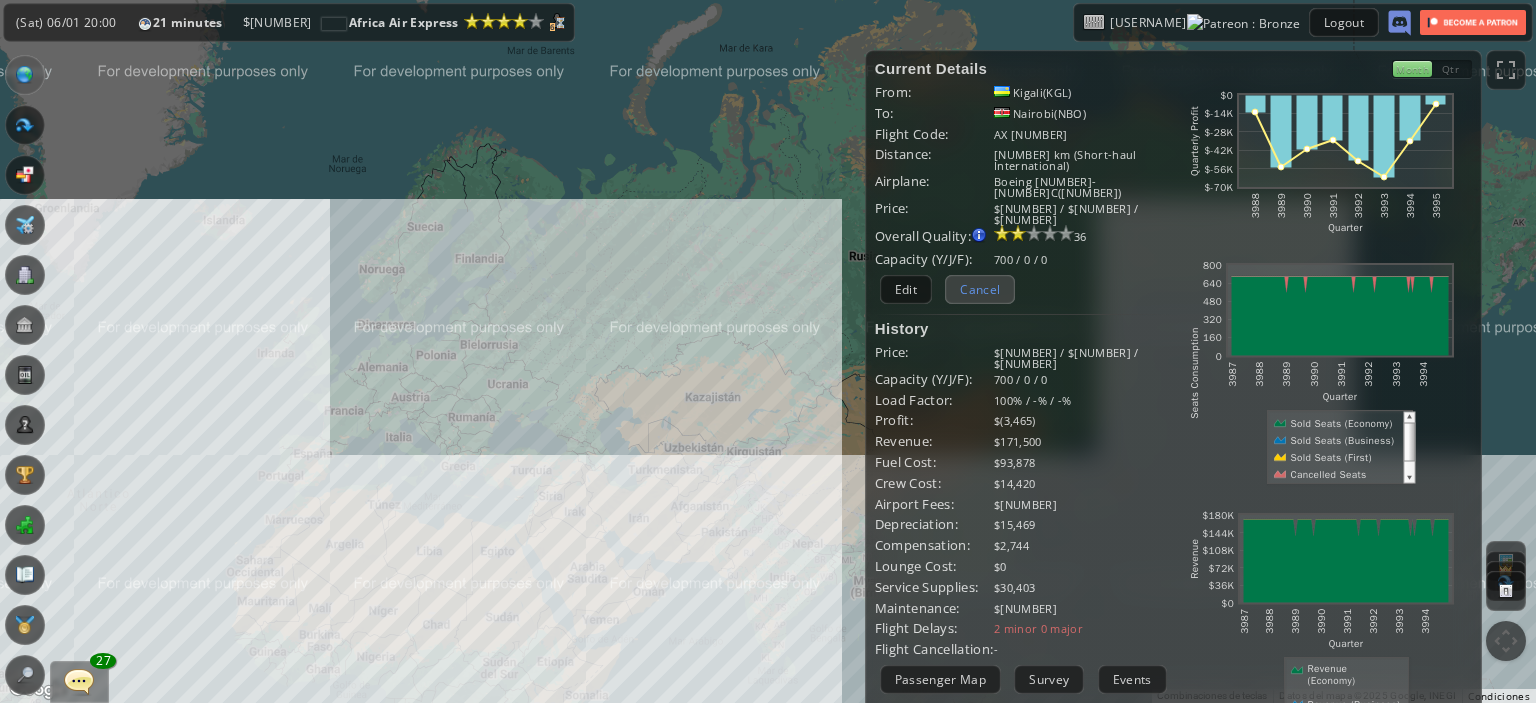 click on "Cancel" at bounding box center (980, 289) 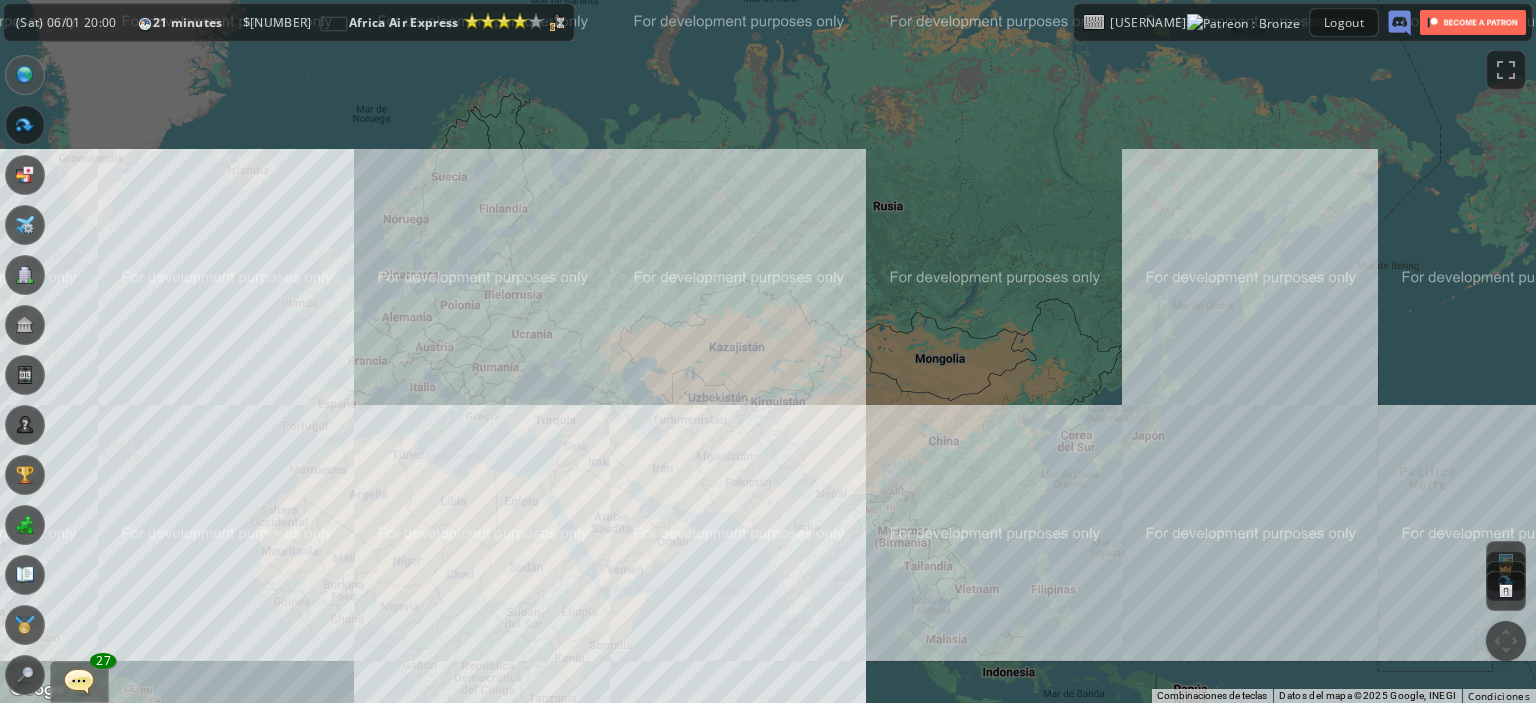 drag, startPoint x: 580, startPoint y: 531, endPoint x: 614, endPoint y: 359, distance: 175.32826 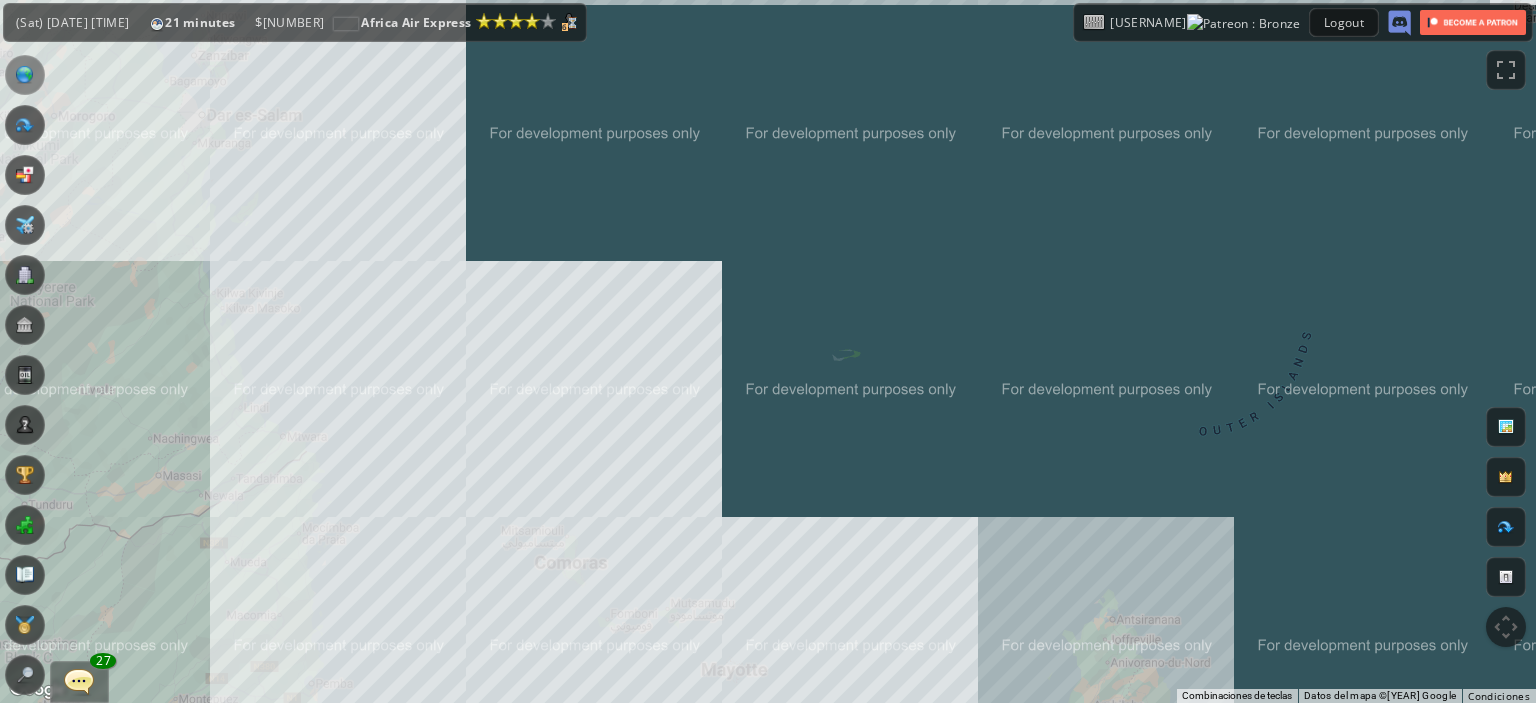 click on "Para navegar, presiona las teclas de flecha." at bounding box center [768, 351] 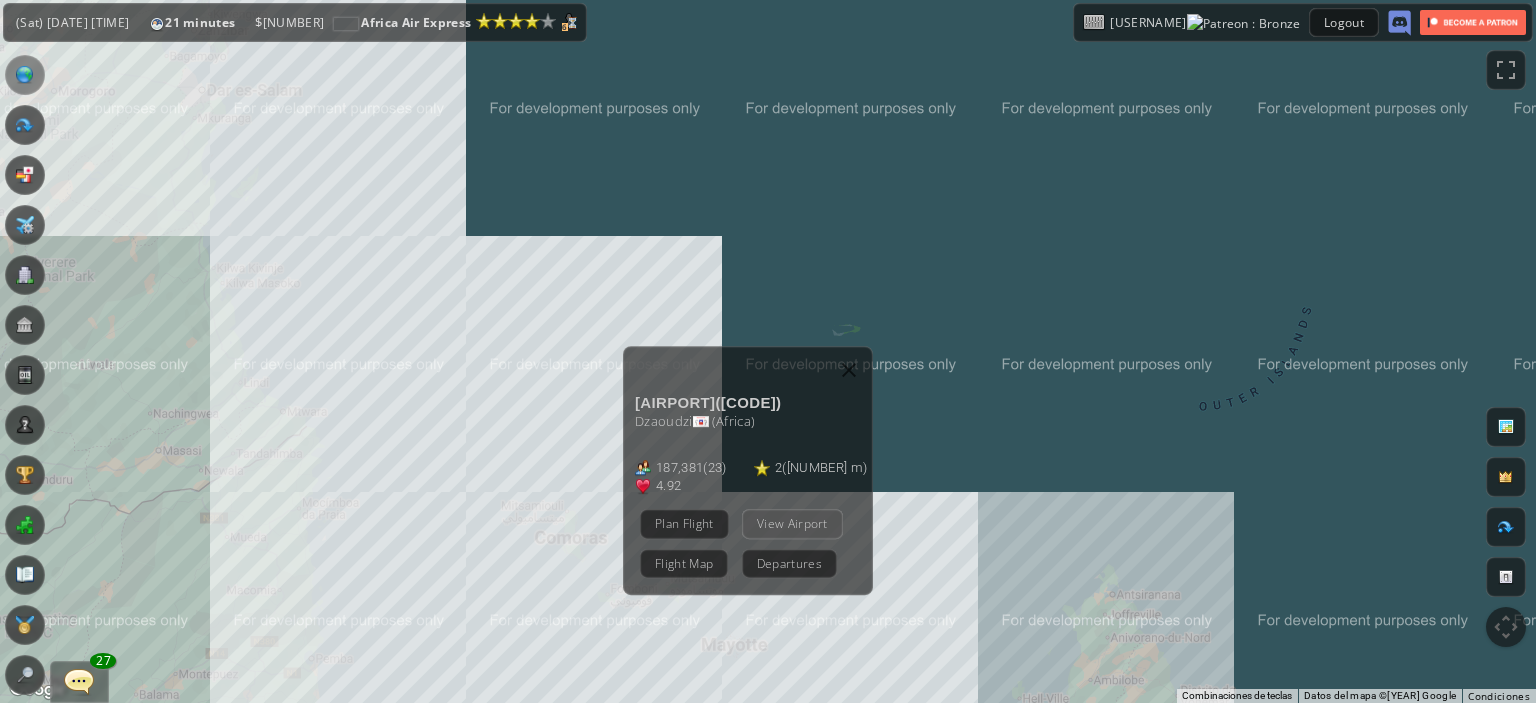 click on "View Airport" at bounding box center [792, 523] 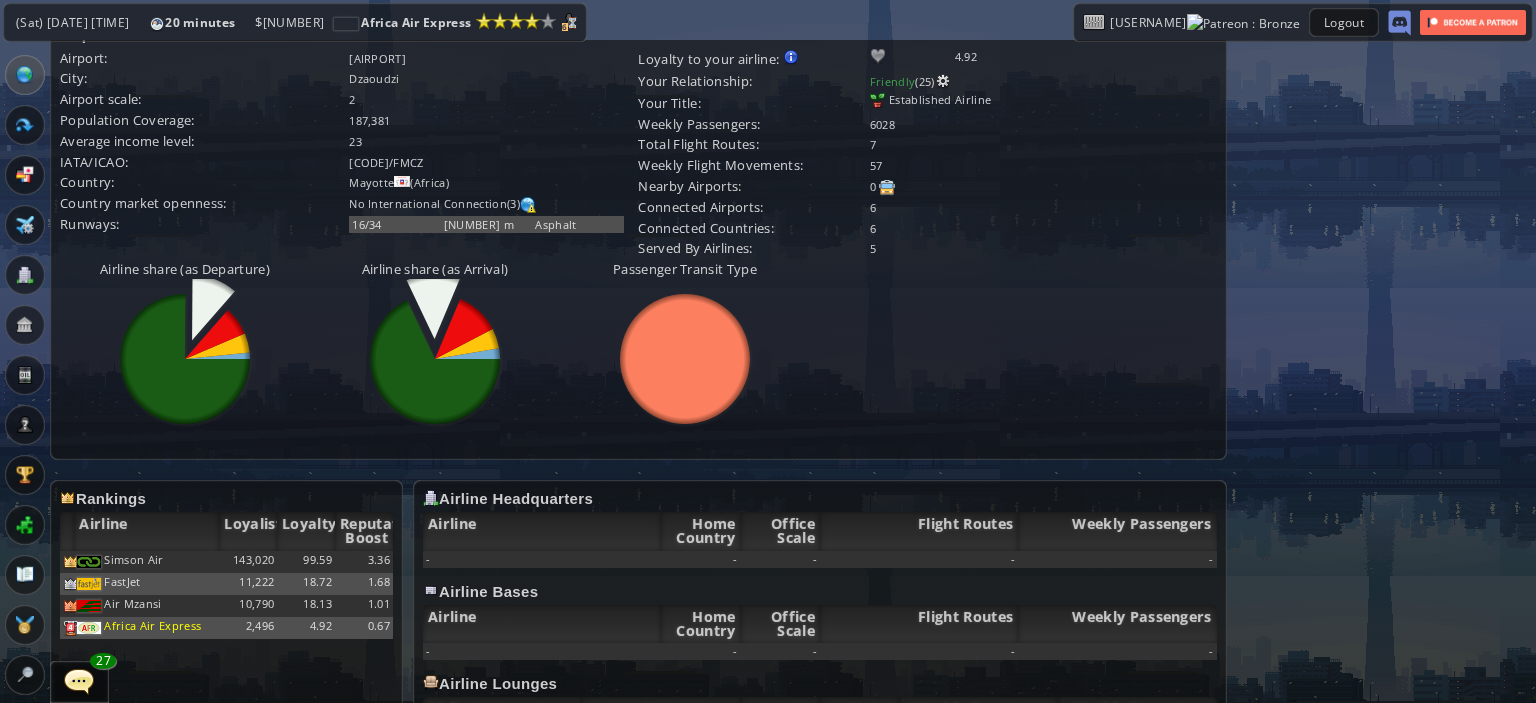 scroll, scrollTop: 100, scrollLeft: 0, axis: vertical 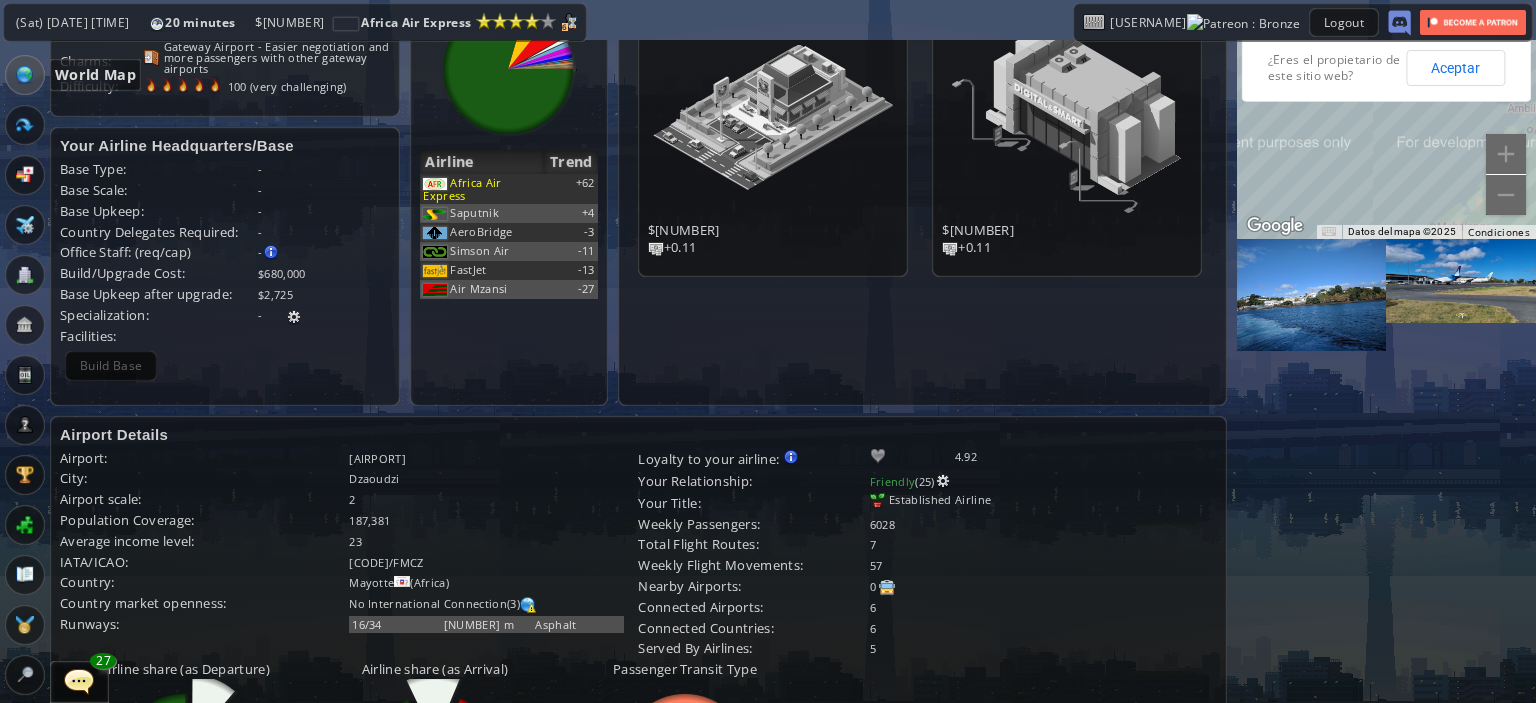 click at bounding box center (25, 75) 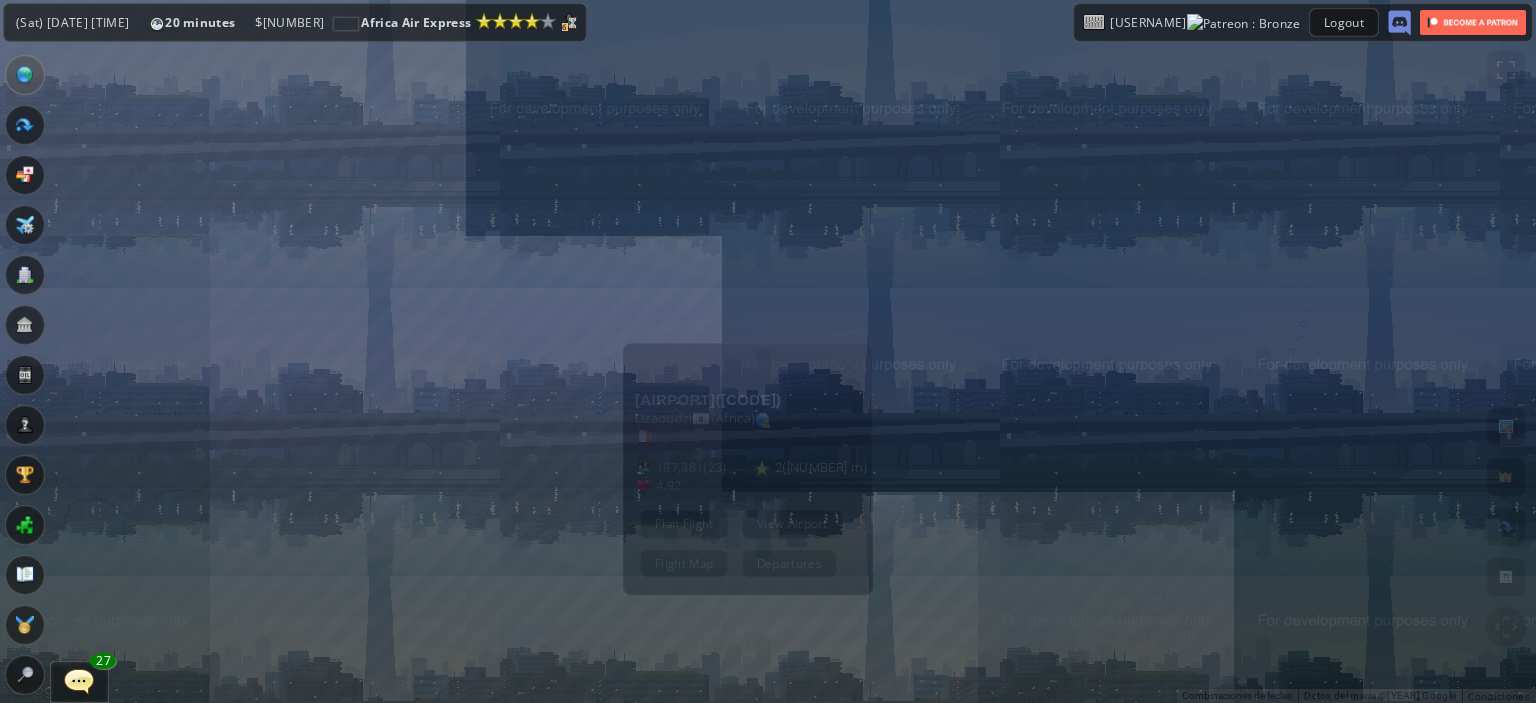 scroll, scrollTop: 0, scrollLeft: 0, axis: both 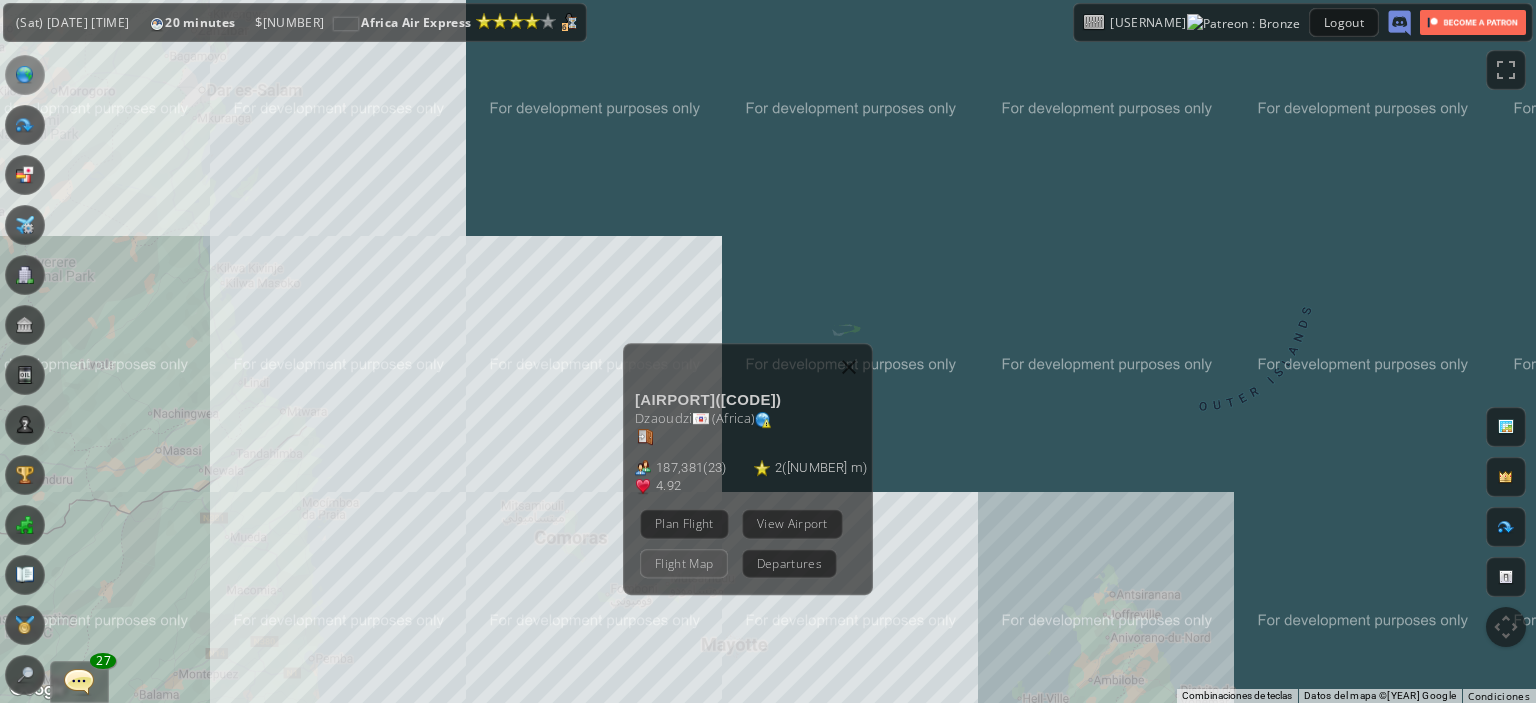 click on "Flight Map" at bounding box center (684, 562) 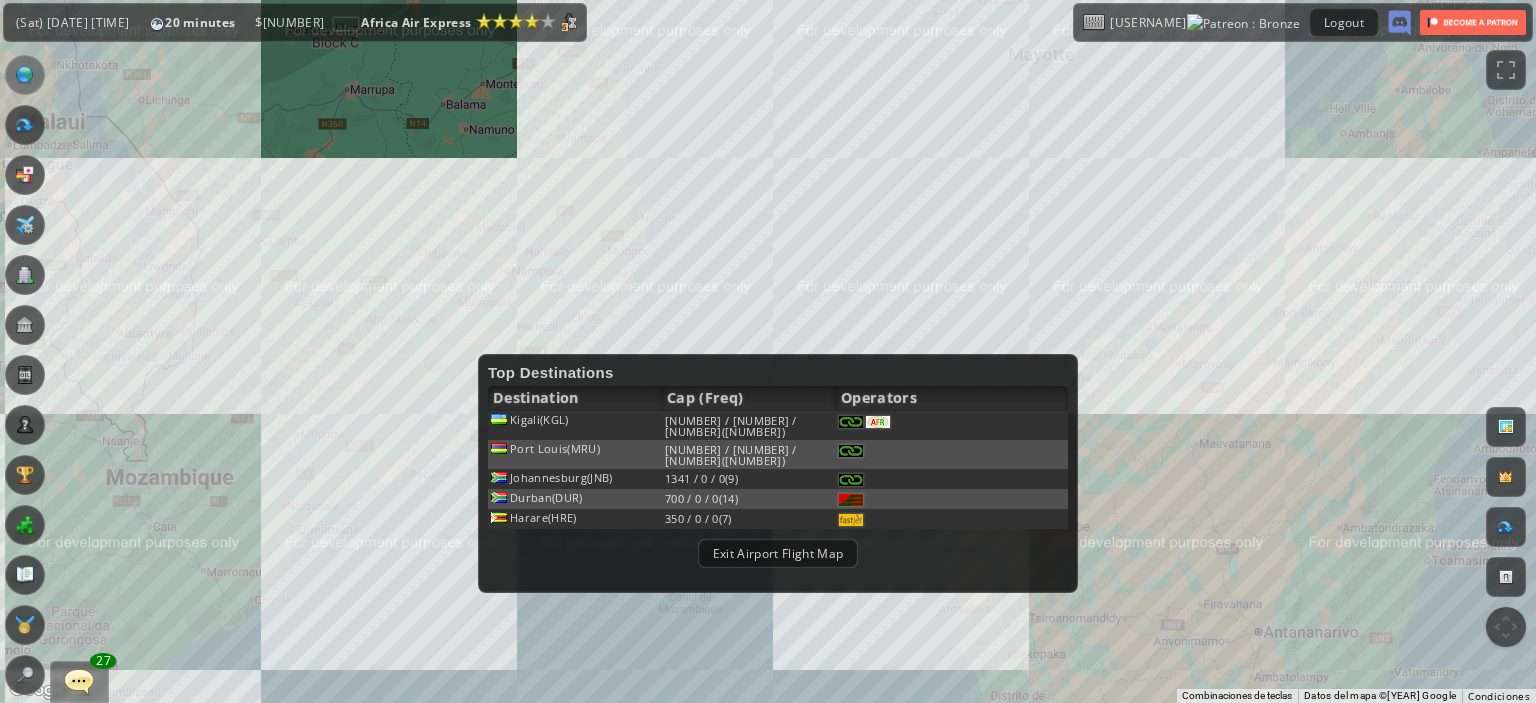 drag, startPoint x: 925, startPoint y: 643, endPoint x: 1232, endPoint y: 48, distance: 669.53265 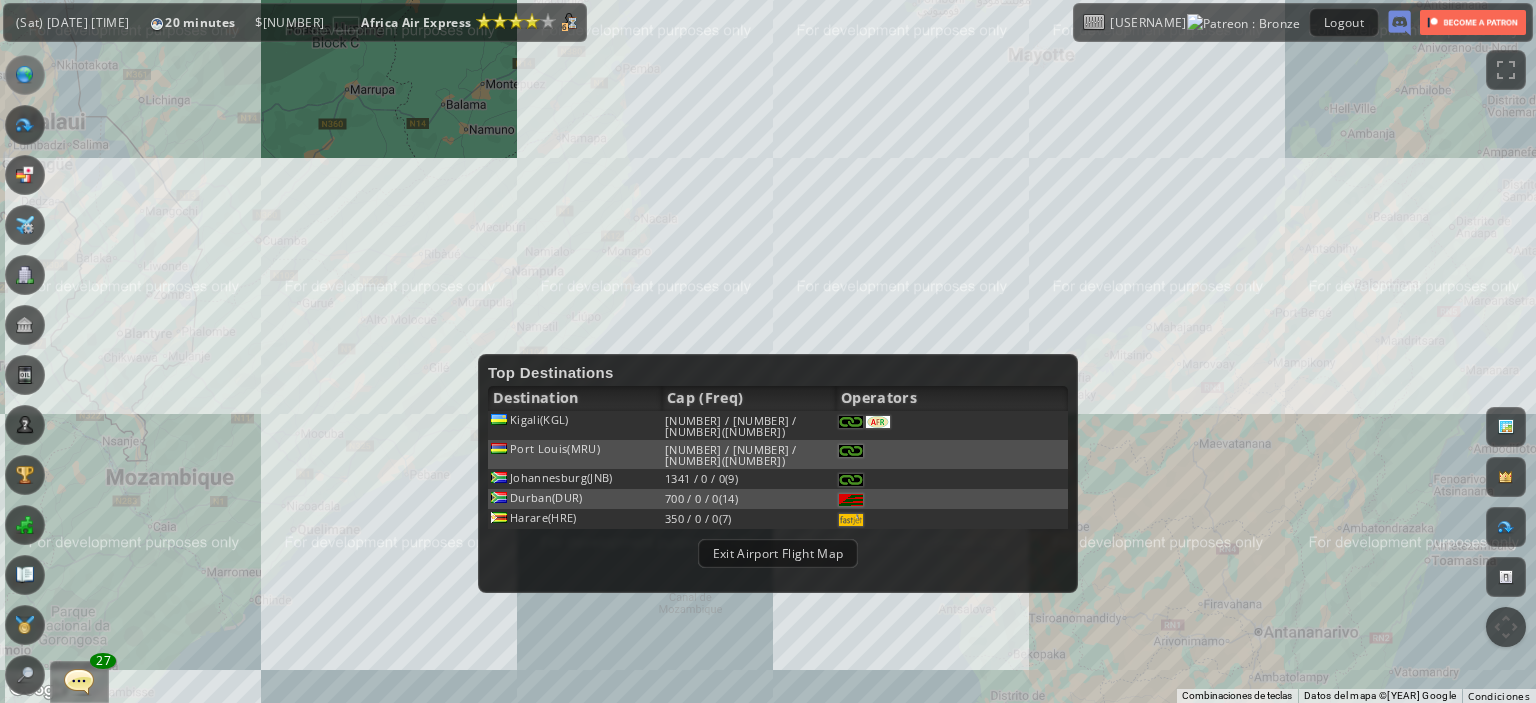 click on "Para navegar, presiona las teclas de flecha." at bounding box center (768, 351) 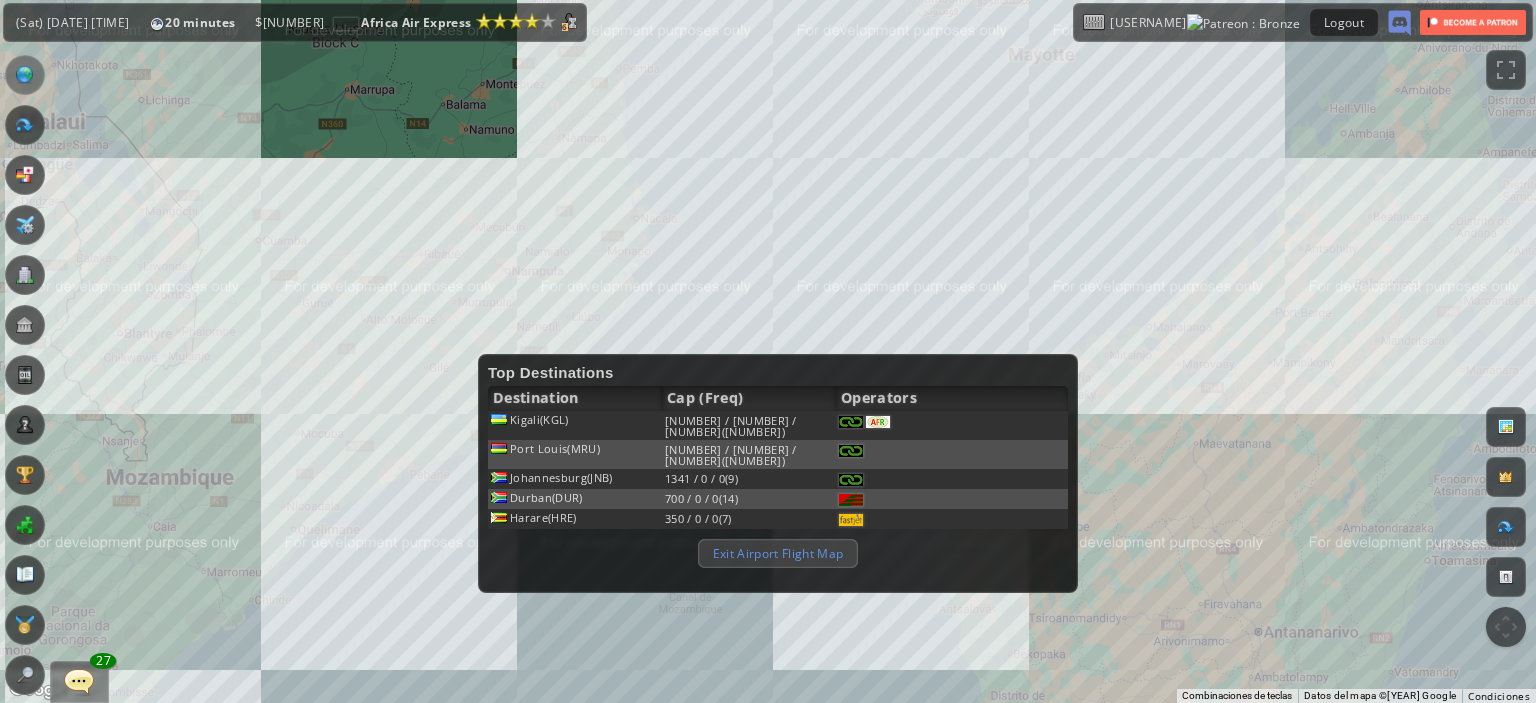 click on "Exit Airport Flight Map" at bounding box center [778, 553] 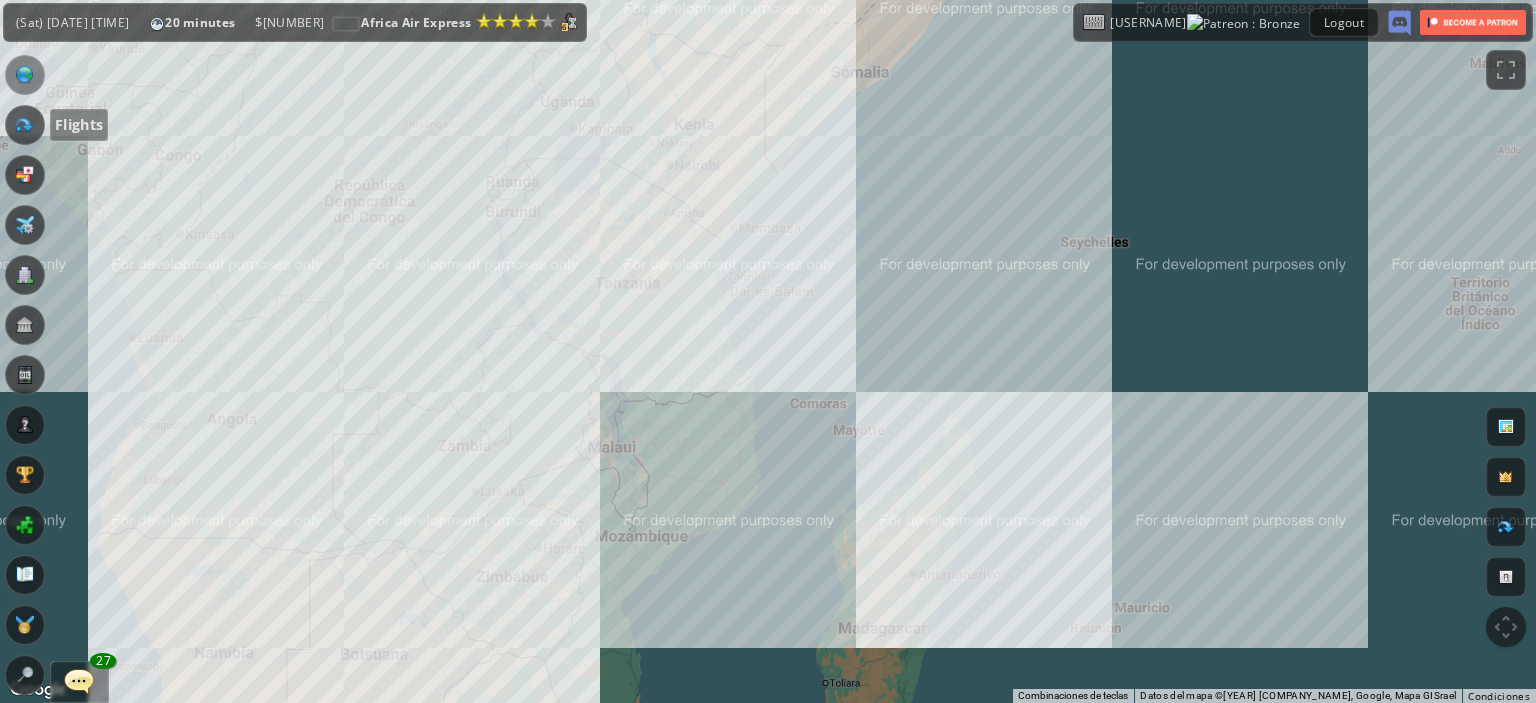 click at bounding box center (25, 125) 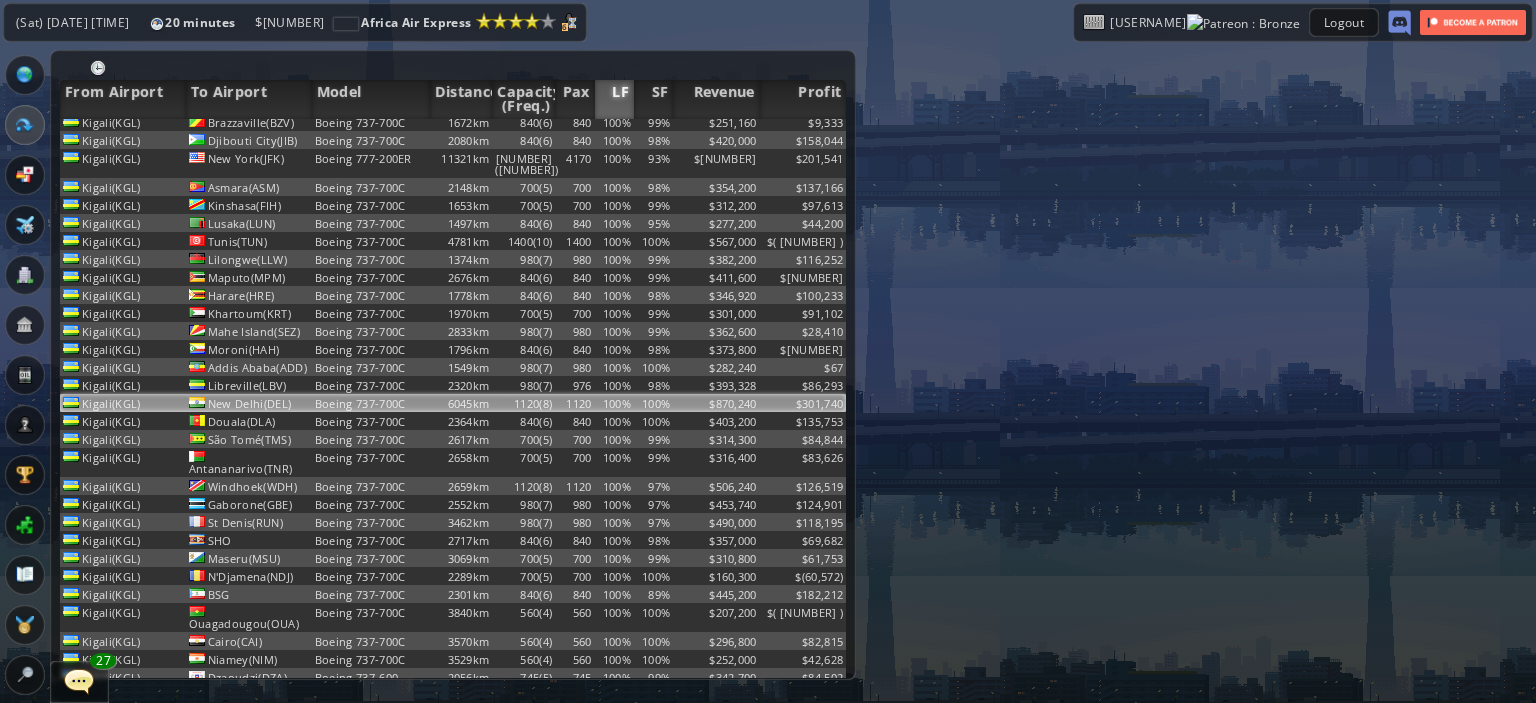 scroll, scrollTop: 0, scrollLeft: 0, axis: both 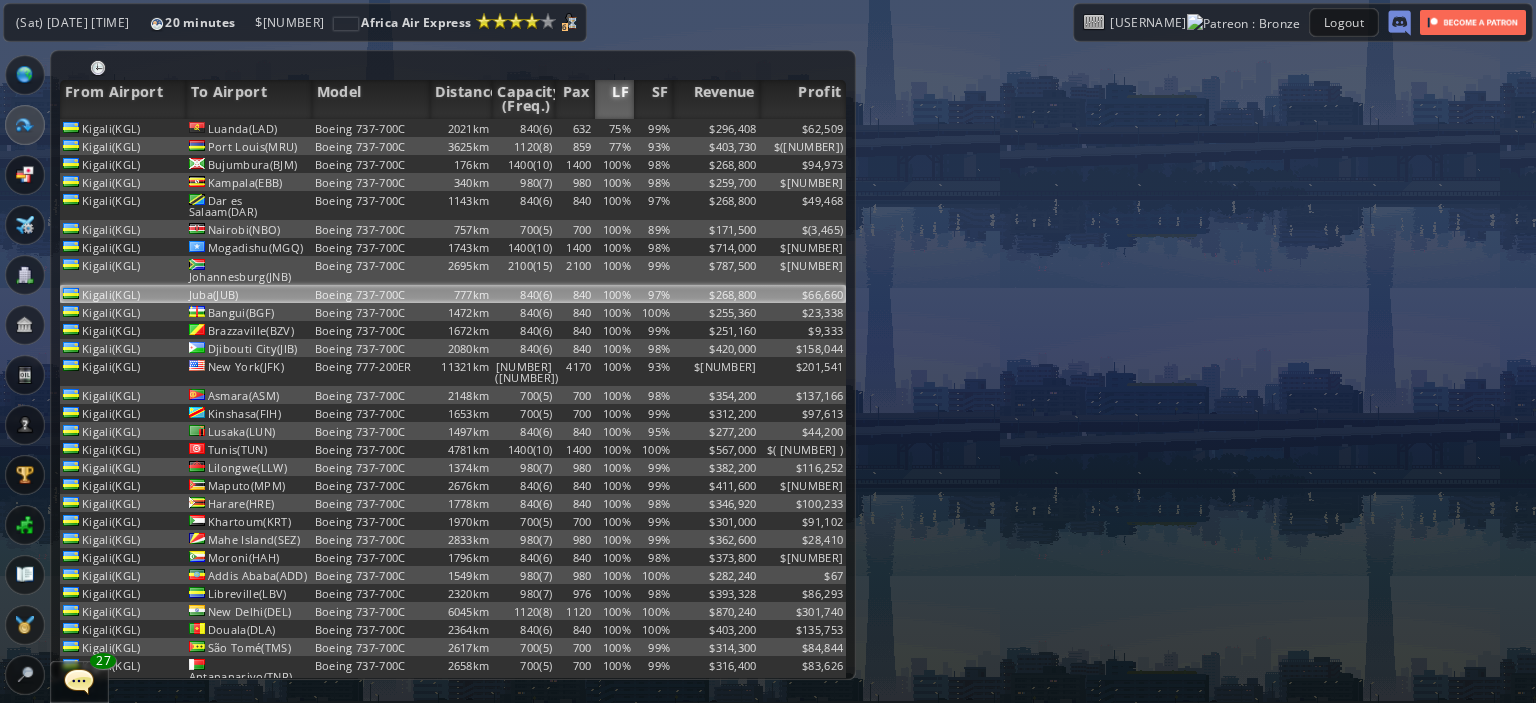 click on "97%" at bounding box center [653, 128] 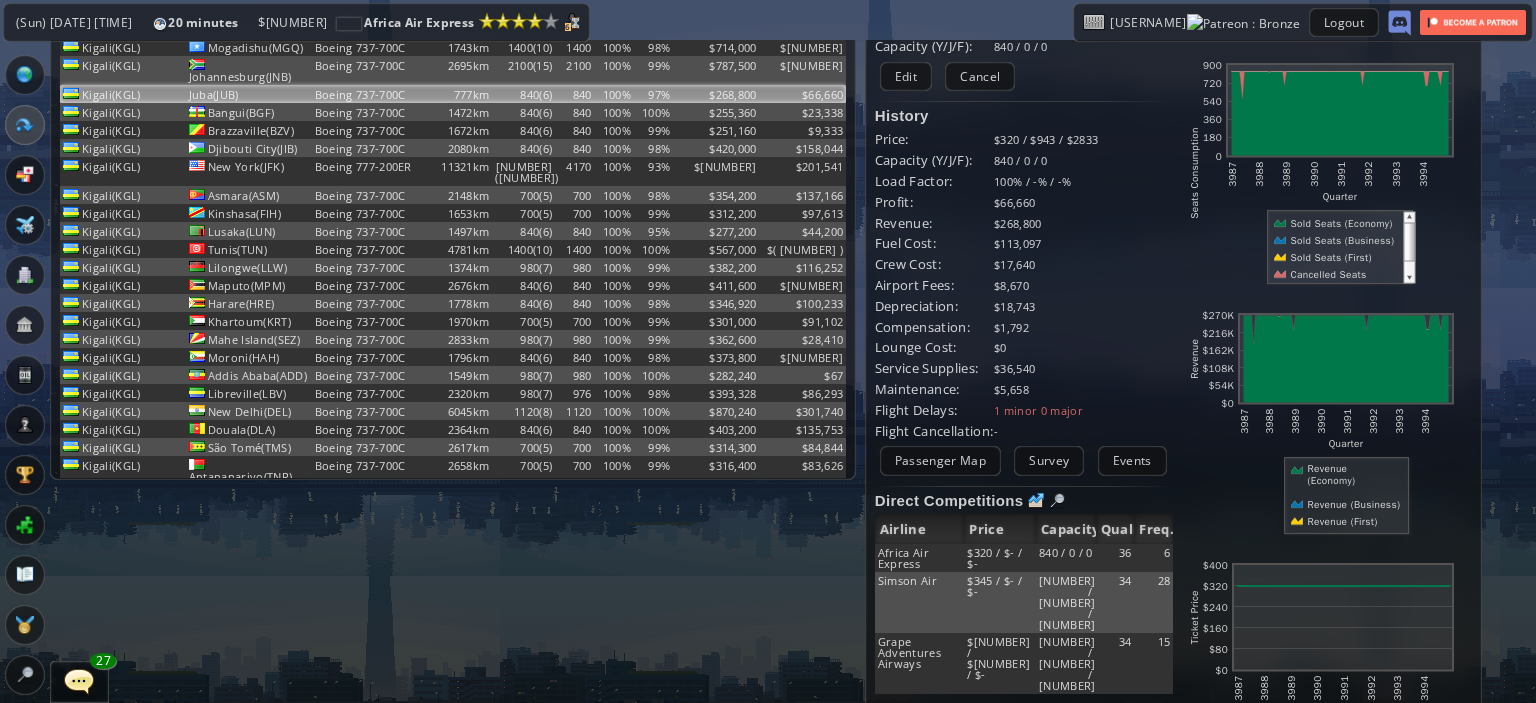 scroll, scrollTop: 28, scrollLeft: 0, axis: vertical 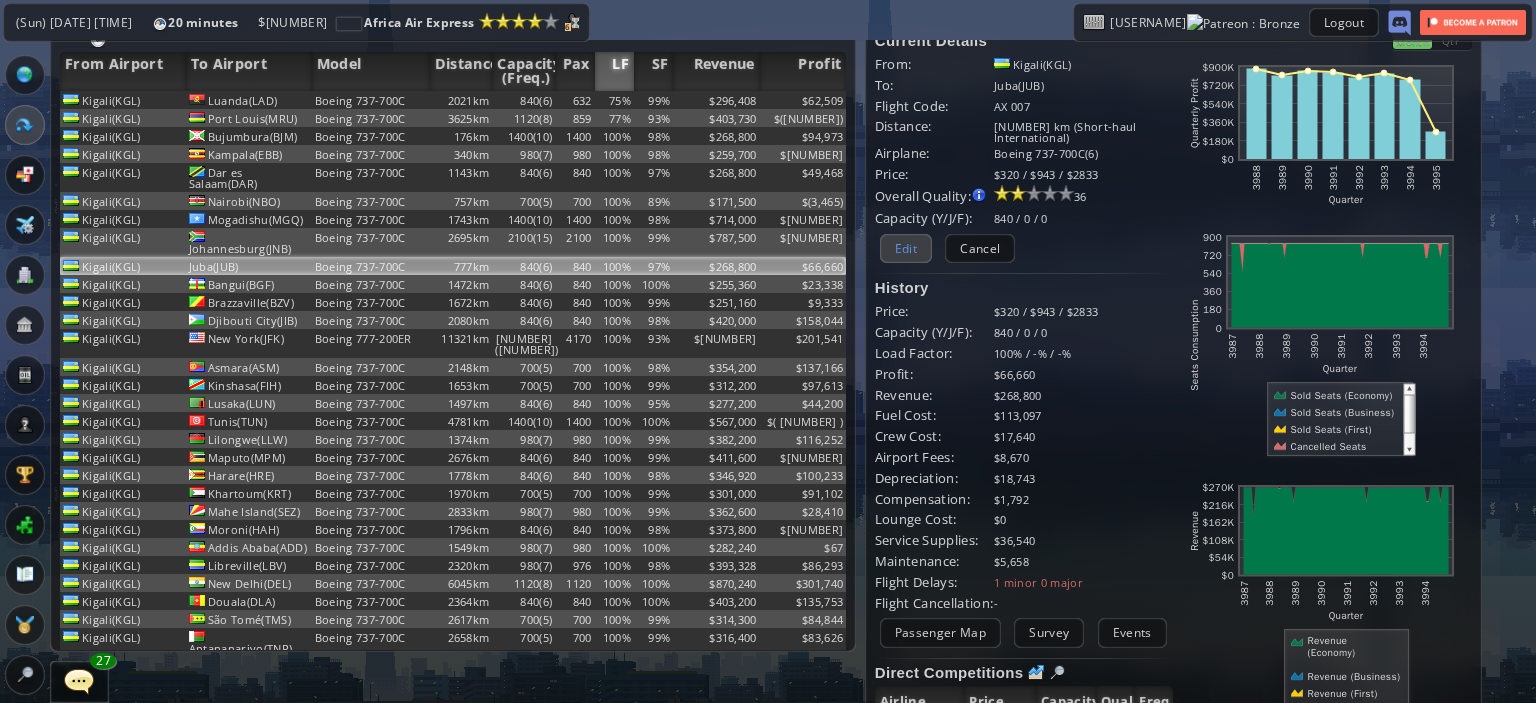 click on "Edit" at bounding box center [906, 248] 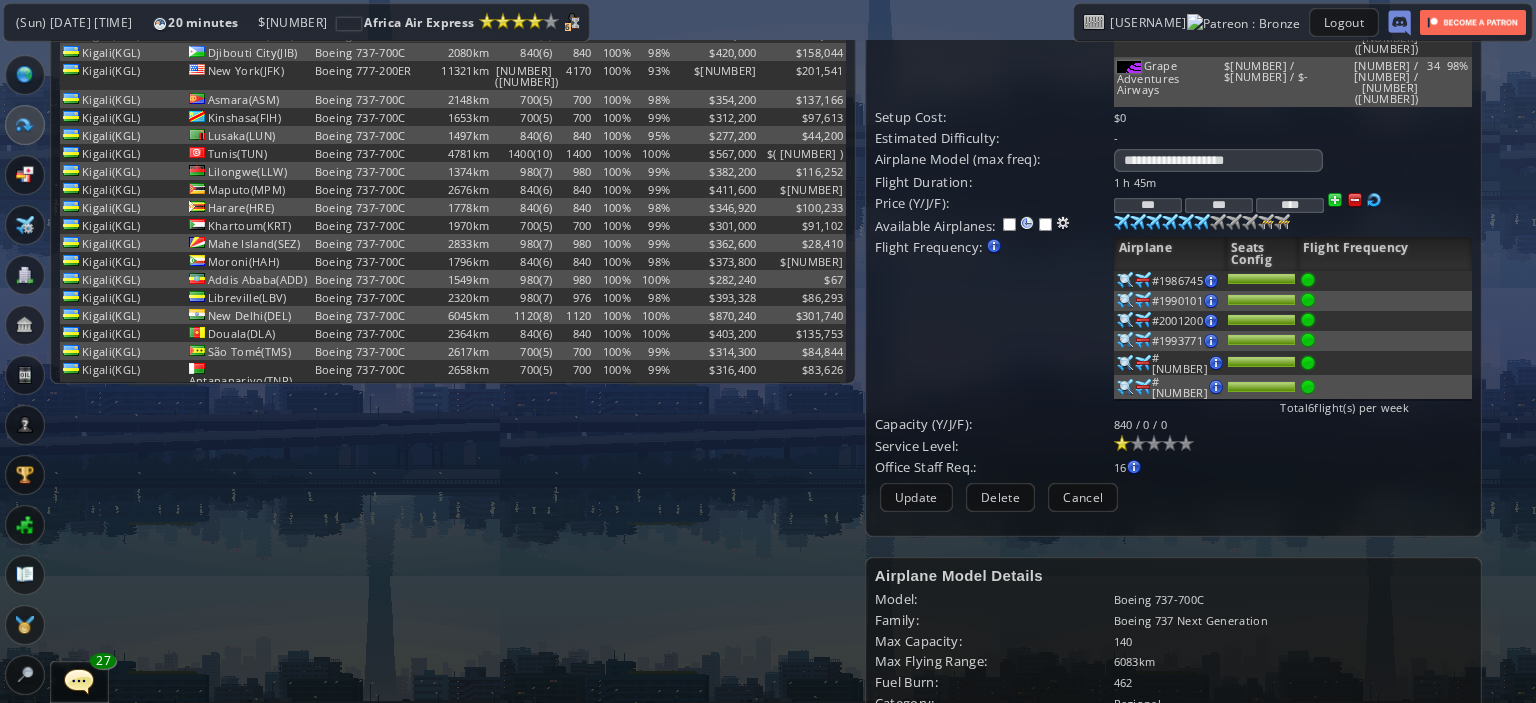 scroll, scrollTop: 300, scrollLeft: 0, axis: vertical 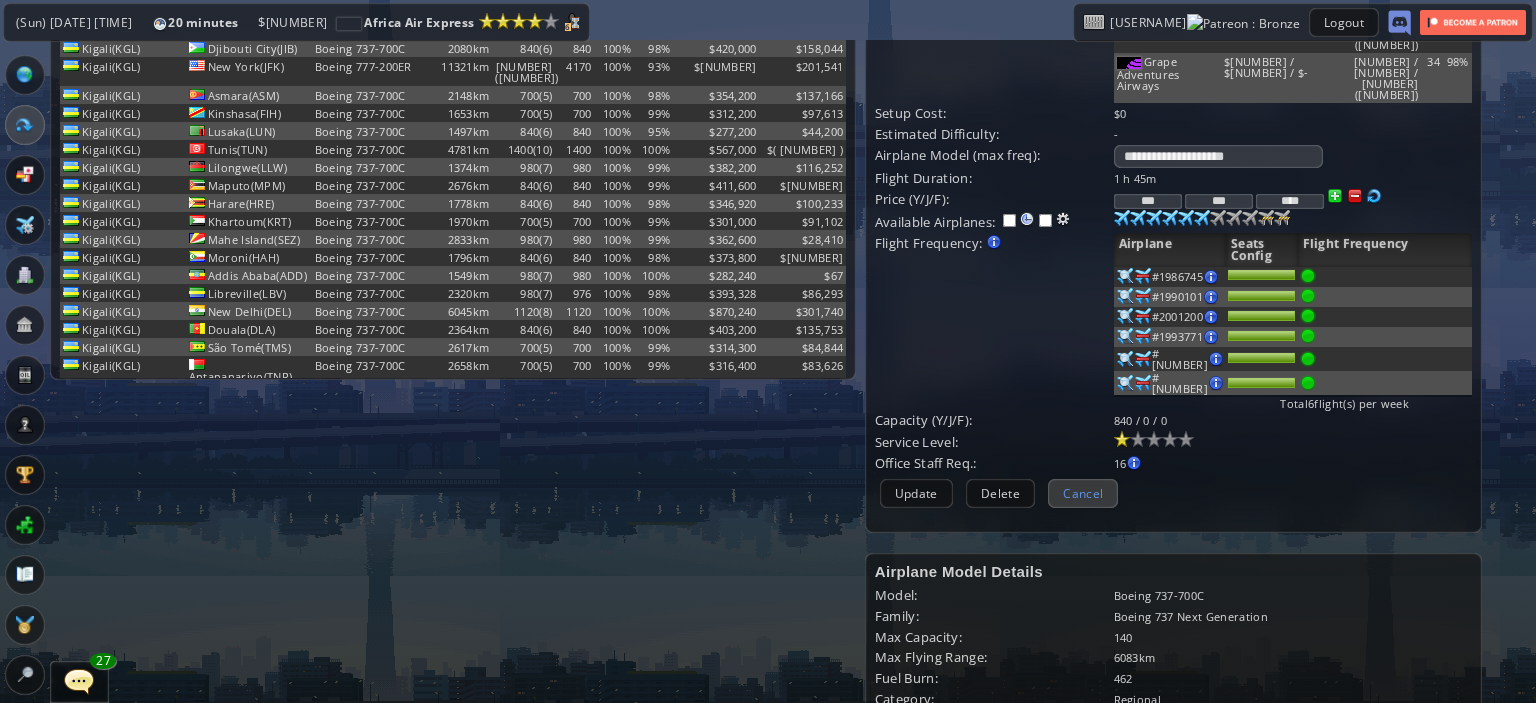 click on "Cancel" at bounding box center [1083, 493] 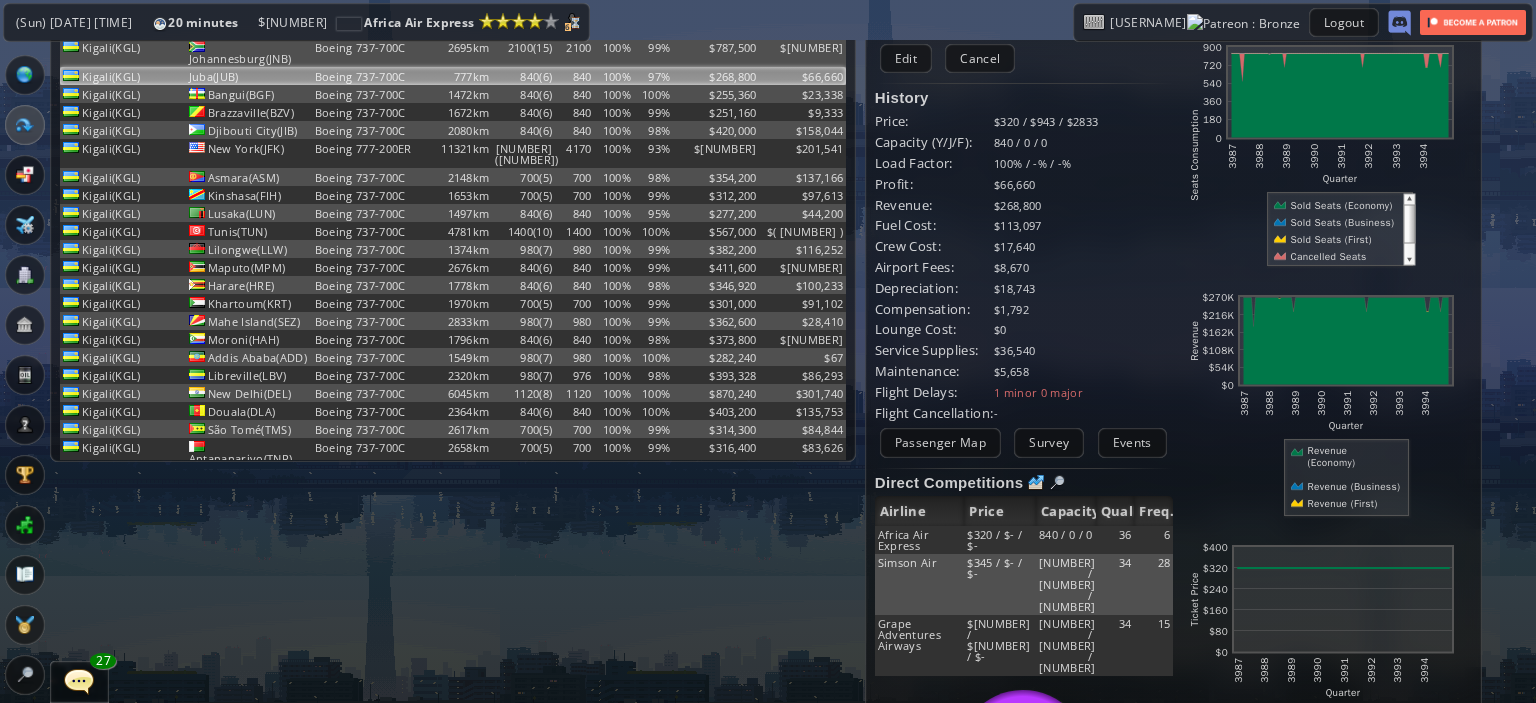 scroll, scrollTop: 100, scrollLeft: 0, axis: vertical 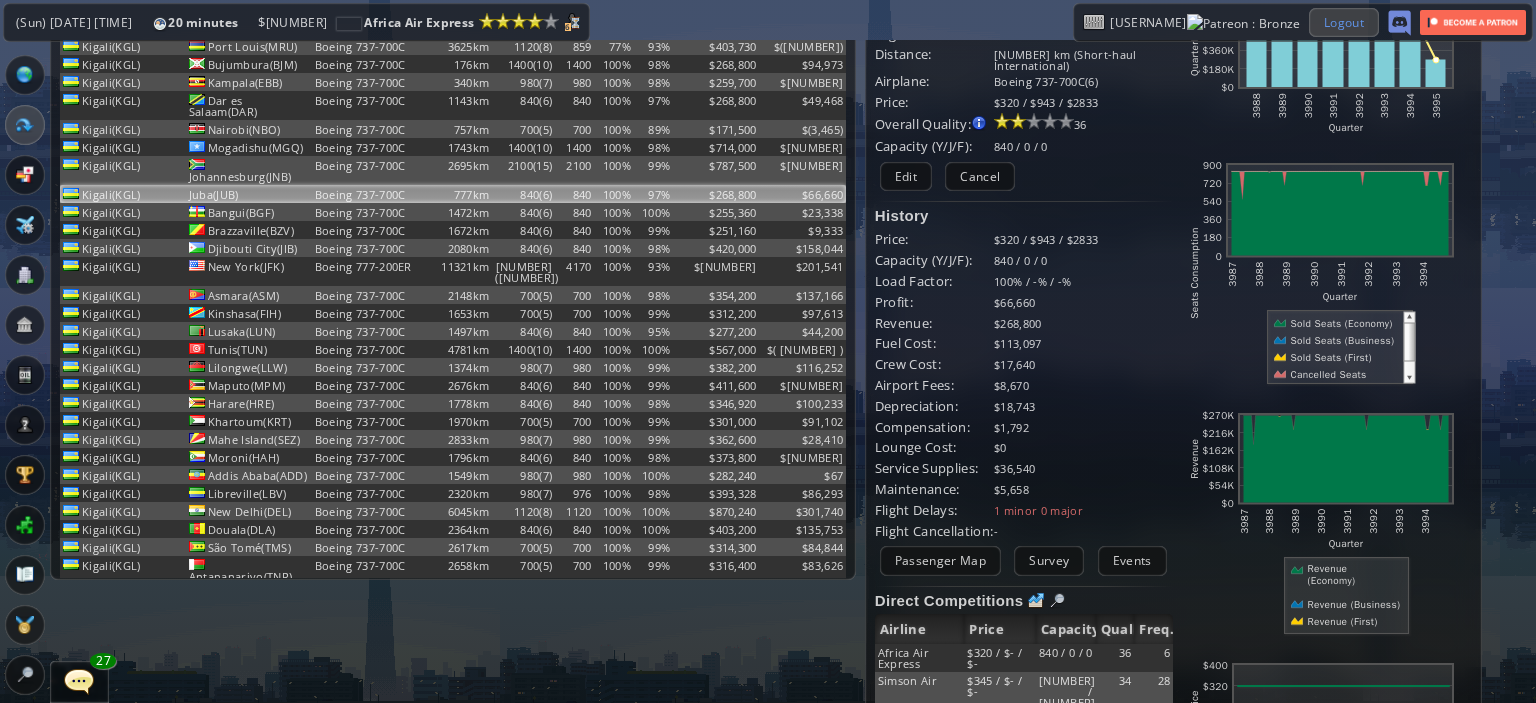 click on "Logout" at bounding box center [1344, 22] 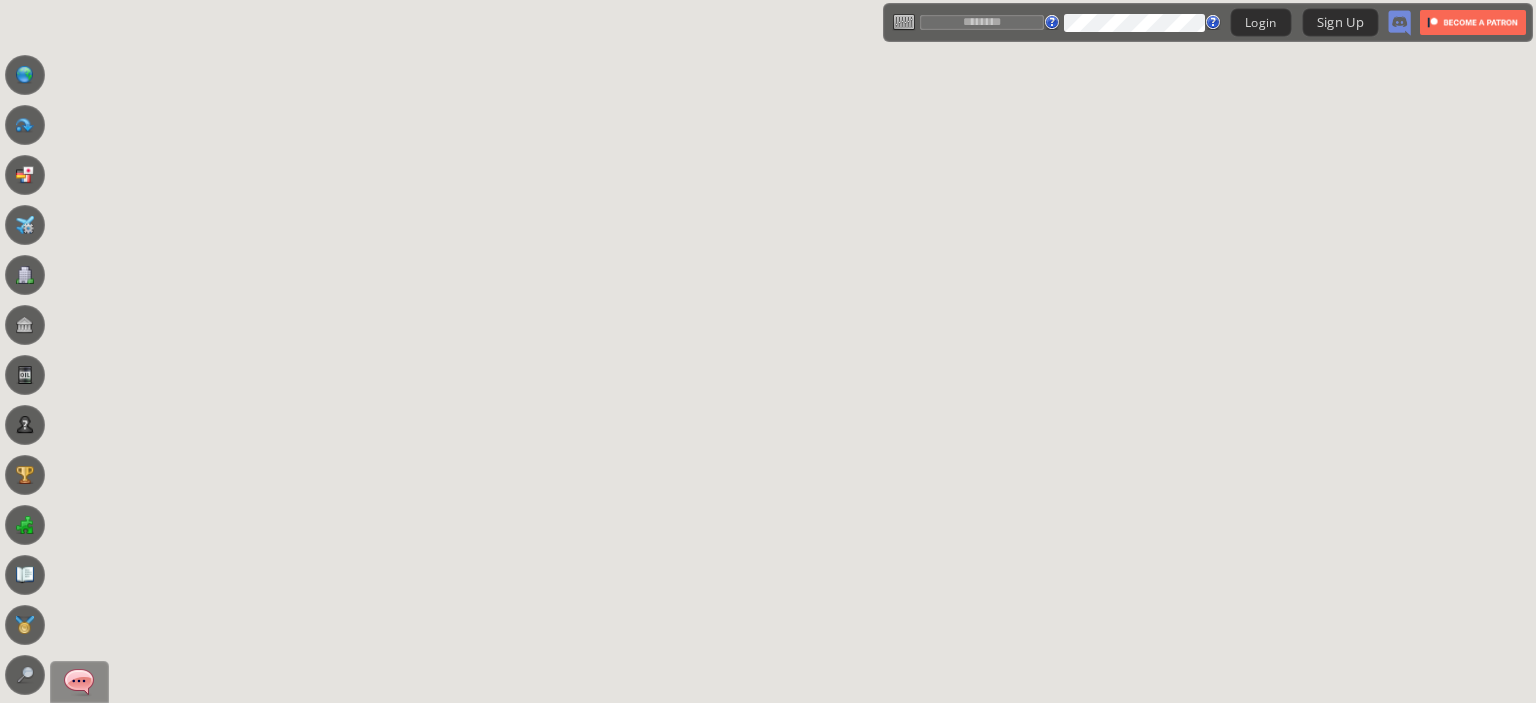 scroll, scrollTop: 0, scrollLeft: 0, axis: both 